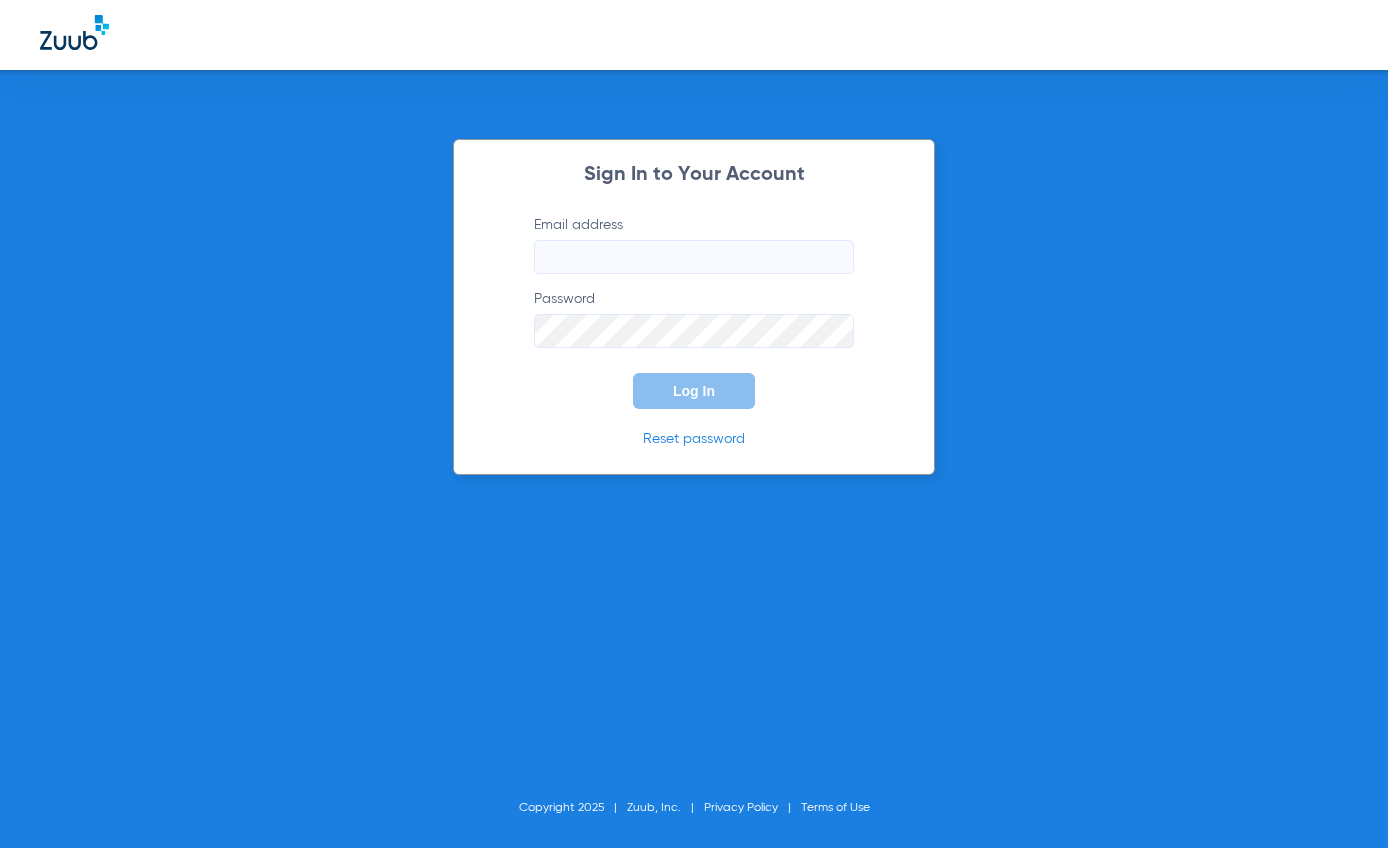 scroll, scrollTop: 0, scrollLeft: 0, axis: both 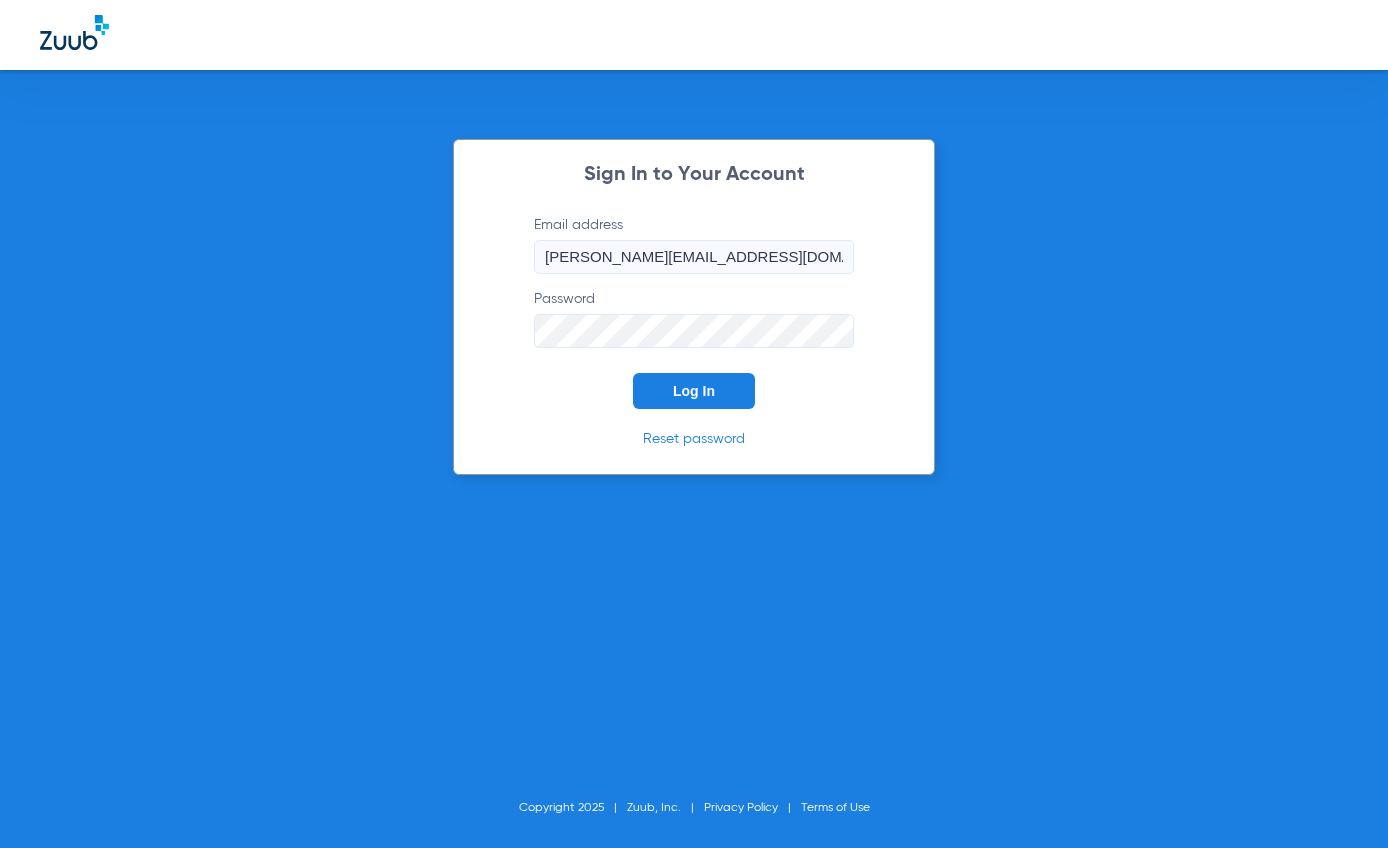click on "Log In" 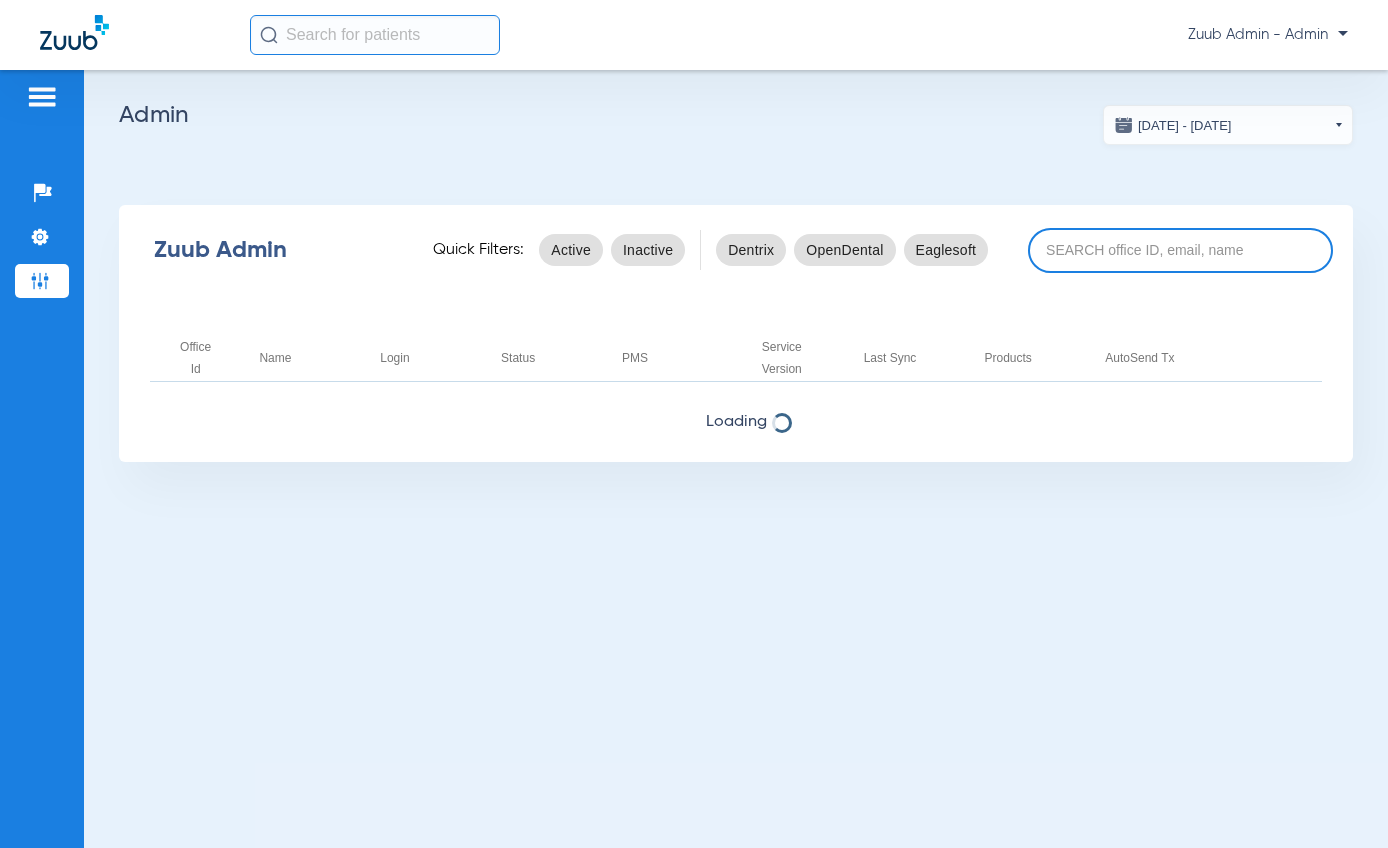 click at bounding box center [1180, 250] 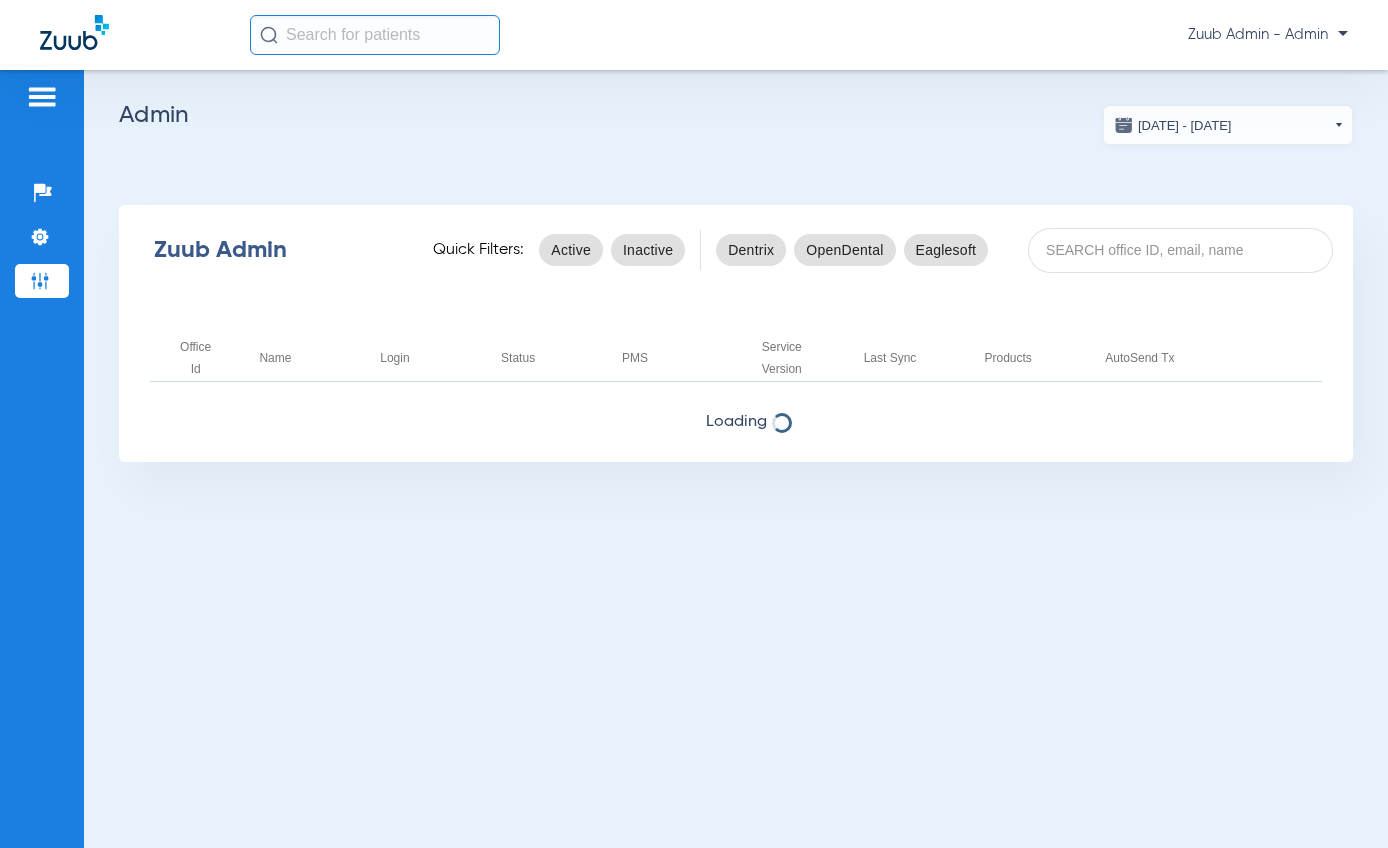paste on "17004432" 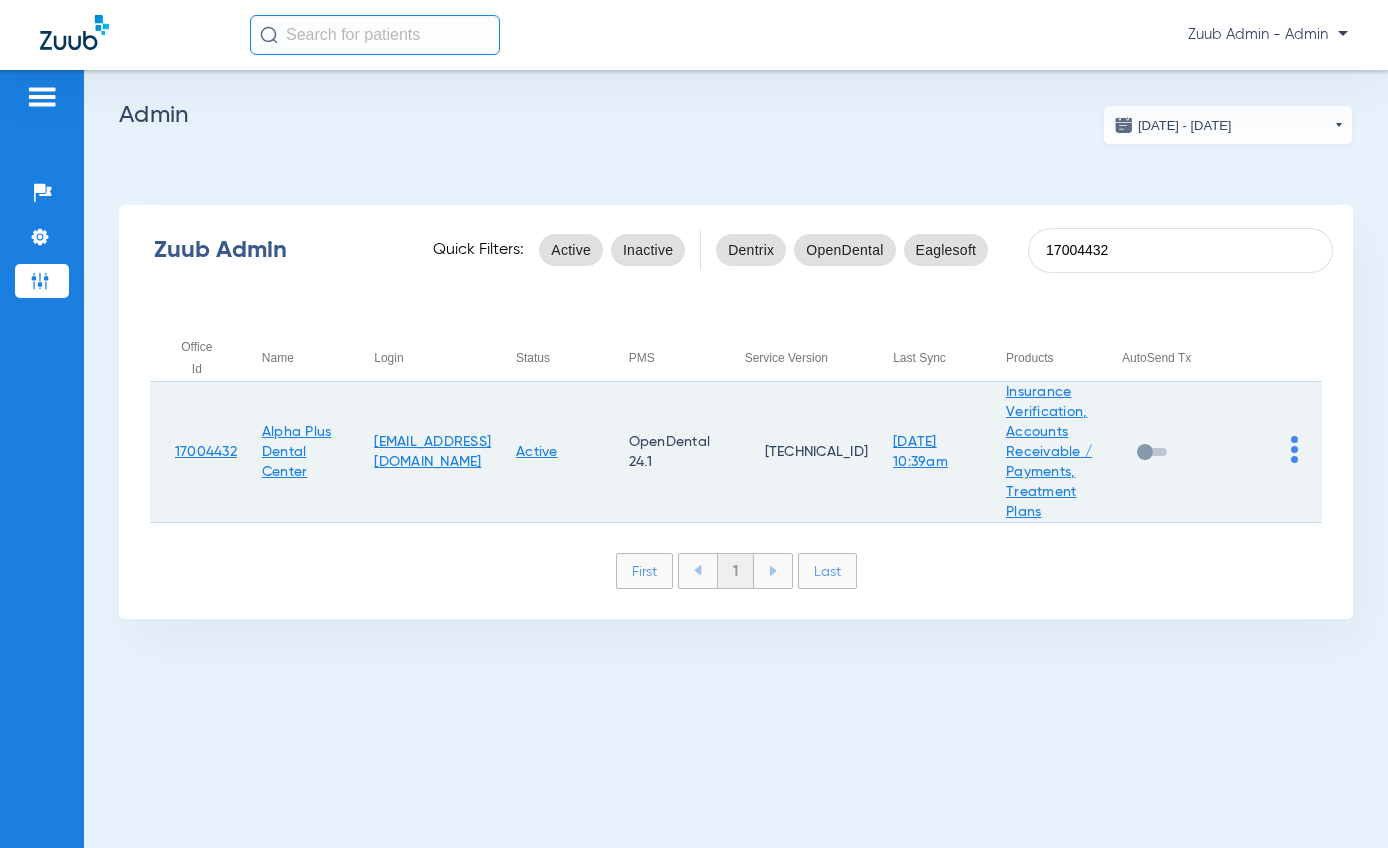 type on "17004432" 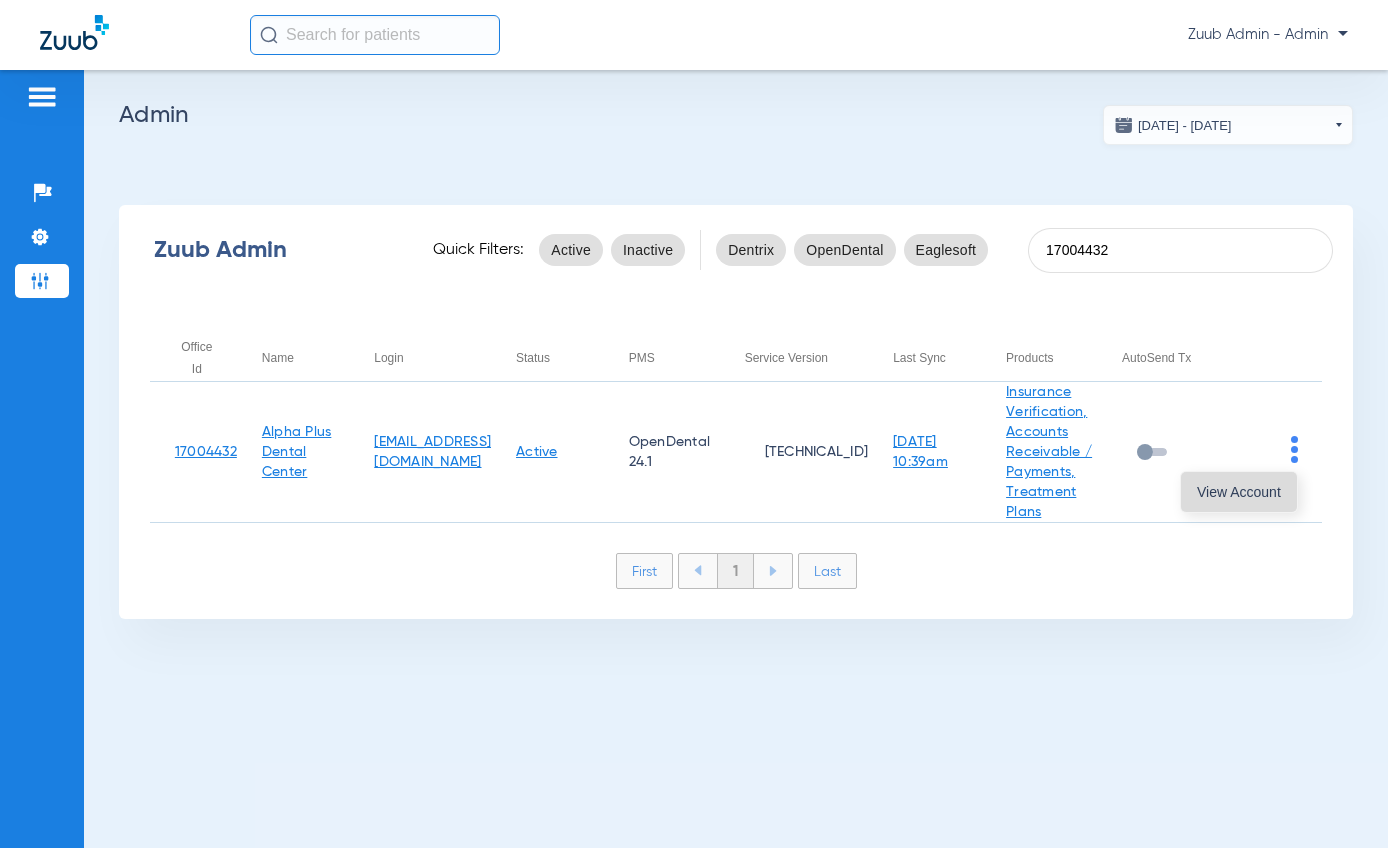 click on "View Account" at bounding box center (1239, 492) 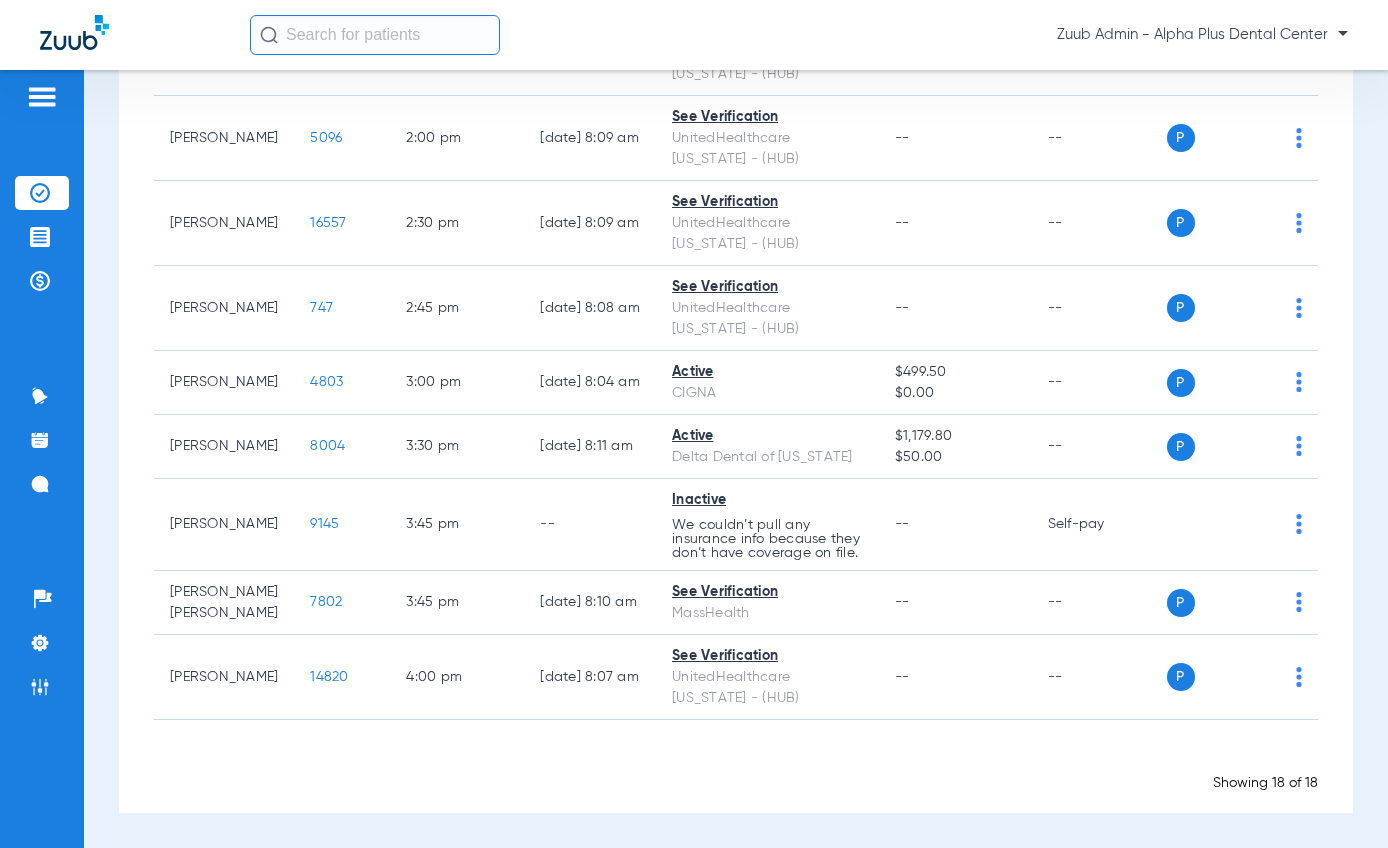 scroll, scrollTop: 0, scrollLeft: 0, axis: both 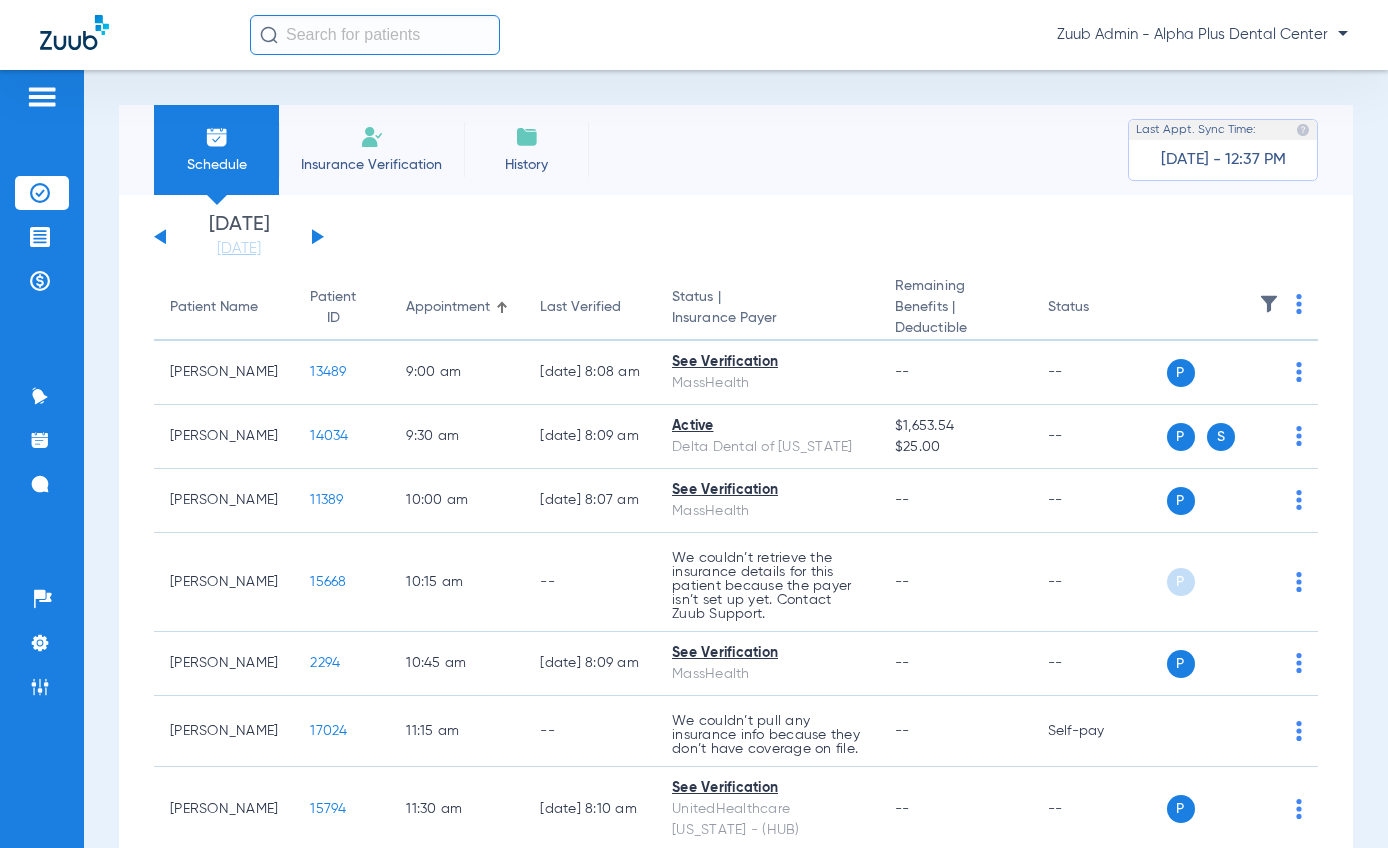 click on "Tuesday   05-13-2025   Wednesday   05-14-2025   Thursday   05-15-2025   Friday   05-16-2025   Saturday   05-17-2025   Sunday   05-18-2025   Monday   05-19-2025   Tuesday   05-20-2025   Wednesday   05-21-2025   Thursday   05-22-2025   Friday   05-23-2025   Saturday   05-24-2025   Sunday   05-25-2025   Monday   05-26-2025   Tuesday   05-27-2025   Wednesday   05-28-2025   Thursday   05-29-2025   Friday   05-30-2025   Saturday   05-31-2025   Sunday   06-01-2025   Monday   06-02-2025   Tuesday   06-03-2025   Wednesday   06-04-2025   Thursday   06-05-2025   Friday   06-06-2025   Saturday   06-07-2025   Sunday   06-08-2025   Monday   06-09-2025   Tuesday   06-10-2025   Wednesday   06-11-2025   Thursday   06-12-2025   Friday   06-13-2025   Saturday   06-14-2025   Sunday   06-15-2025   Monday   06-16-2025   Tuesday   06-17-2025   Wednesday   06-18-2025   Thursday   06-19-2025   Friday   06-20-2025   Saturday   06-21-2025   Sunday   06-22-2025   Monday   06-23-2025   Tuesday   06-24-2025   Wednesday   06-25-2025" 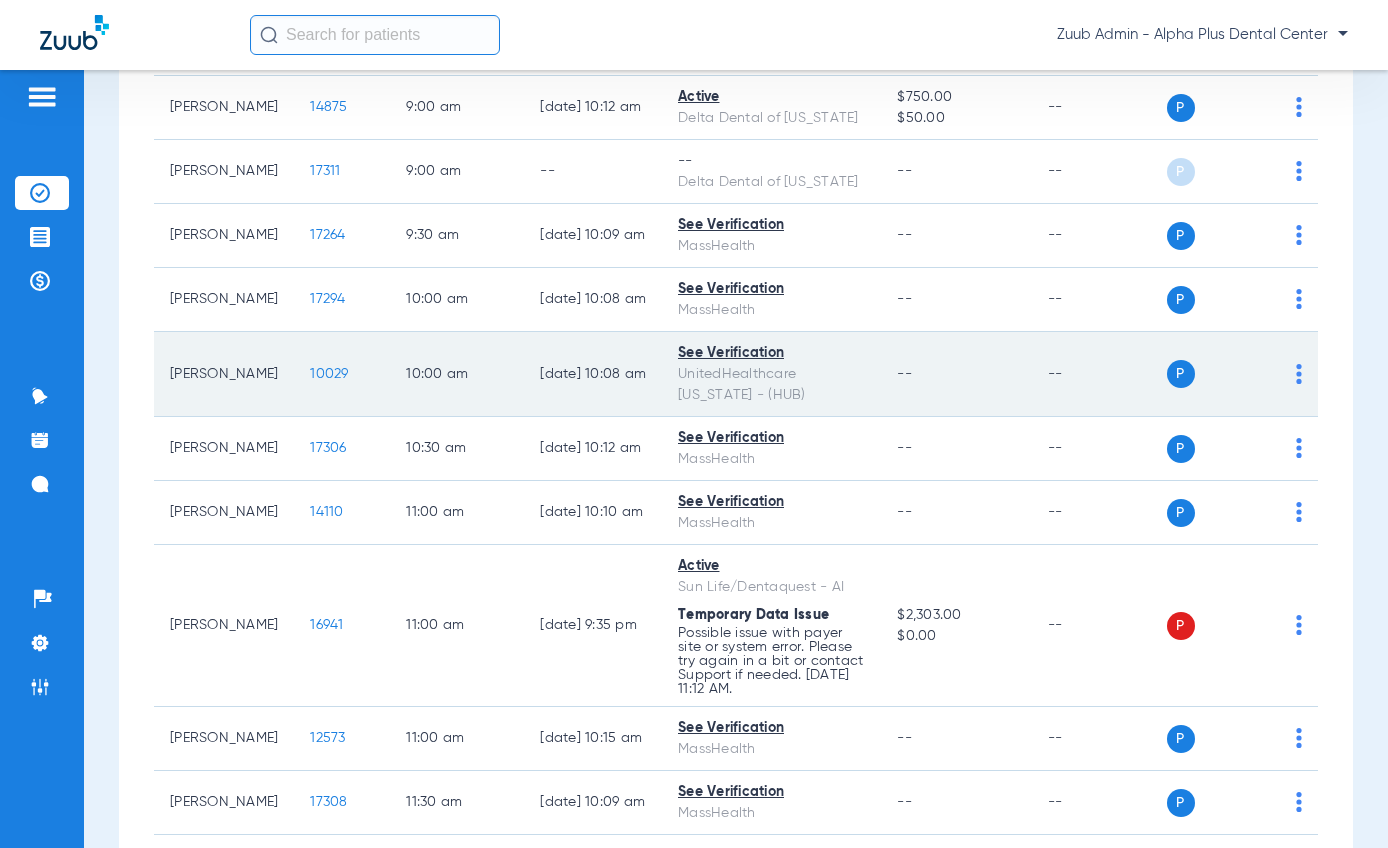 scroll, scrollTop: 544, scrollLeft: 0, axis: vertical 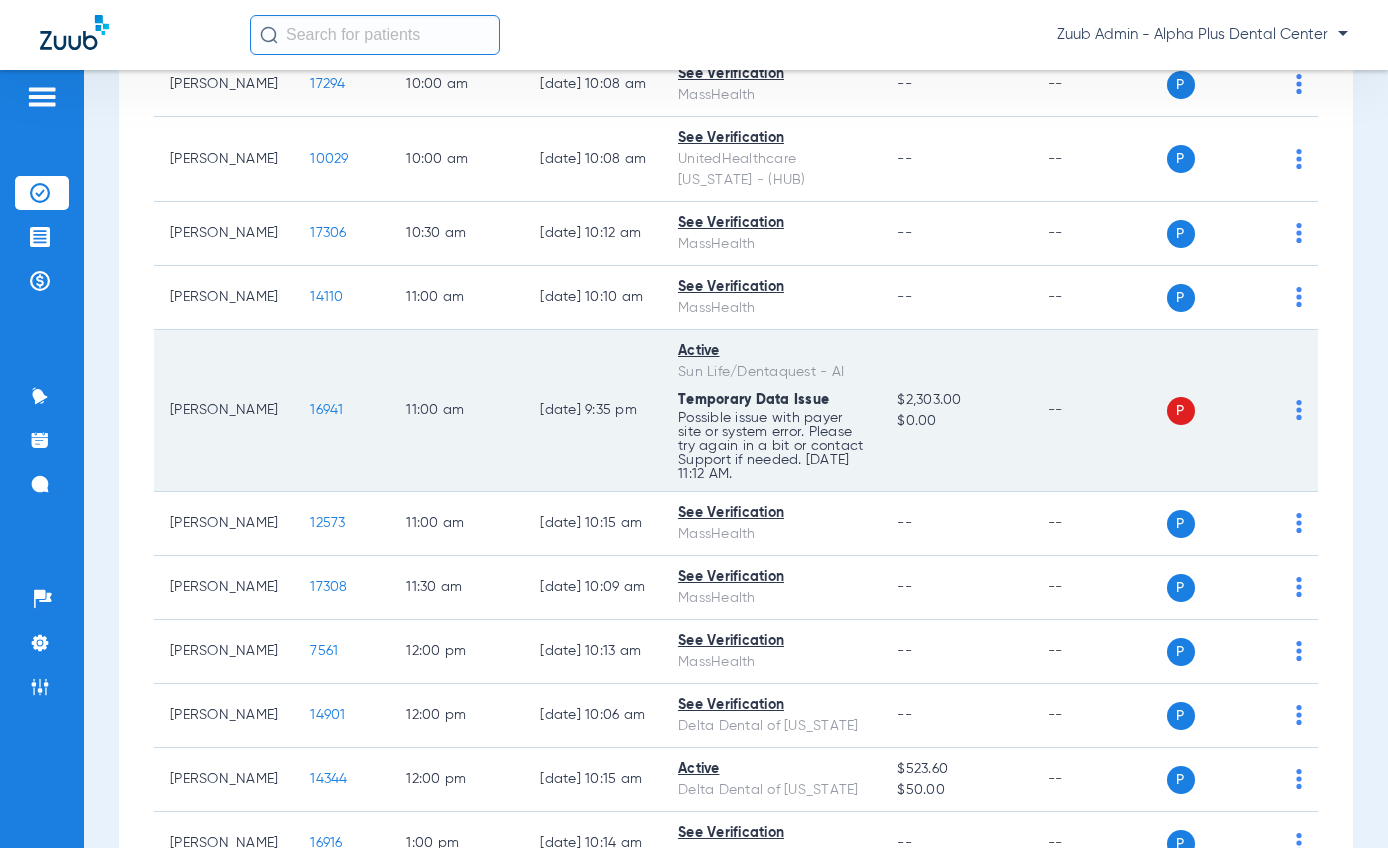 click on "P S" 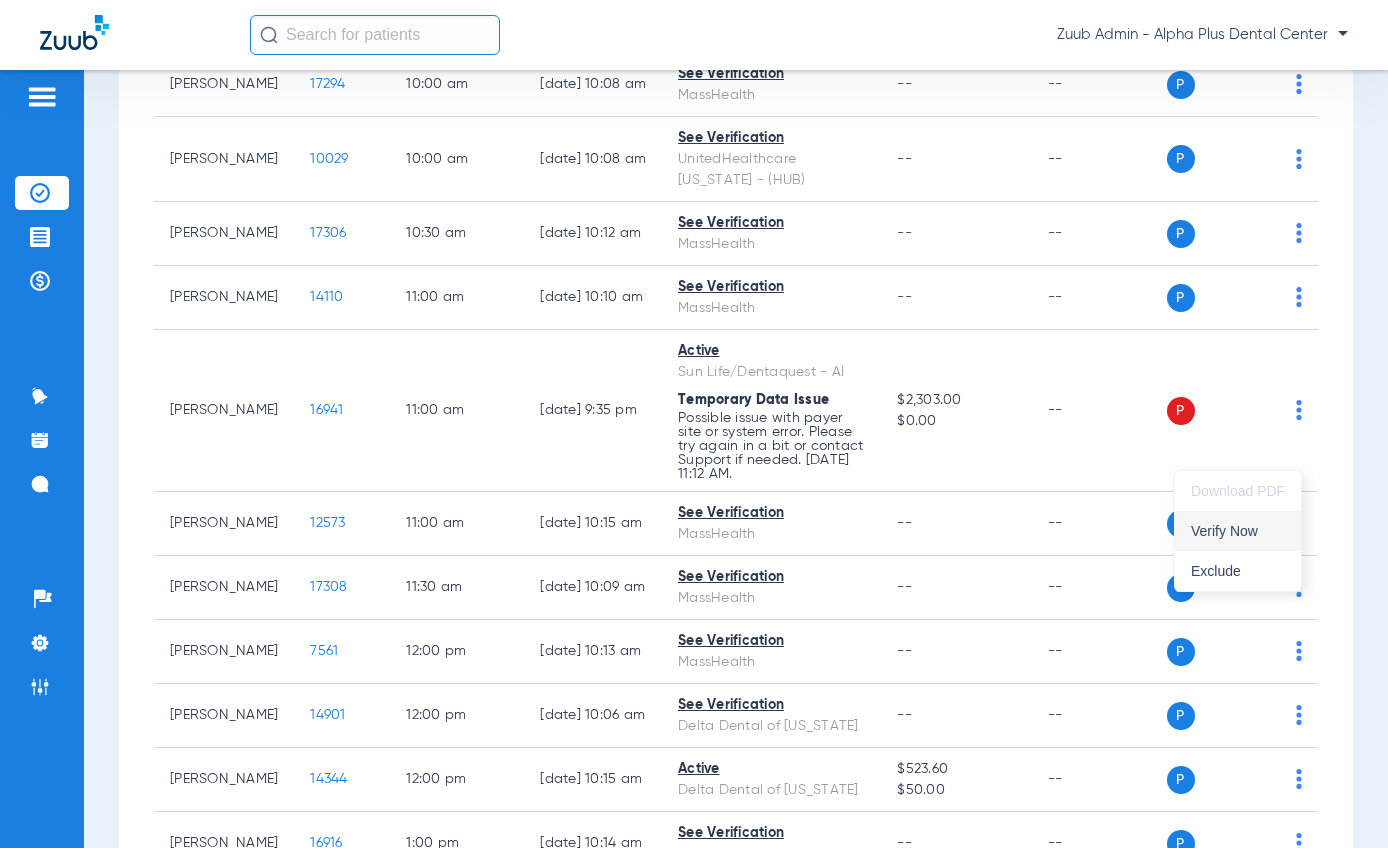 click on "Verify Now" at bounding box center (1238, 531) 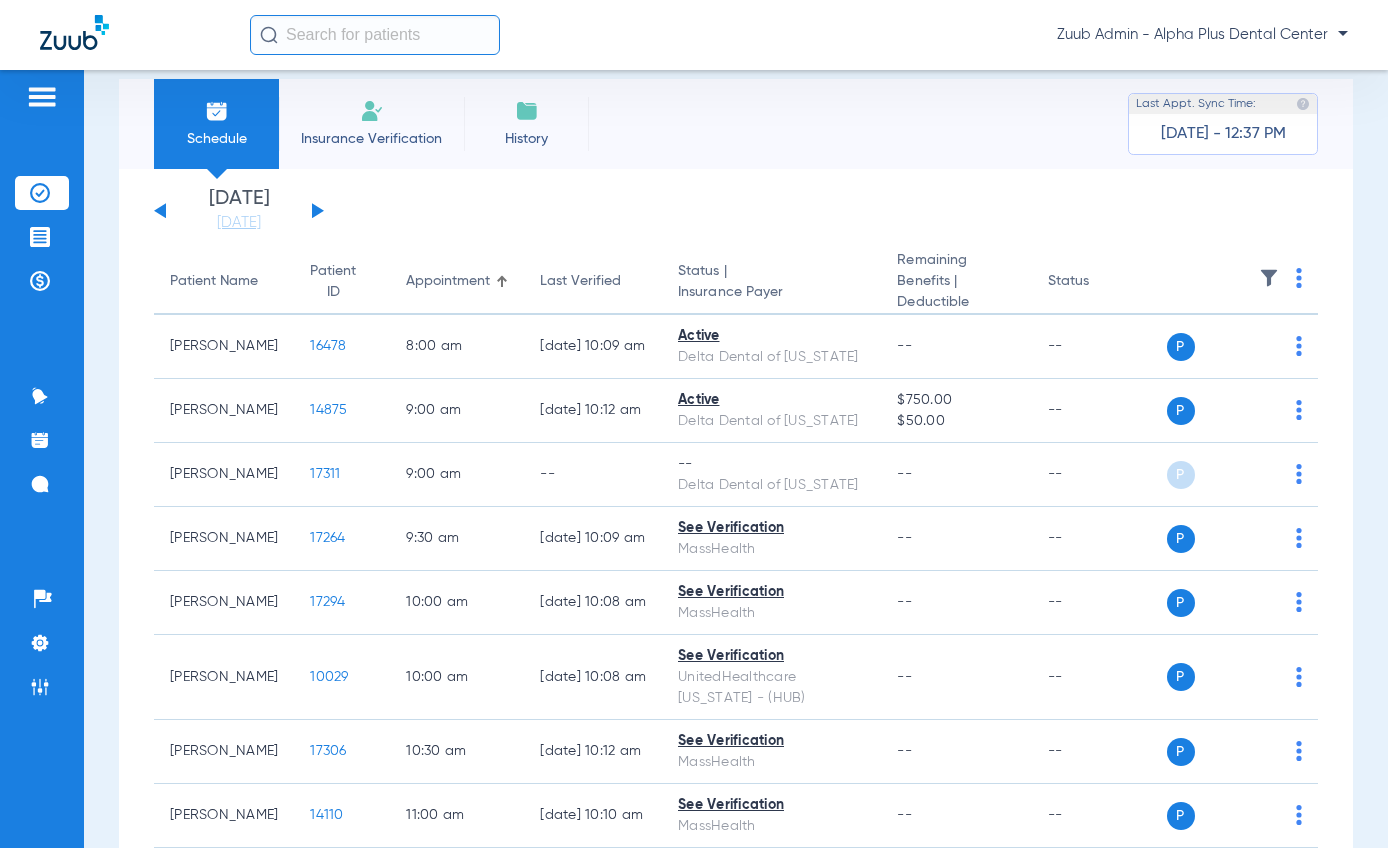 scroll, scrollTop: 0, scrollLeft: 0, axis: both 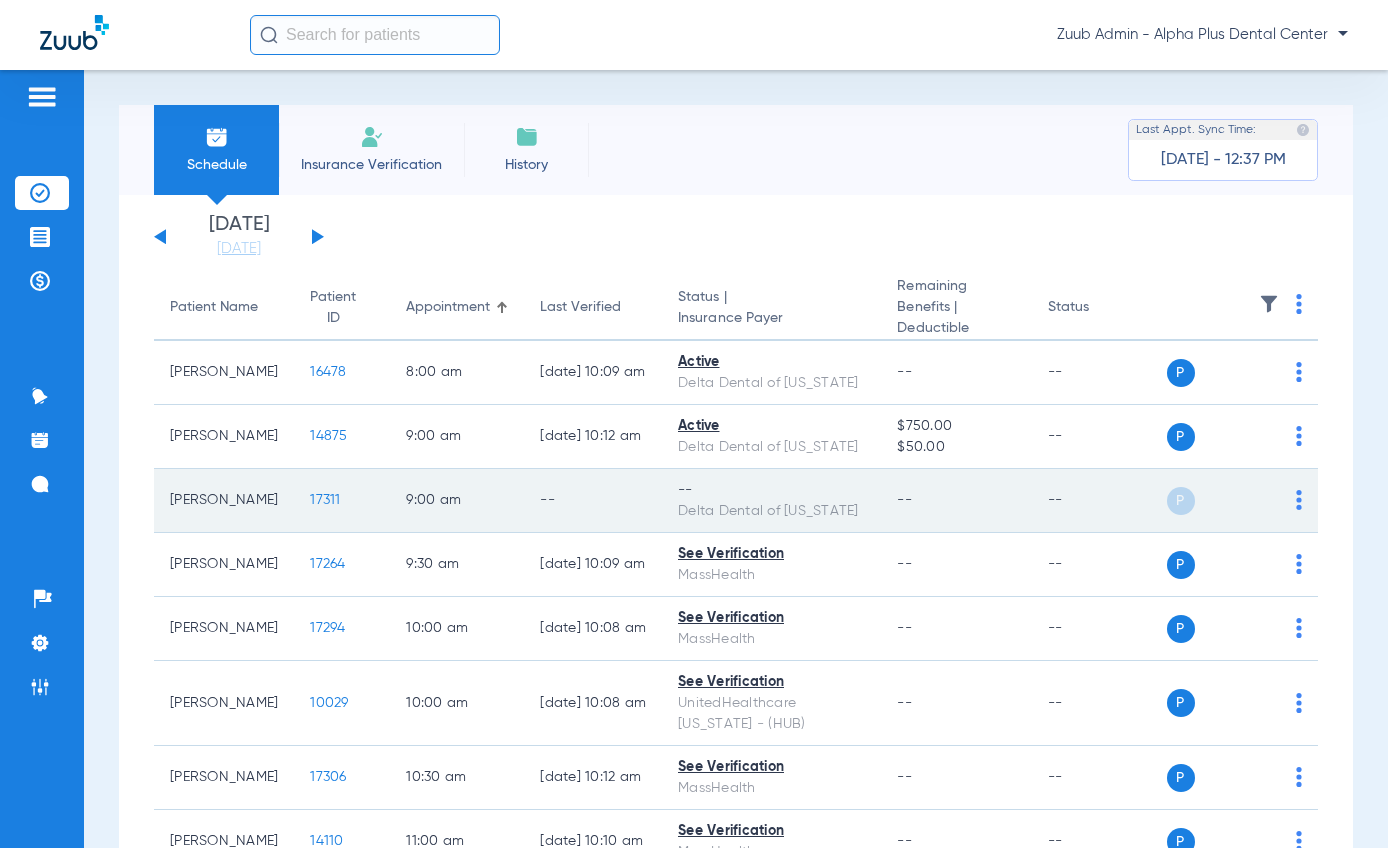click 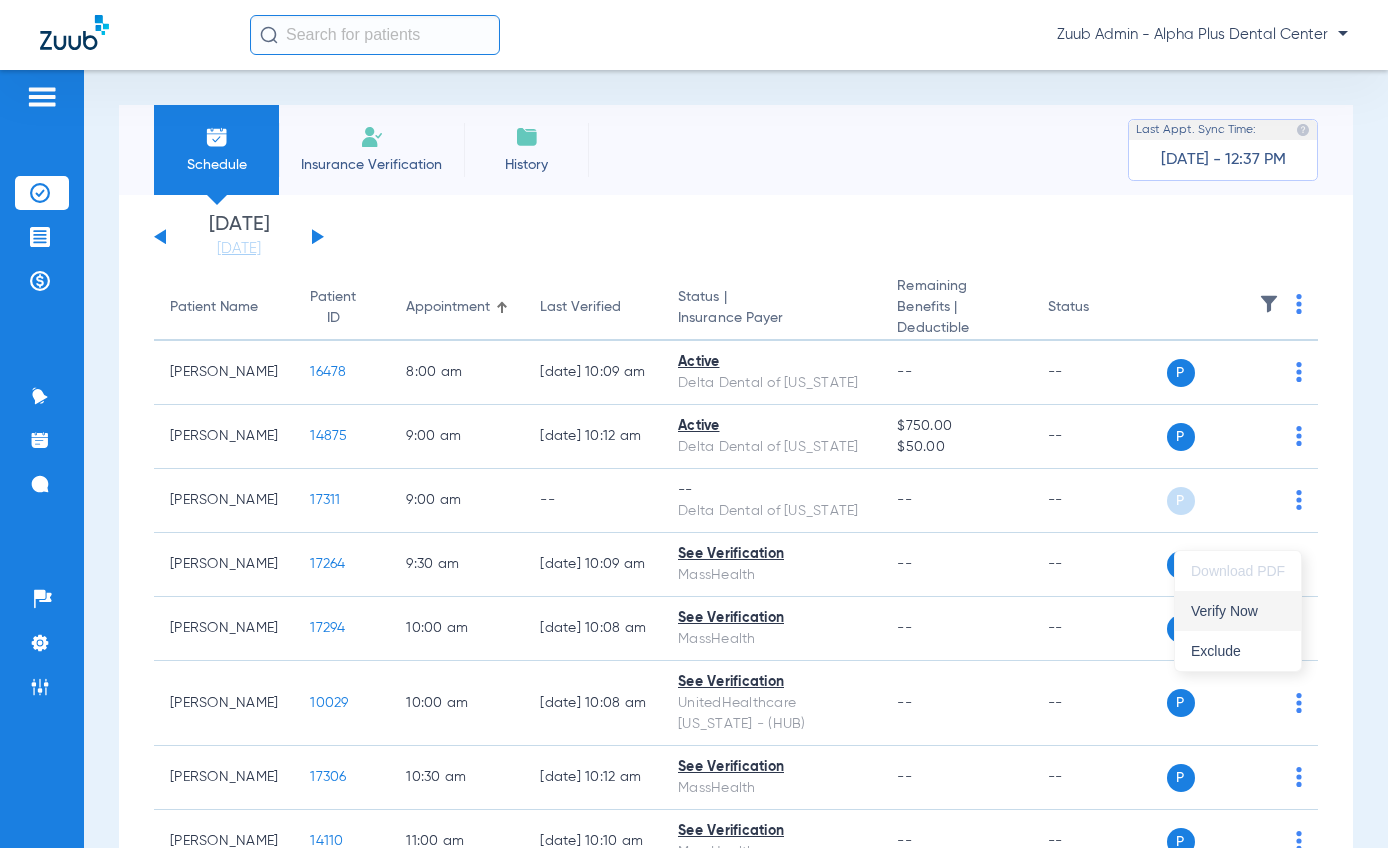 click on "Verify Now" at bounding box center [1238, 611] 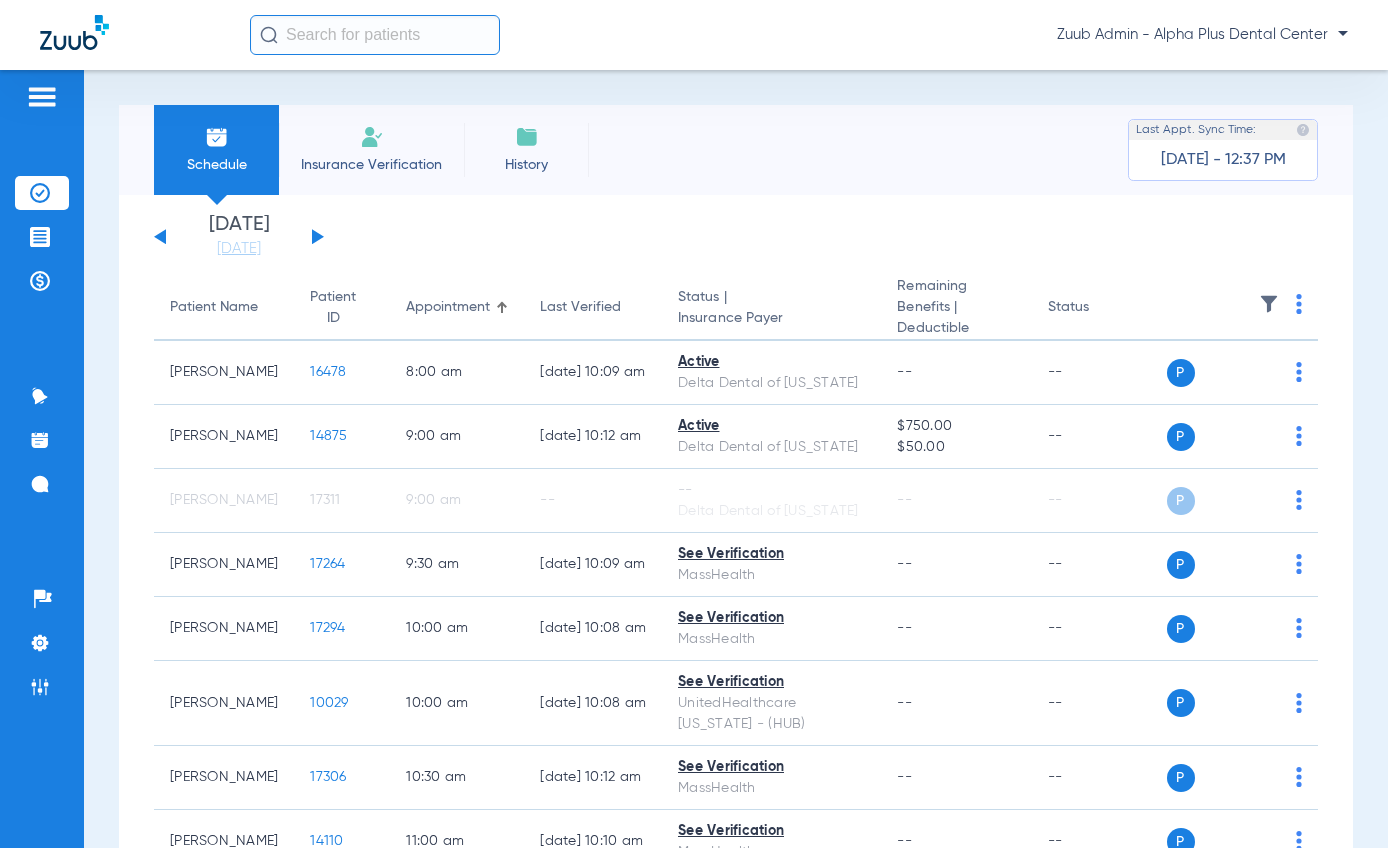 click 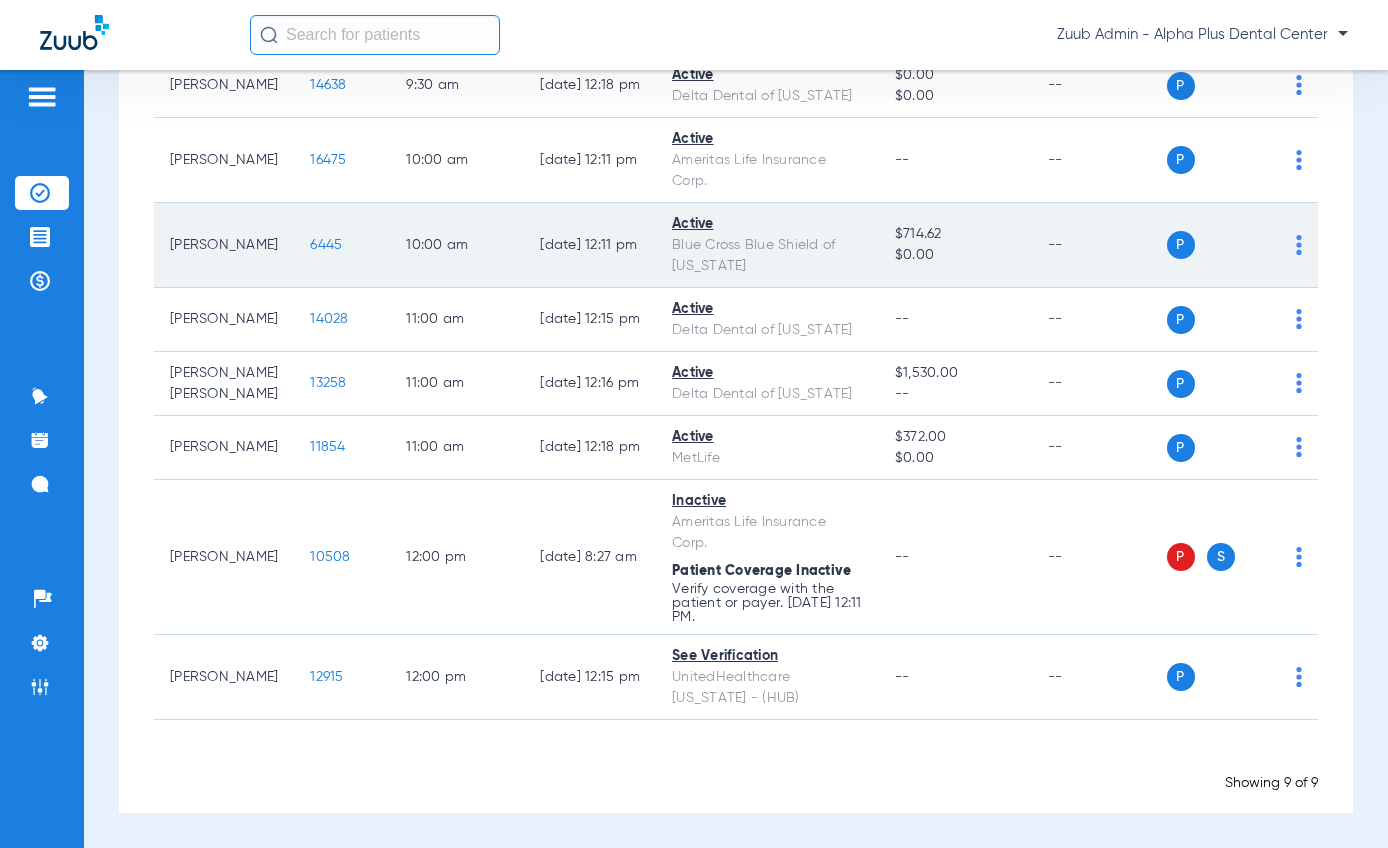 scroll, scrollTop: 0, scrollLeft: 0, axis: both 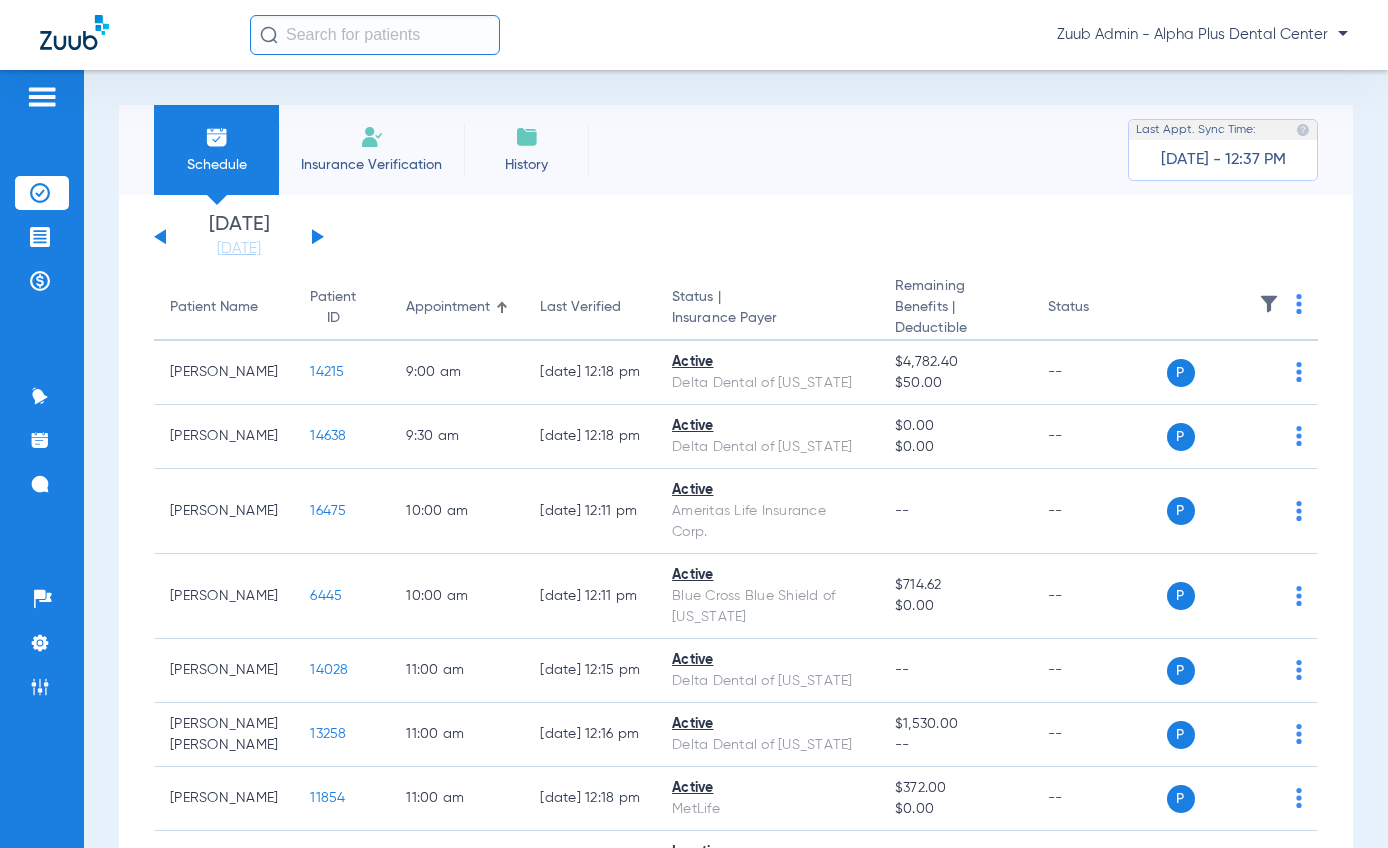 click on "Tuesday   05-13-2025   Wednesday   05-14-2025   Thursday   05-15-2025   Friday   05-16-2025   Saturday   05-17-2025   Sunday   05-18-2025   Monday   05-19-2025   Tuesday   05-20-2025   Wednesday   05-21-2025   Thursday   05-22-2025   Friday   05-23-2025   Saturday   05-24-2025   Sunday   05-25-2025   Monday   05-26-2025   Tuesday   05-27-2025   Wednesday   05-28-2025   Thursday   05-29-2025   Friday   05-30-2025   Saturday   05-31-2025   Sunday   06-01-2025   Monday   06-02-2025   Tuesday   06-03-2025   Wednesday   06-04-2025   Thursday   06-05-2025   Friday   06-06-2025   Saturday   06-07-2025   Sunday   06-08-2025   Monday   06-09-2025   Tuesday   06-10-2025   Wednesday   06-11-2025   Thursday   06-12-2025   Friday   06-13-2025   Saturday   06-14-2025   Sunday   06-15-2025   Monday   06-16-2025   Tuesday   06-17-2025   Wednesday   06-18-2025   Thursday   06-19-2025   Friday   06-20-2025   Saturday   06-21-2025   Sunday   06-22-2025   Monday   06-23-2025   Tuesday   06-24-2025   Wednesday   06-25-2025" 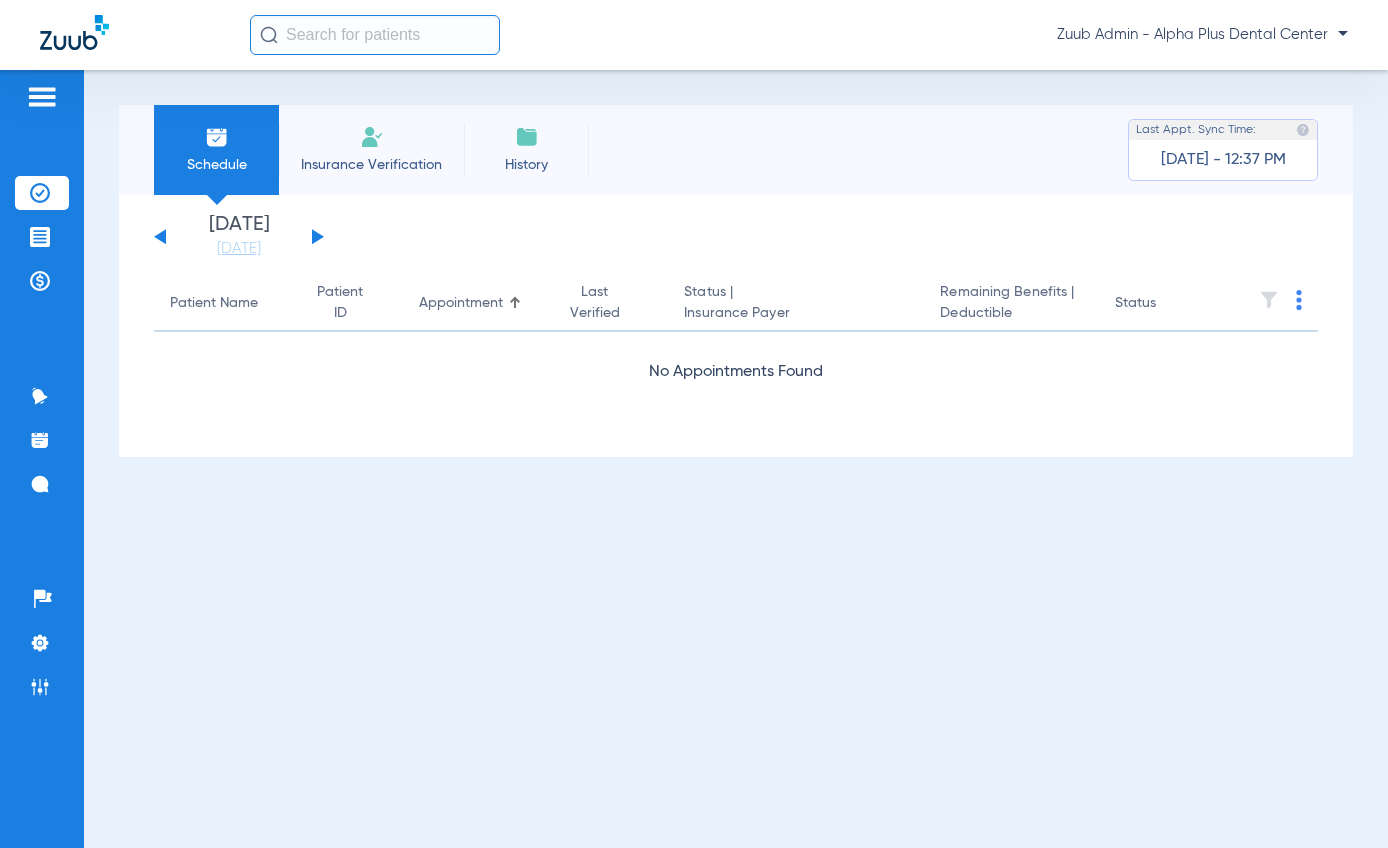 click 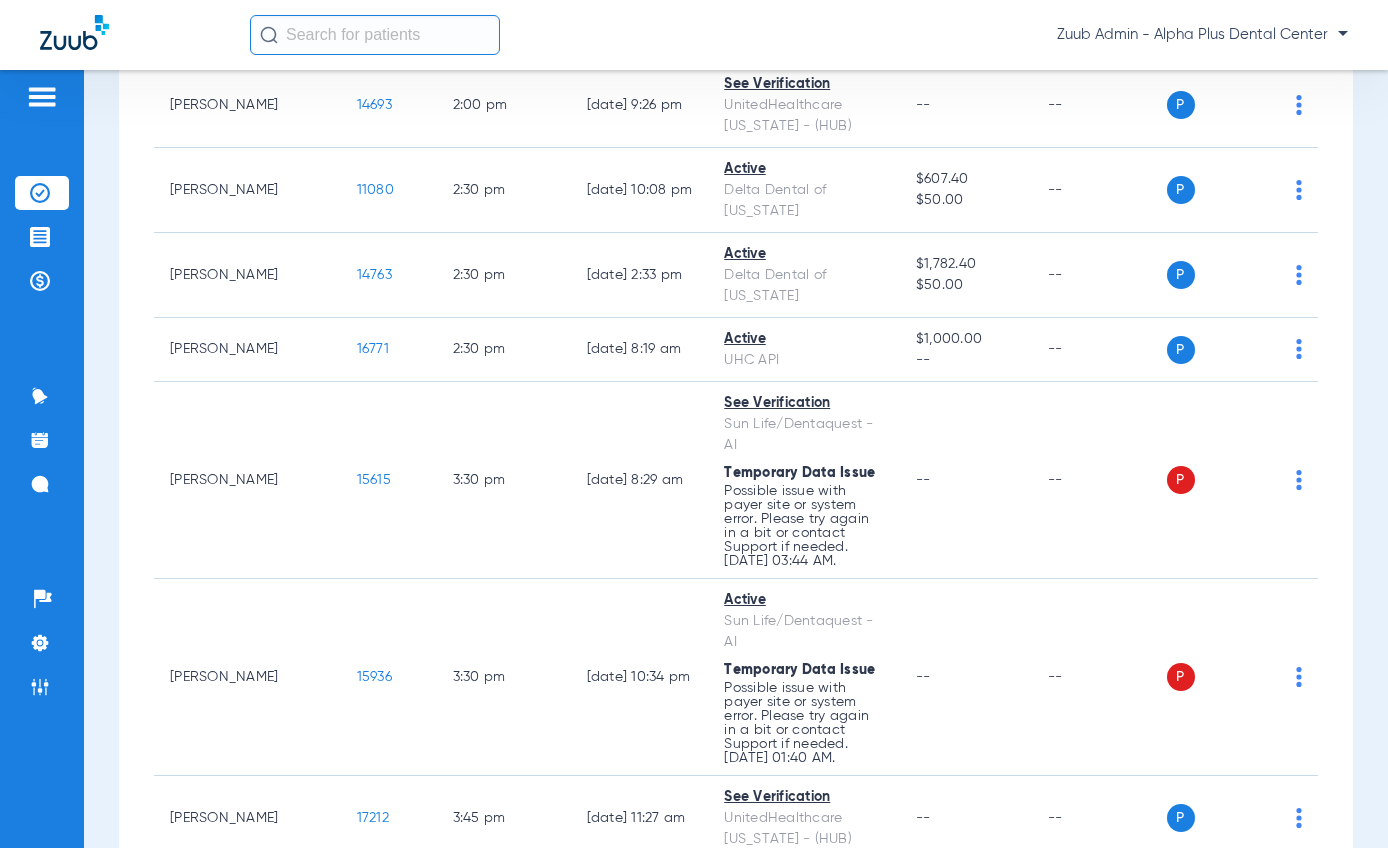 scroll, scrollTop: 1856, scrollLeft: 0, axis: vertical 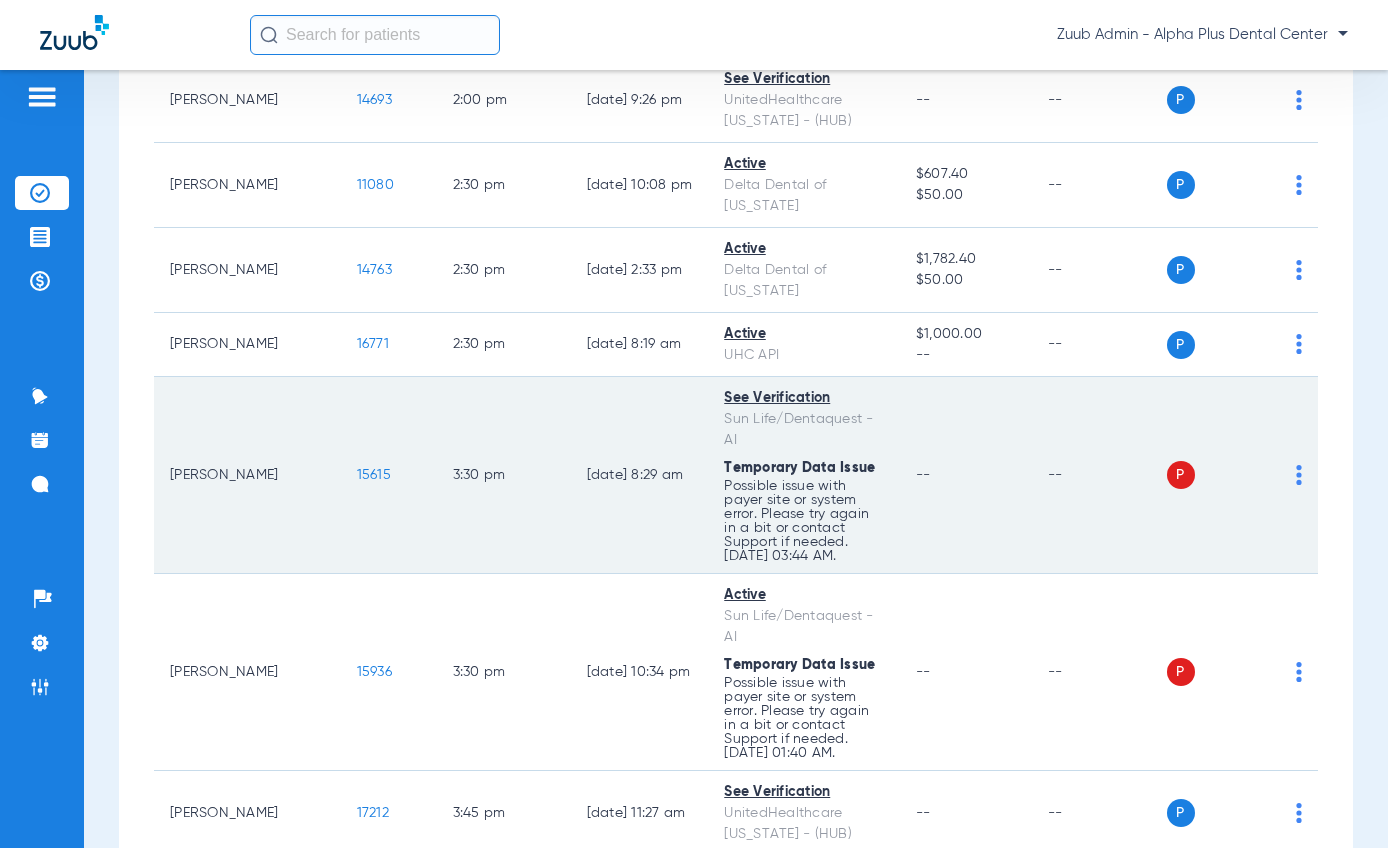 click 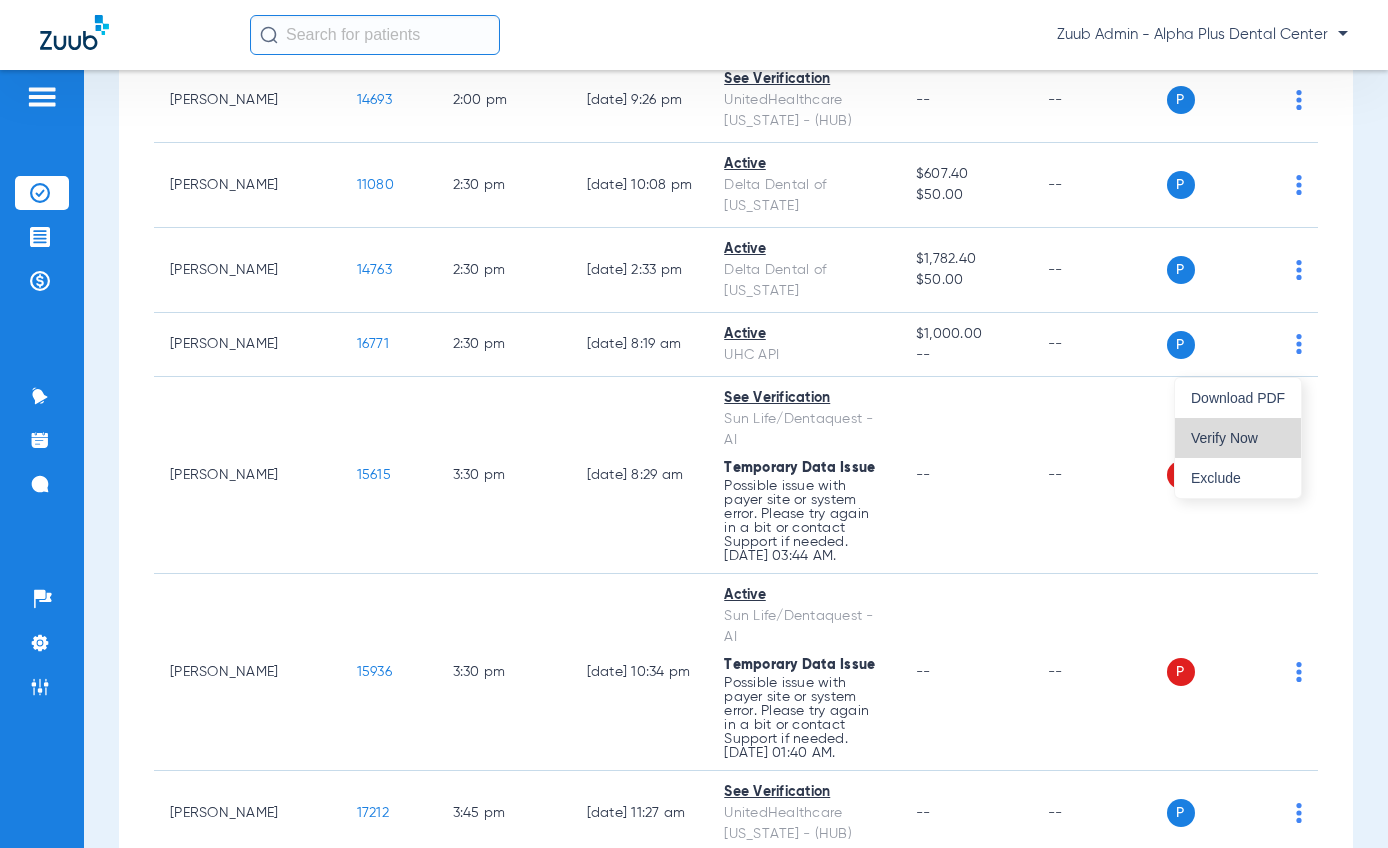 click on "Verify Now" at bounding box center [1238, 438] 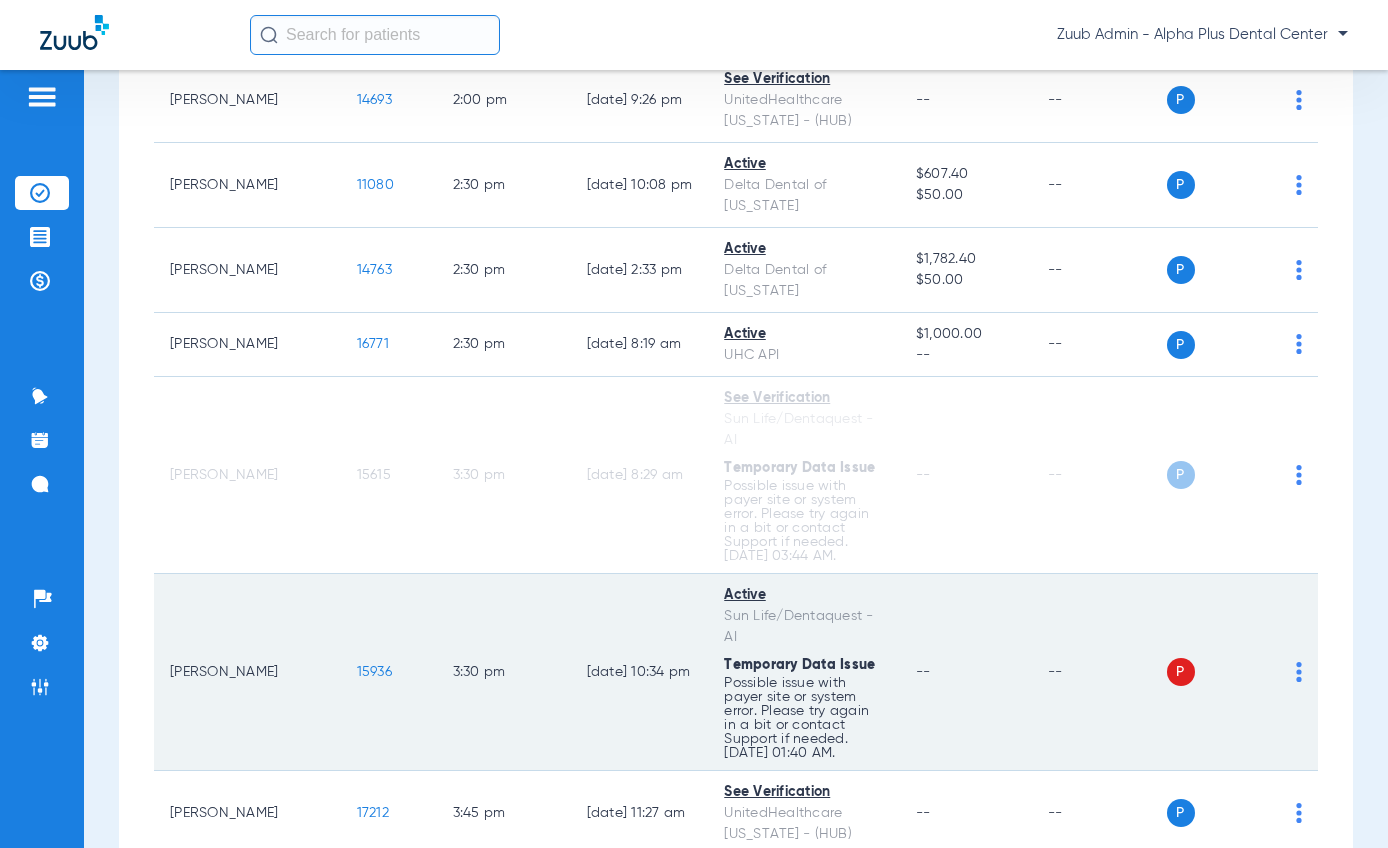 click 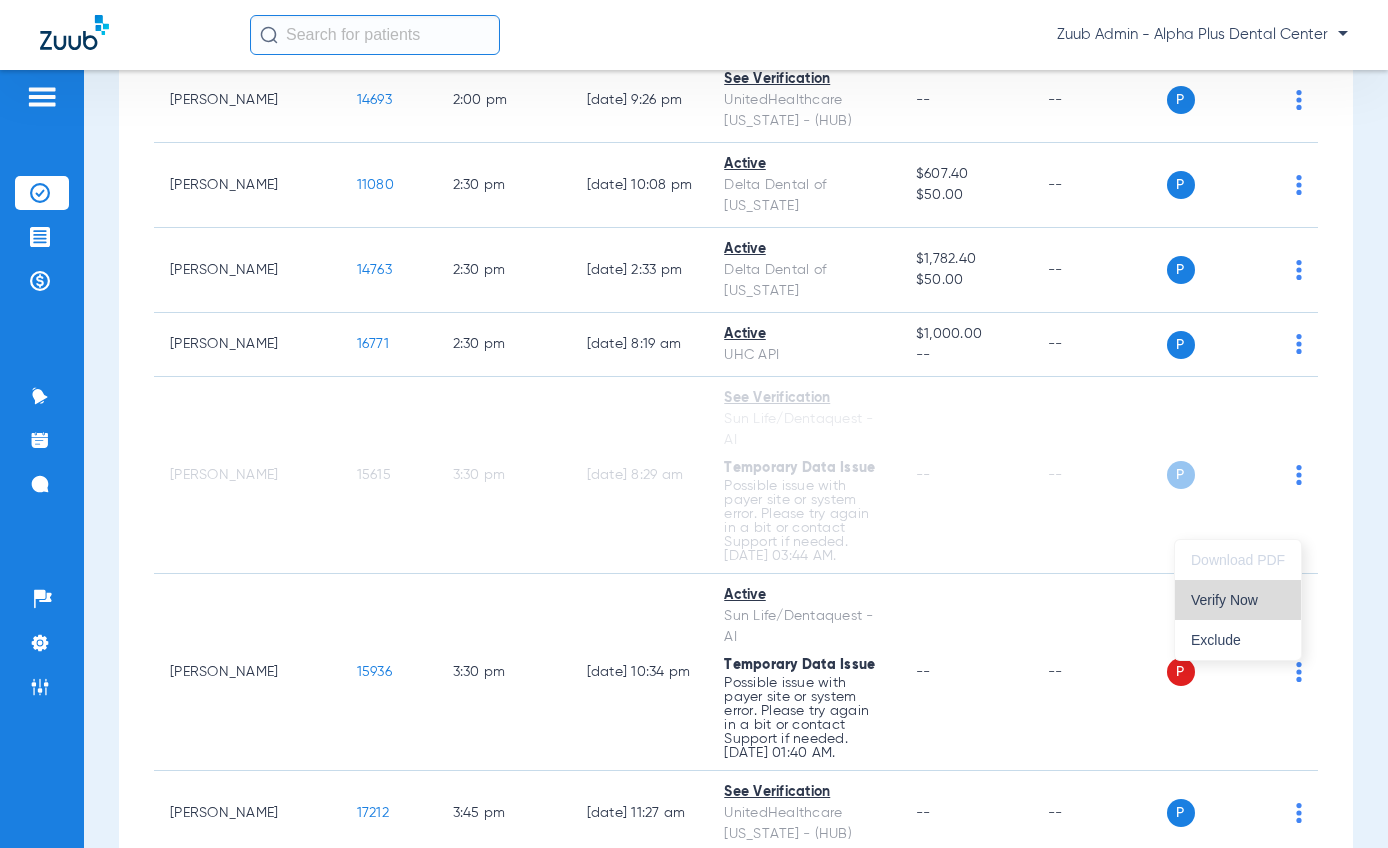 click on "Verify Now" at bounding box center (1238, 600) 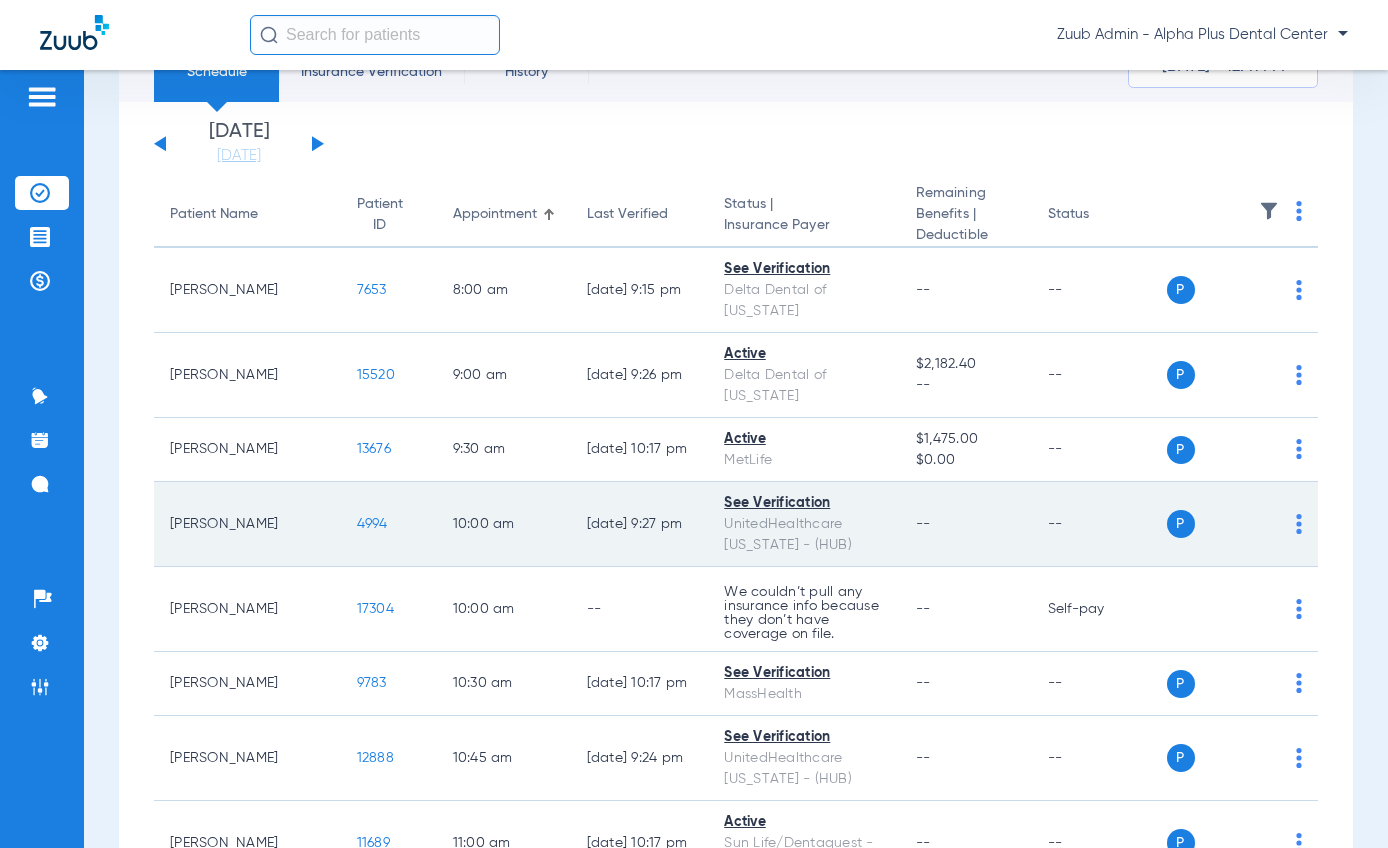 scroll, scrollTop: 0, scrollLeft: 0, axis: both 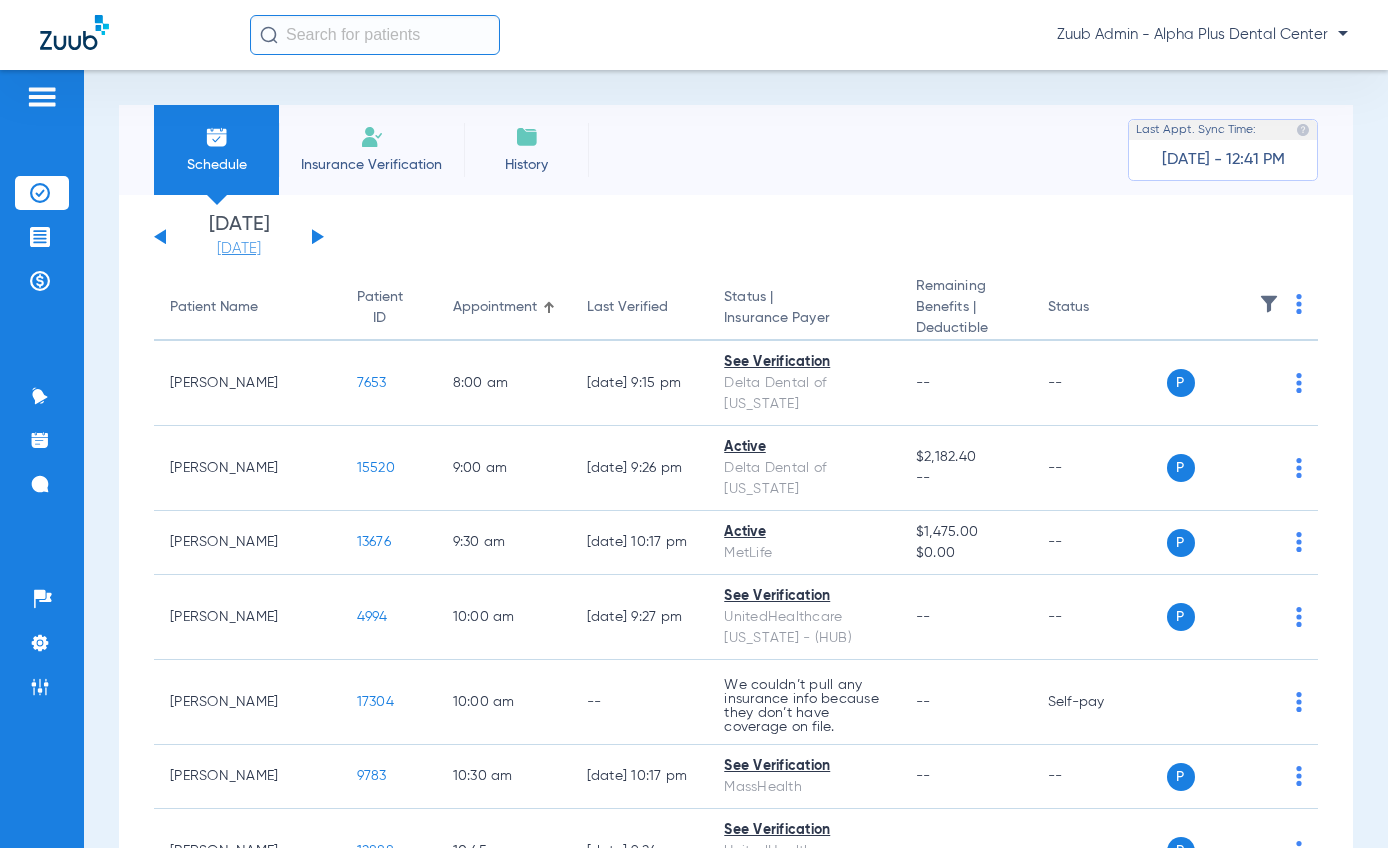 click on "07-21-2025" 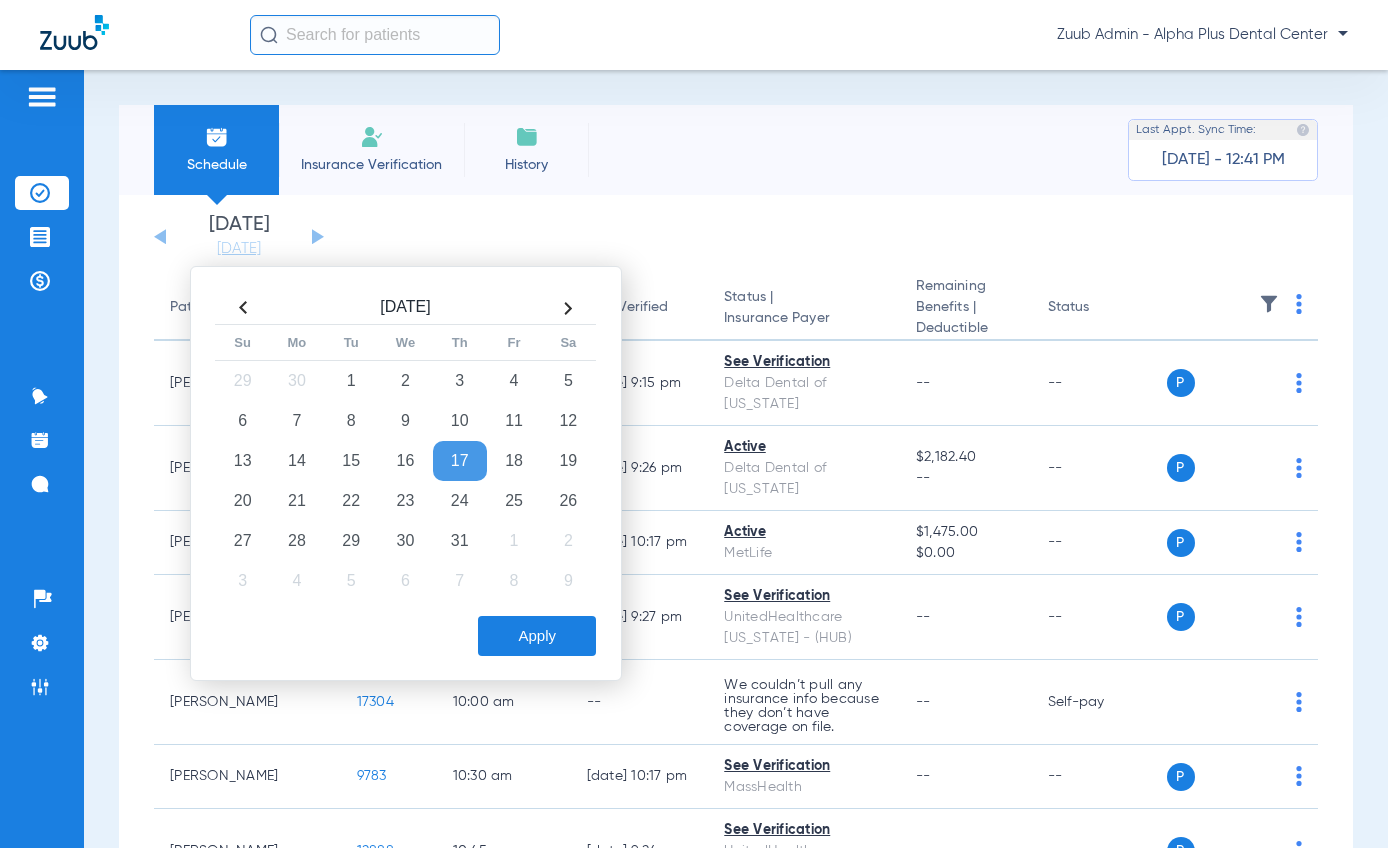 click on "17" 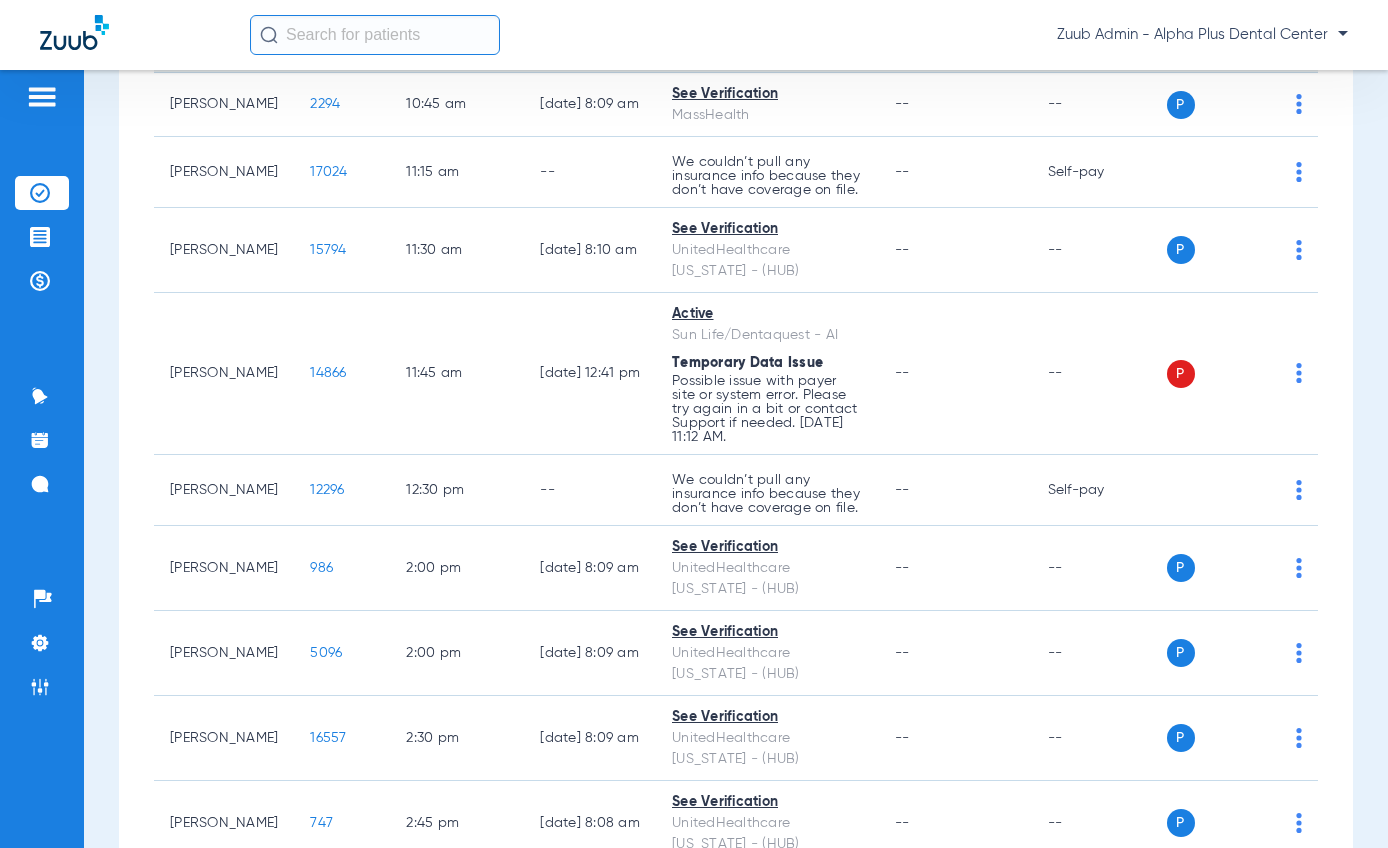 scroll, scrollTop: 552, scrollLeft: 0, axis: vertical 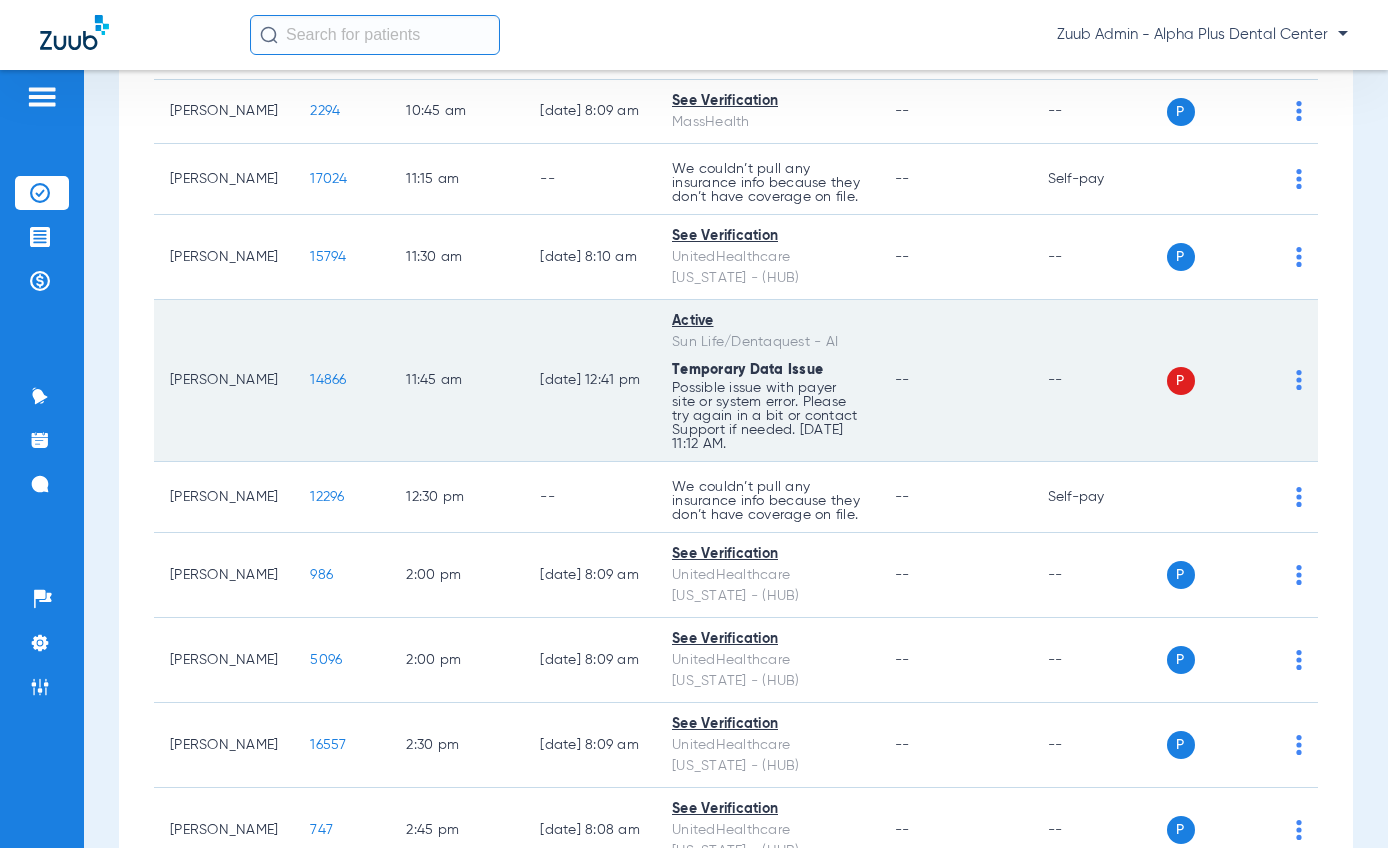 click 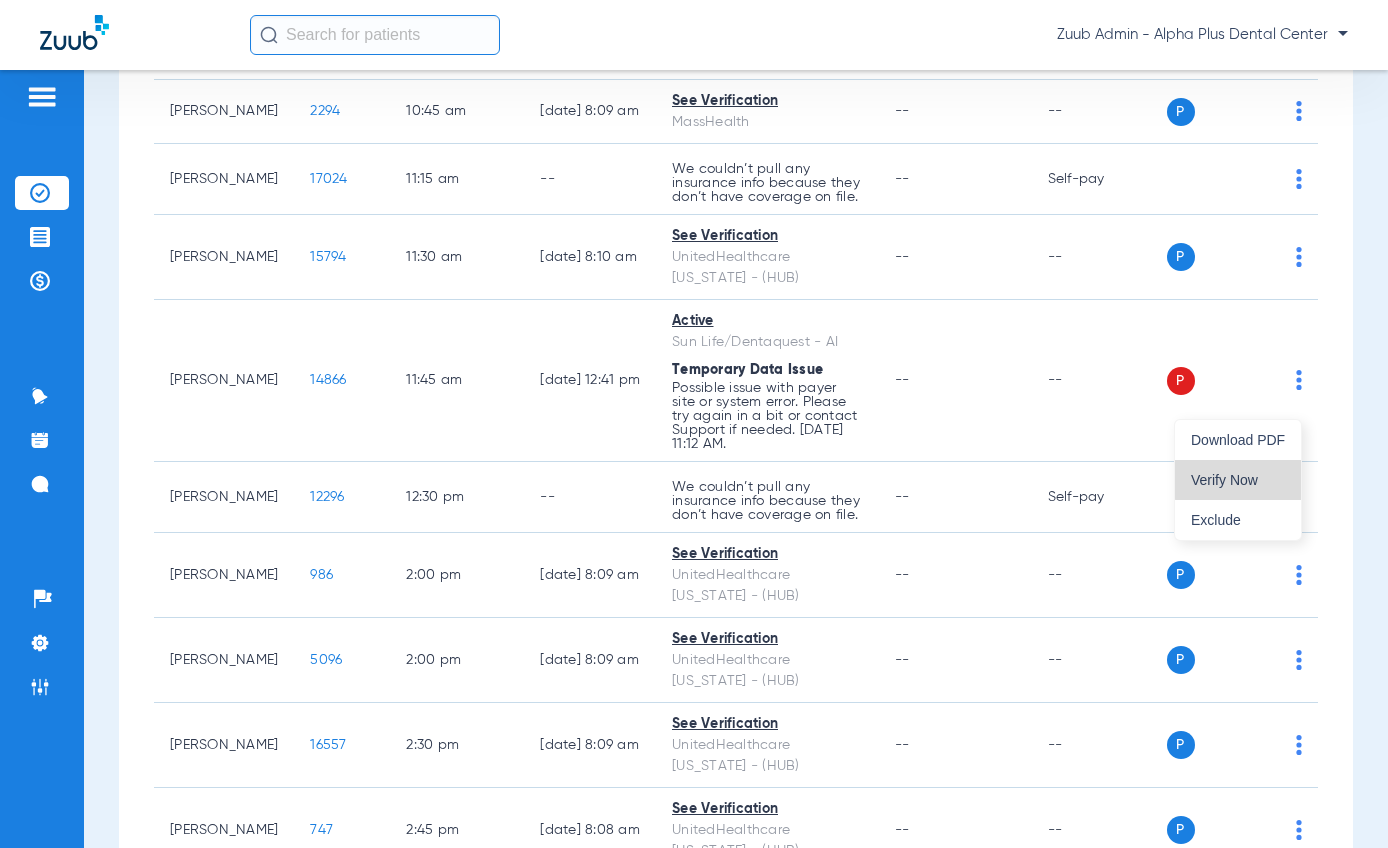 click on "Verify Now" at bounding box center [1238, 480] 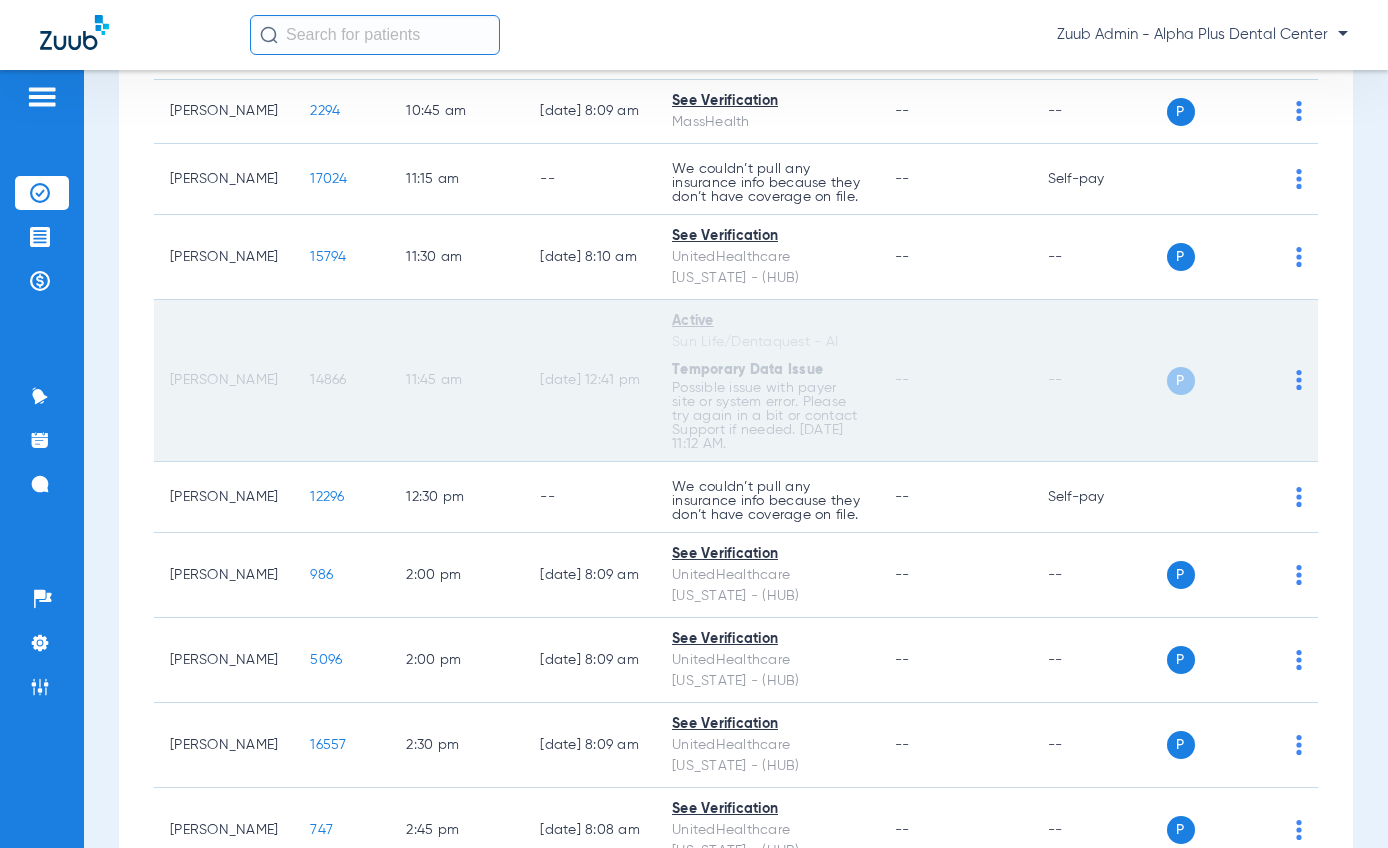 click on "14866" 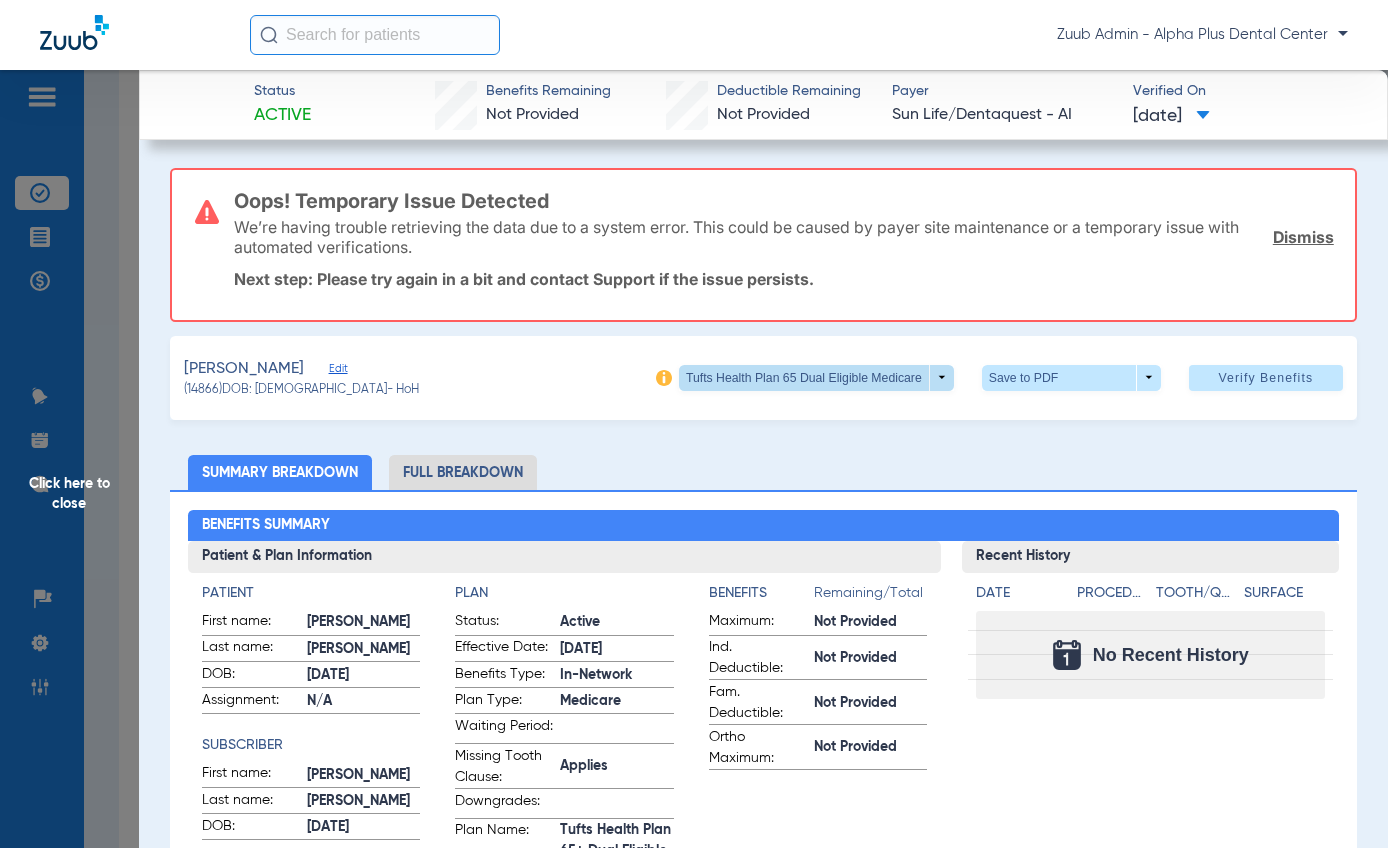 click 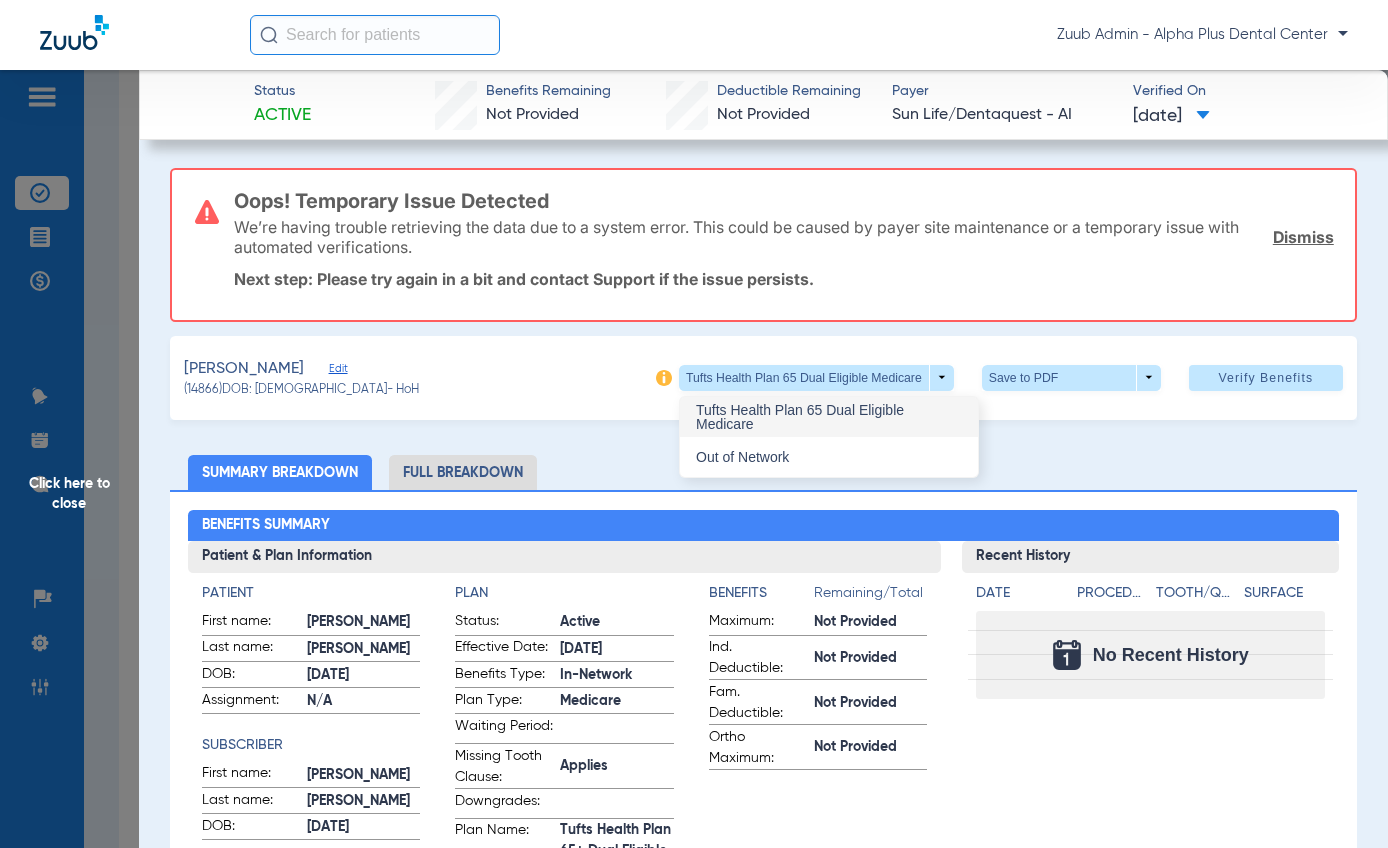click on "Tufts Health Plan 65 Dual Eligible Medicare" at bounding box center (829, 417) 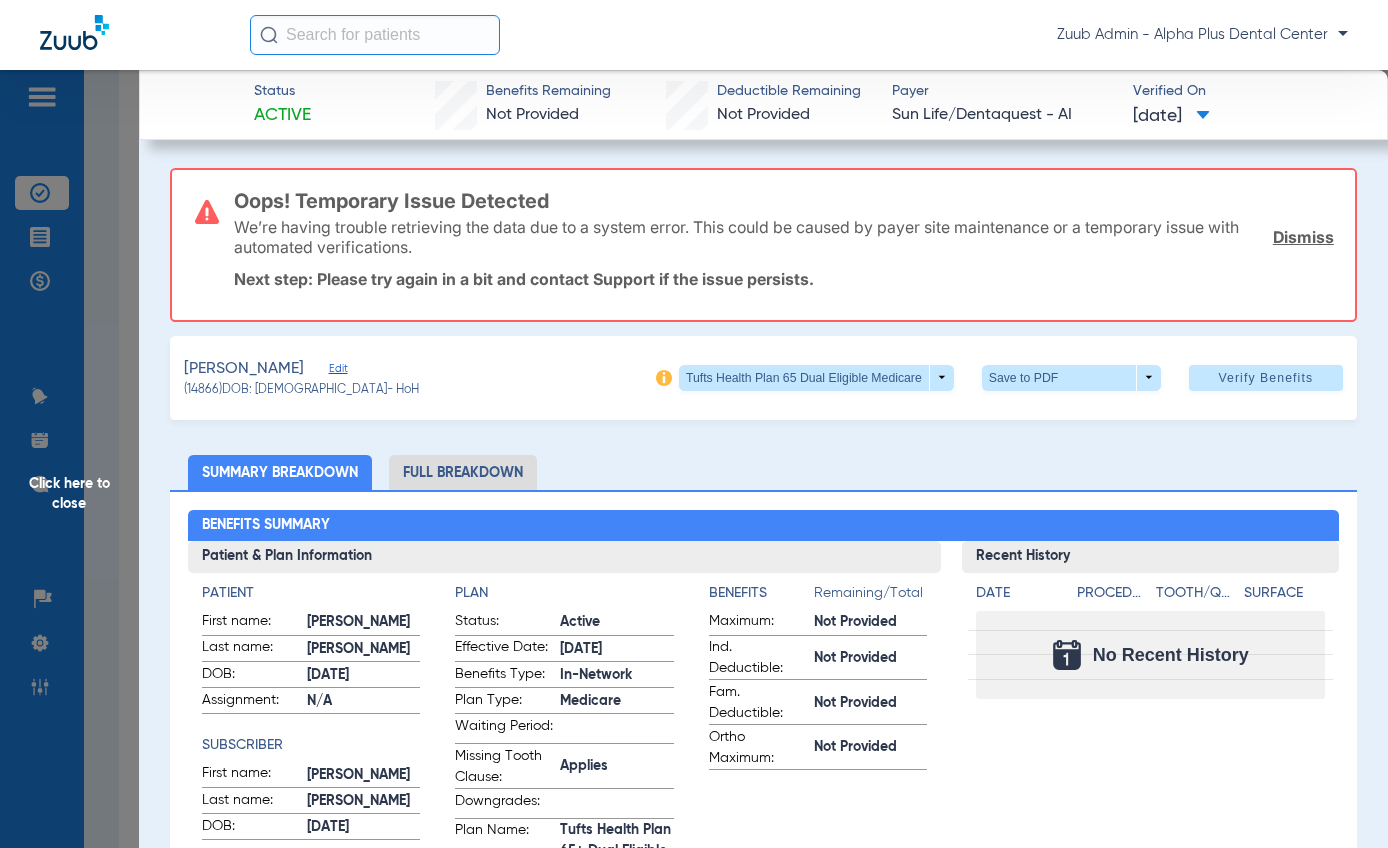 click 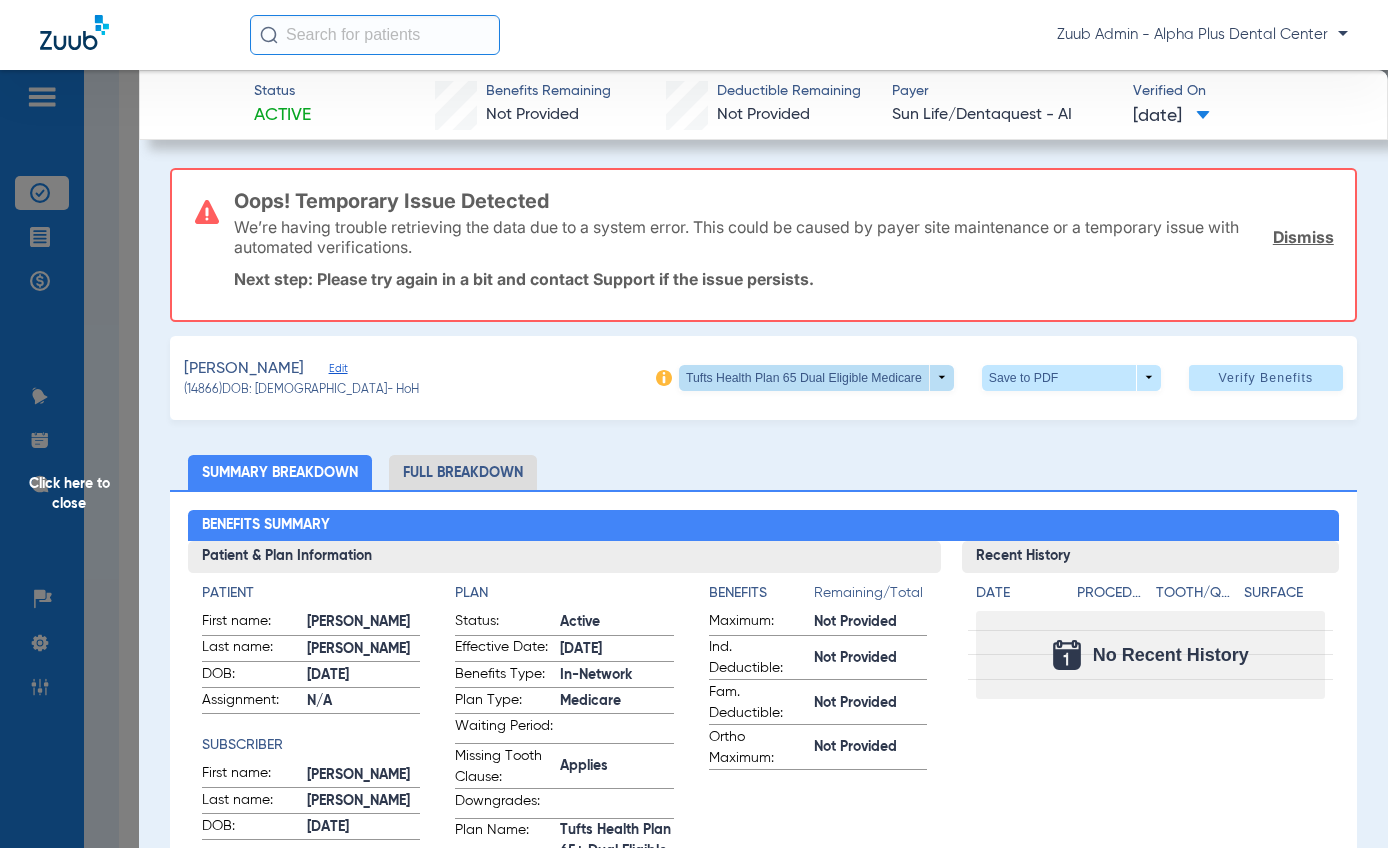 click 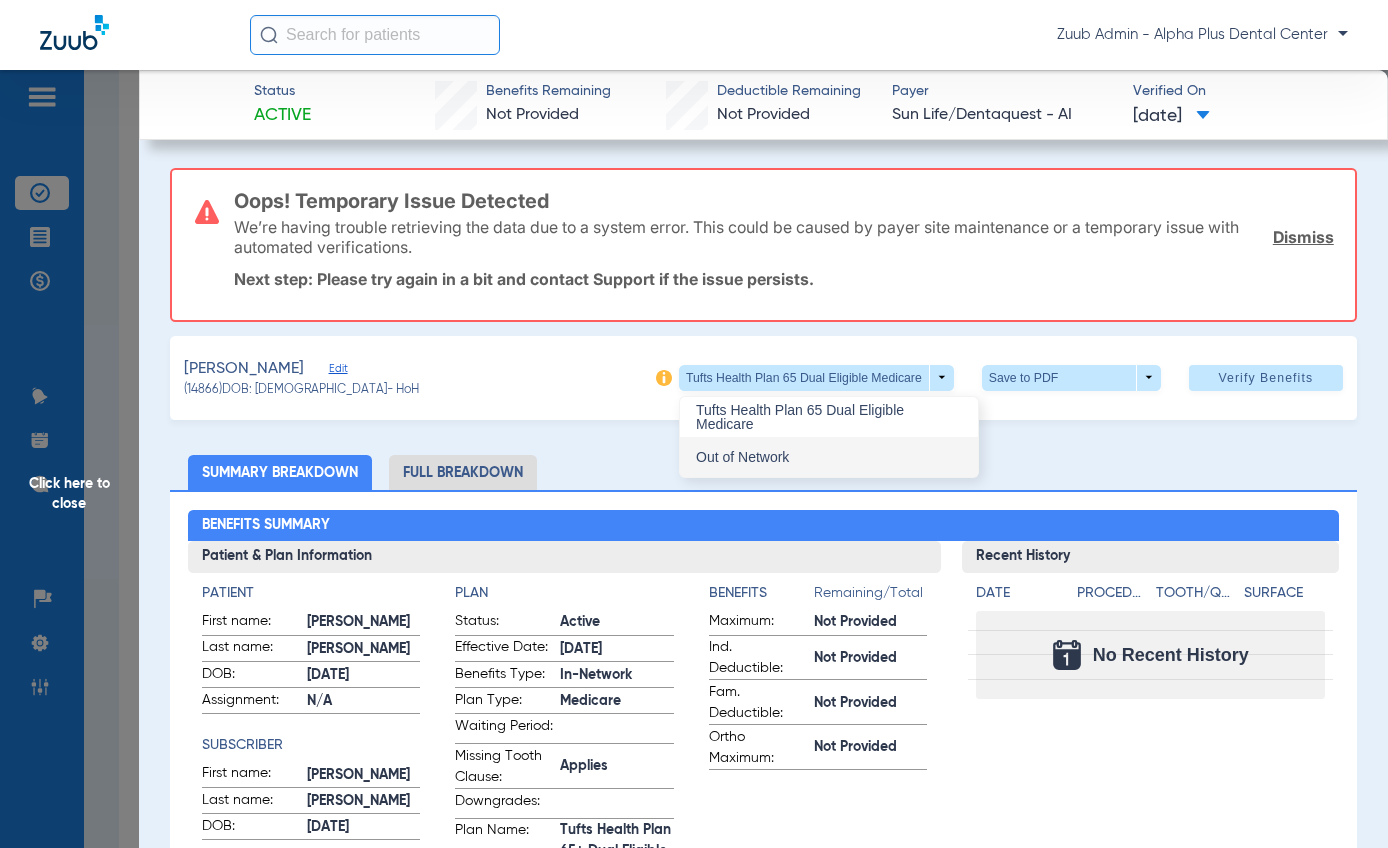 click on "Out of Network" at bounding box center [829, 457] 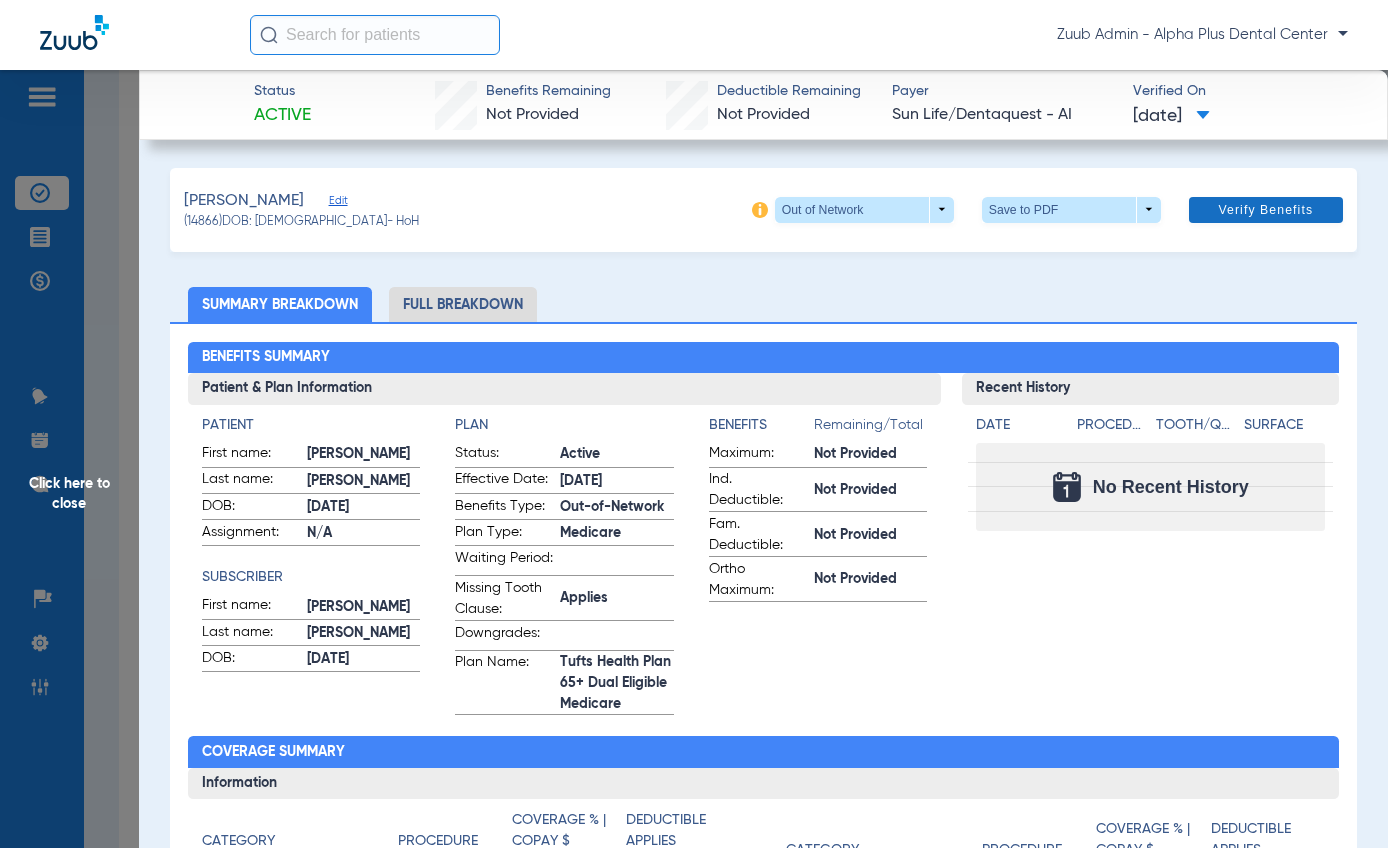 click on "Verify Benefits" 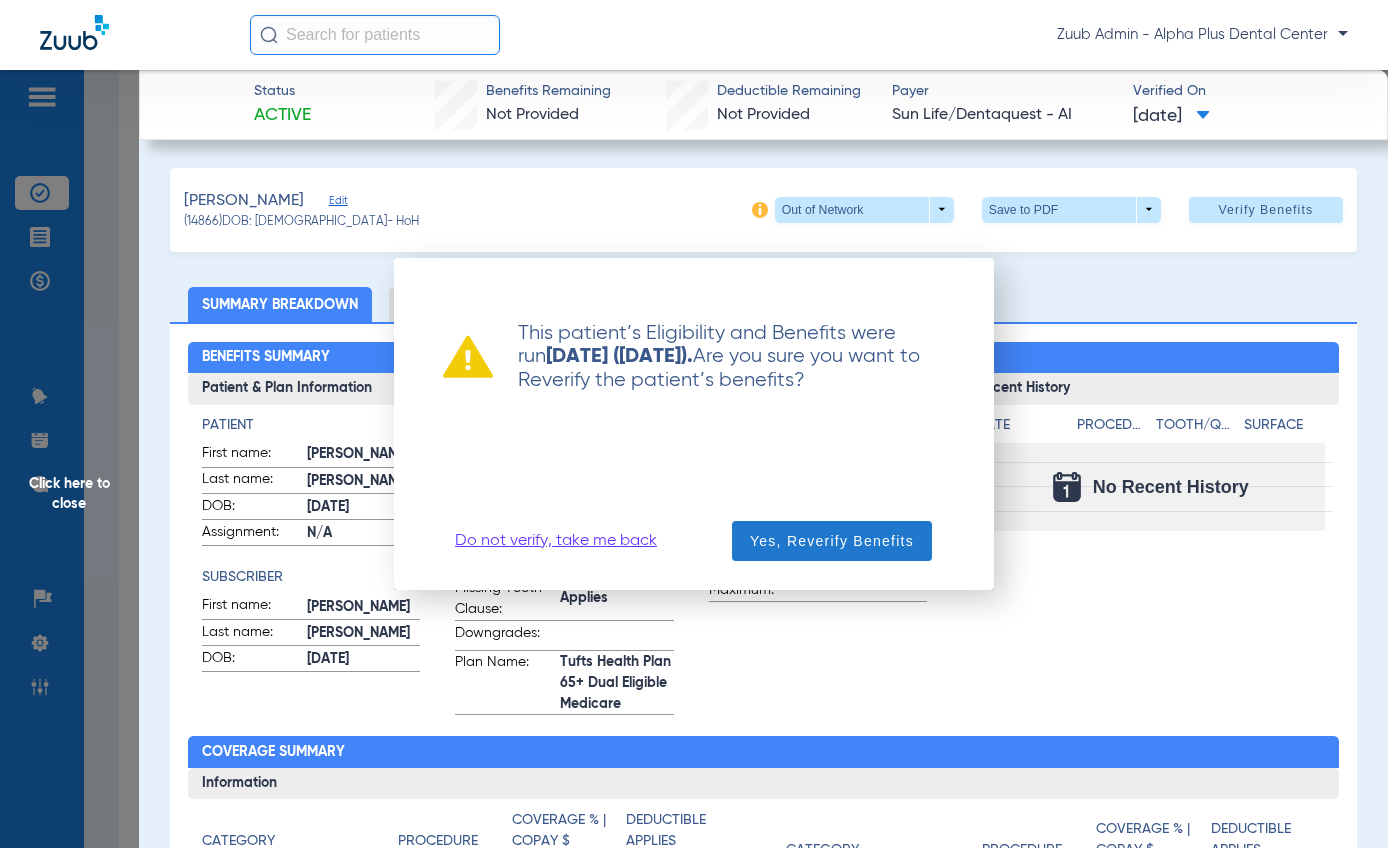 click on "Yes, Reverify Benefits" at bounding box center (832, 541) 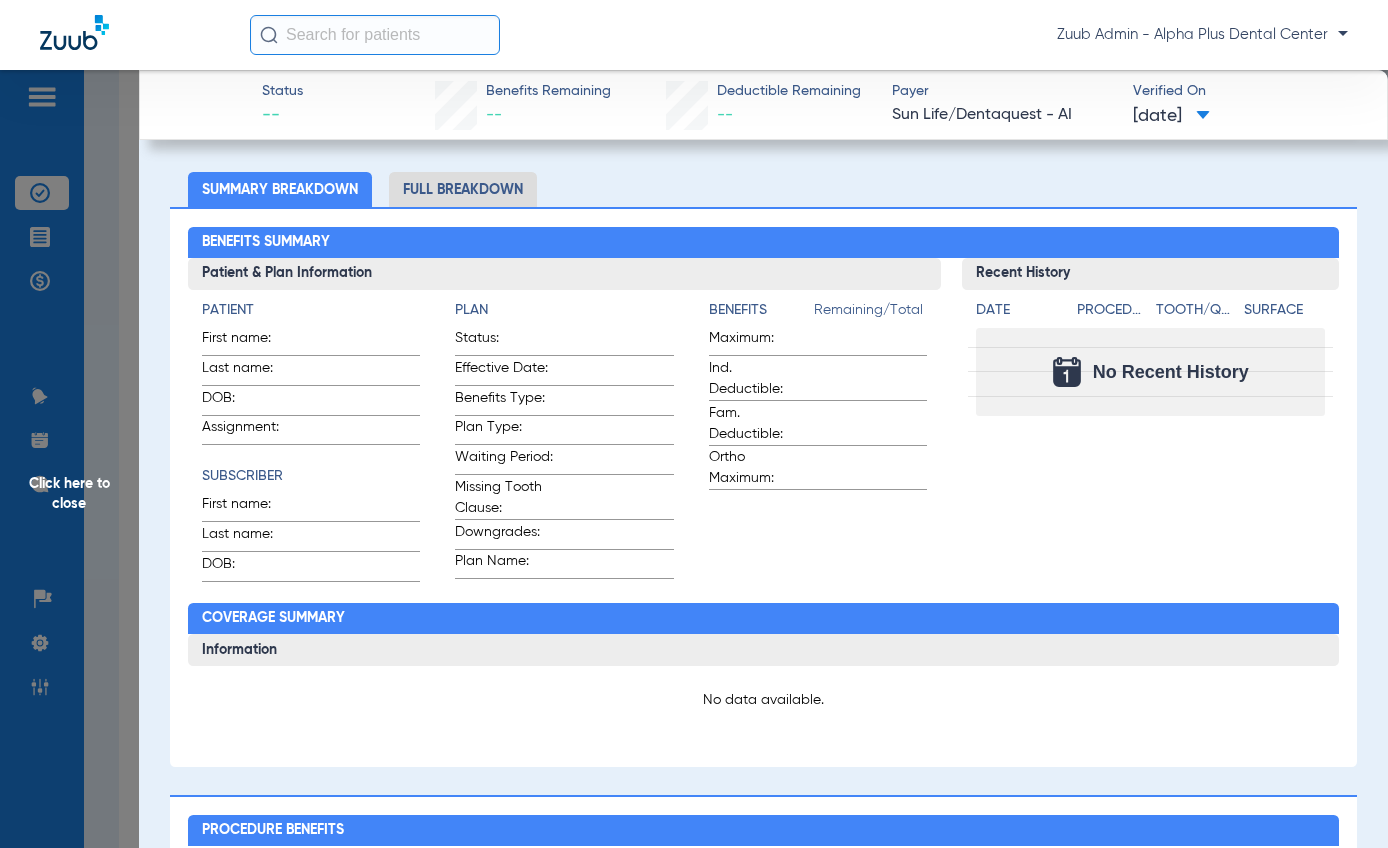 scroll, scrollTop: 284, scrollLeft: 0, axis: vertical 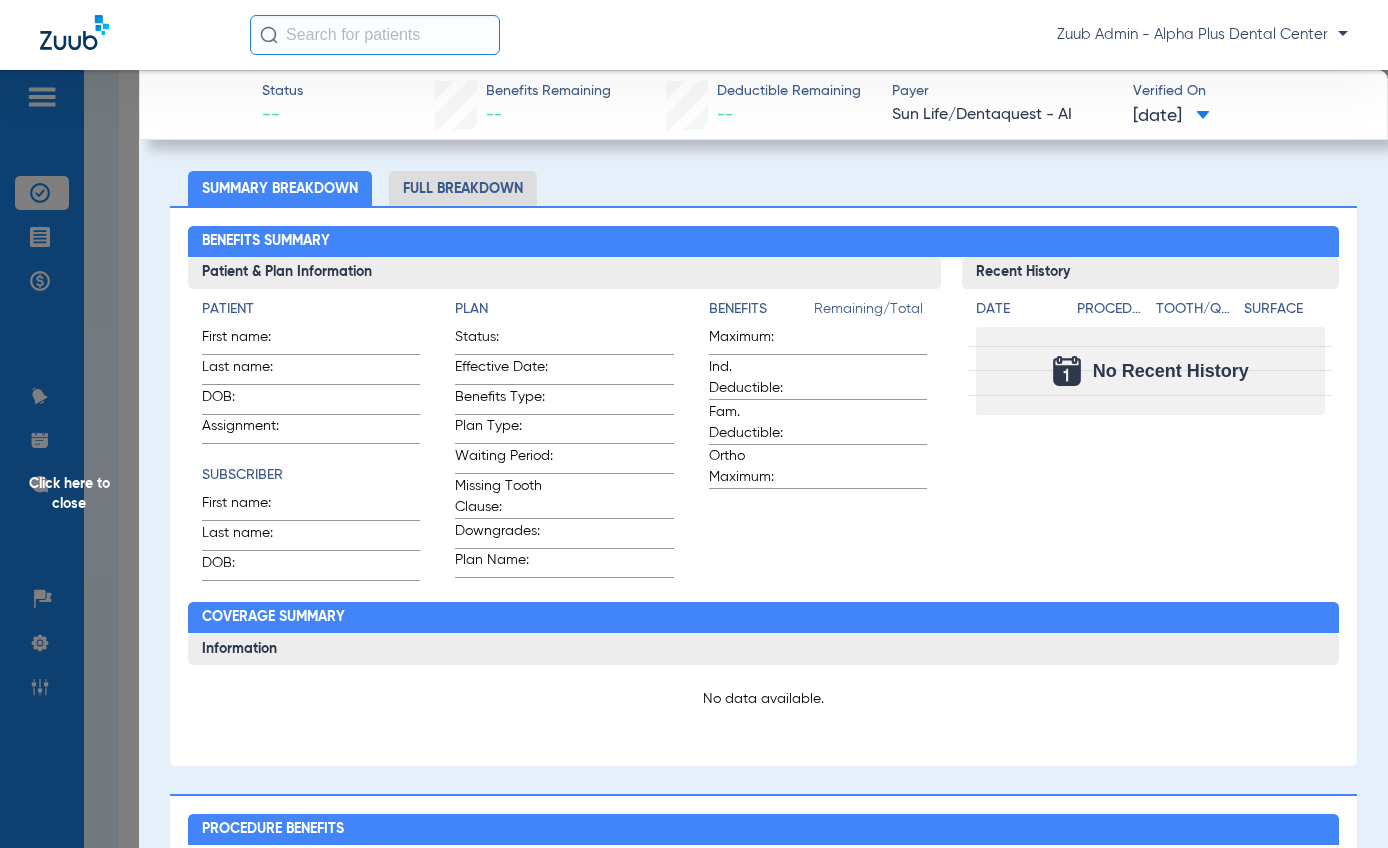 click on "Click here to close" 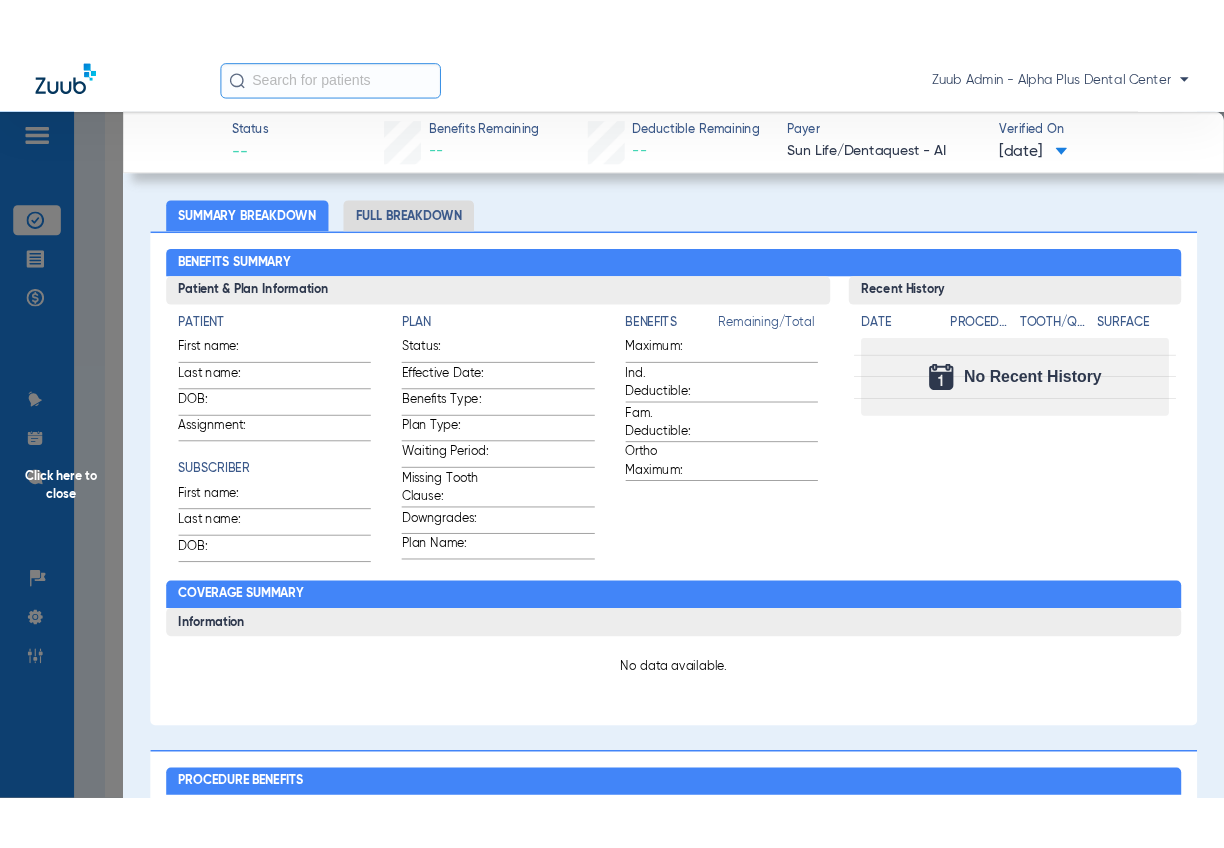 scroll, scrollTop: 0, scrollLeft: 0, axis: both 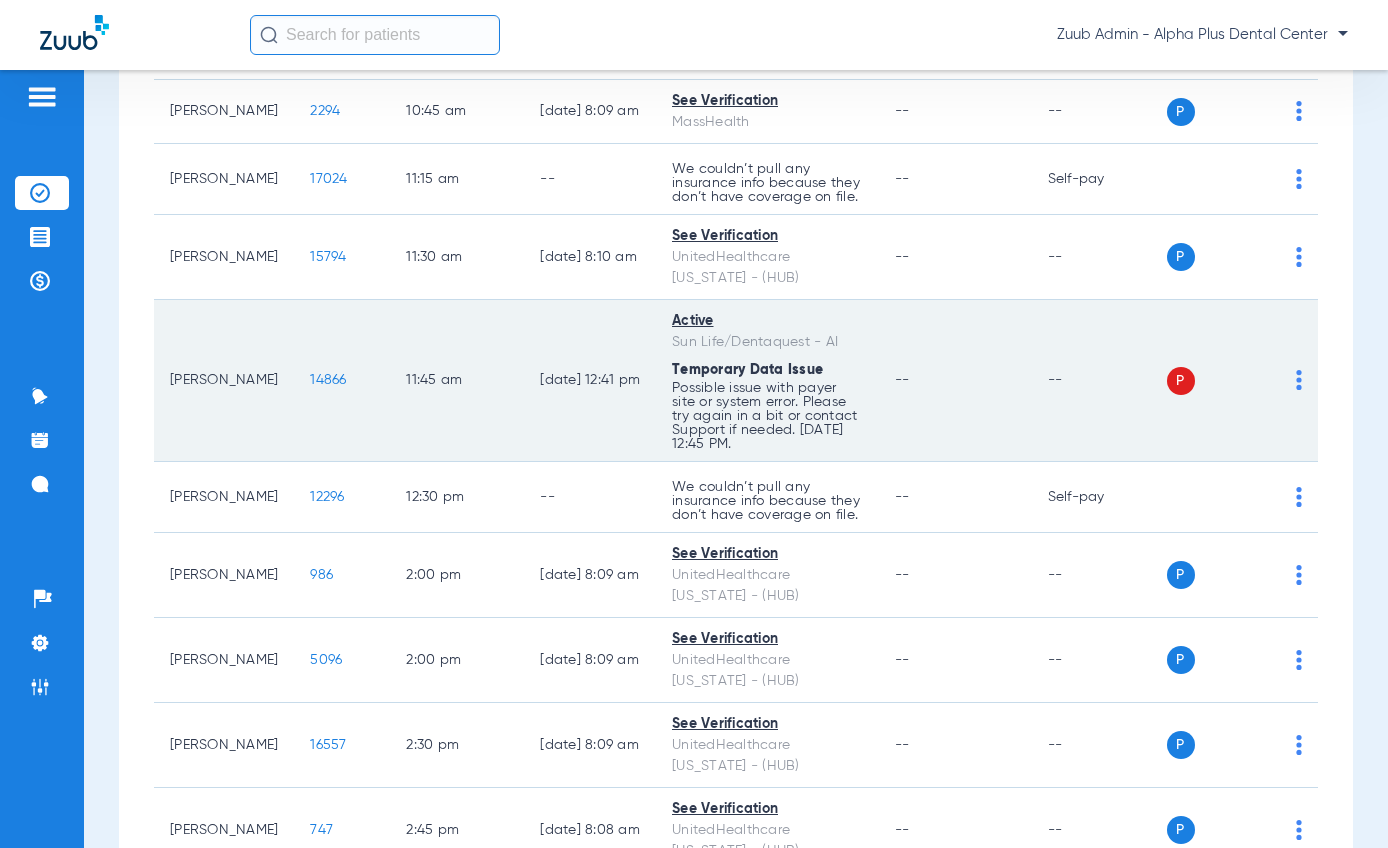 click on "14866" 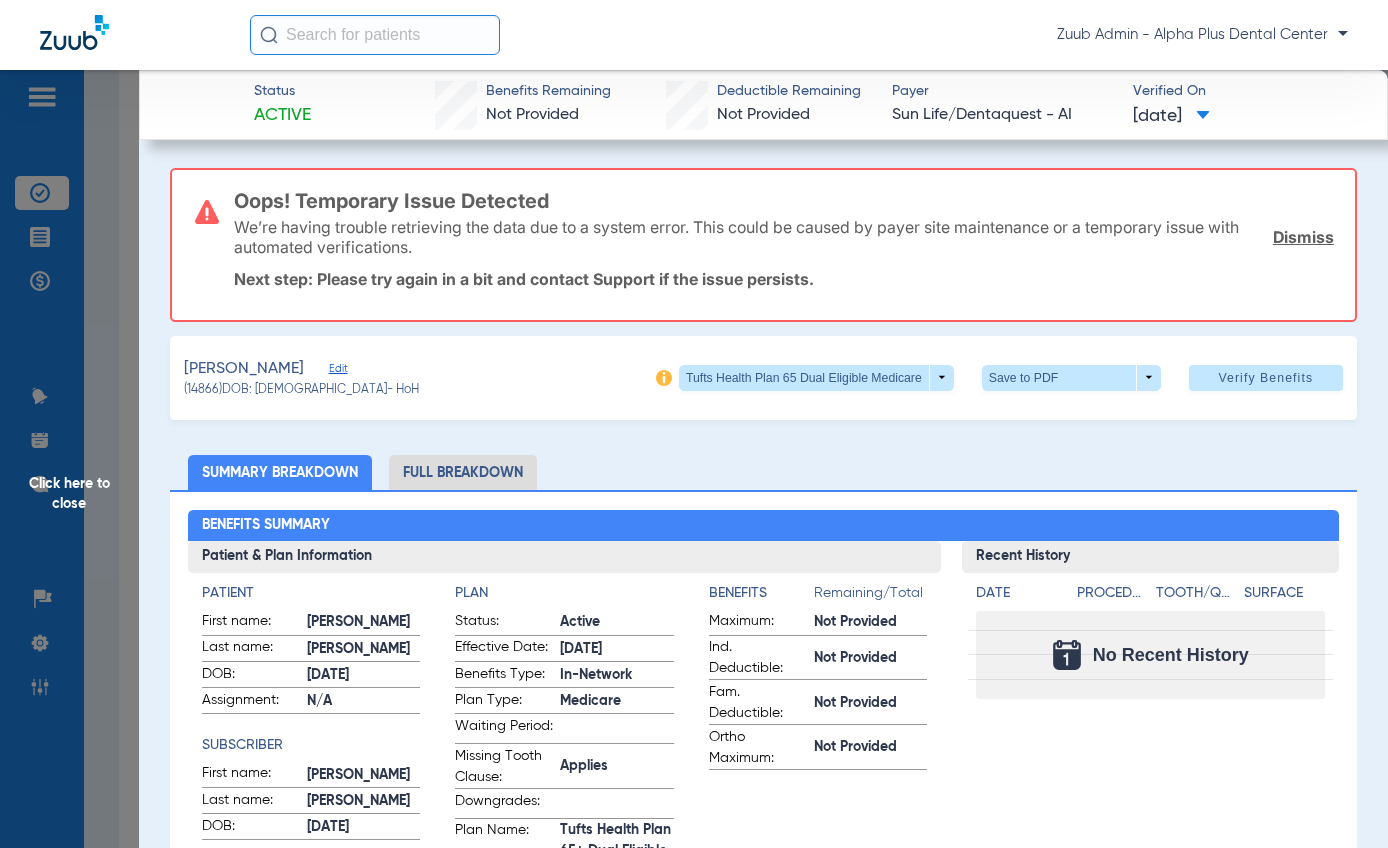 click 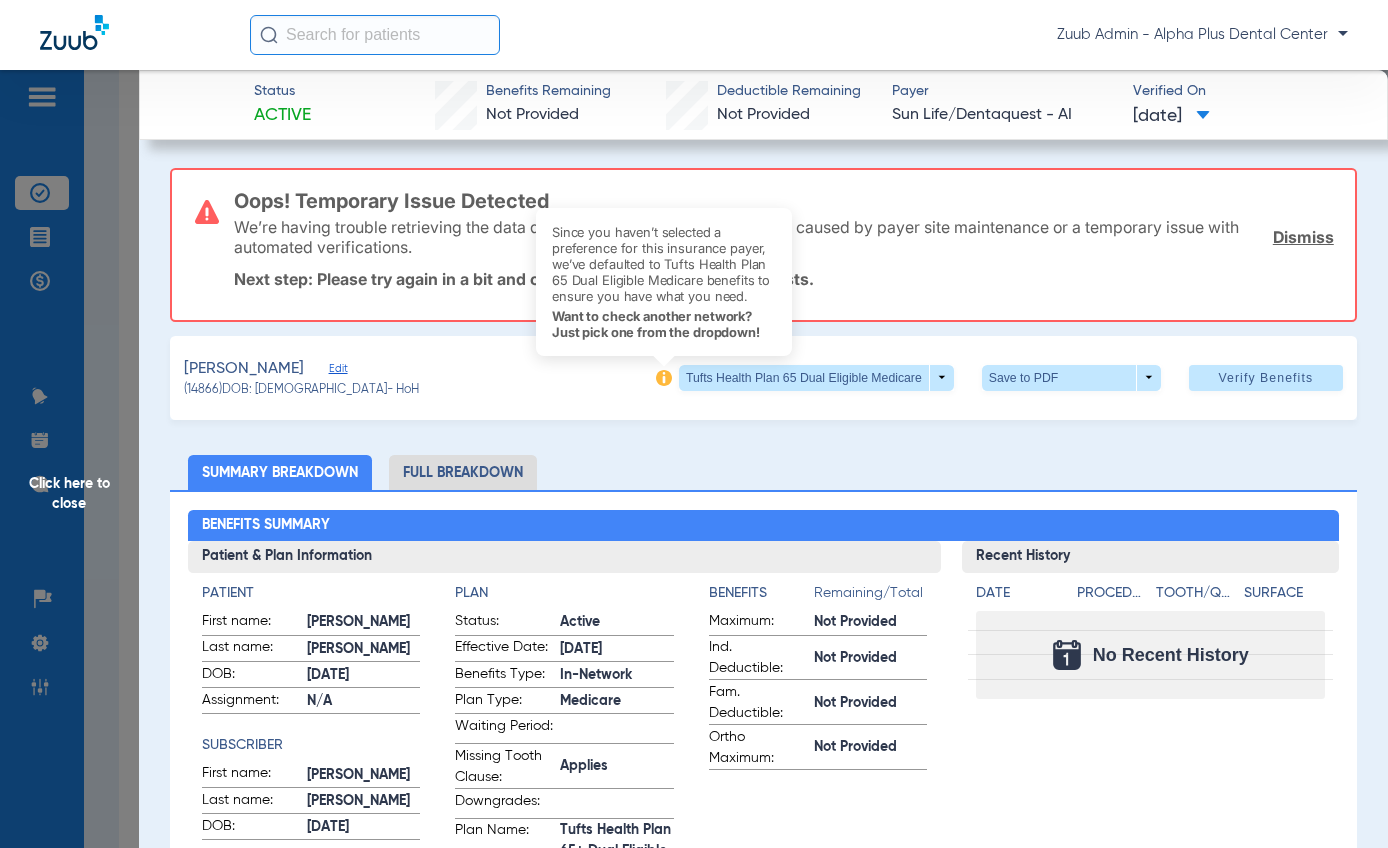 click on "Click here to close" 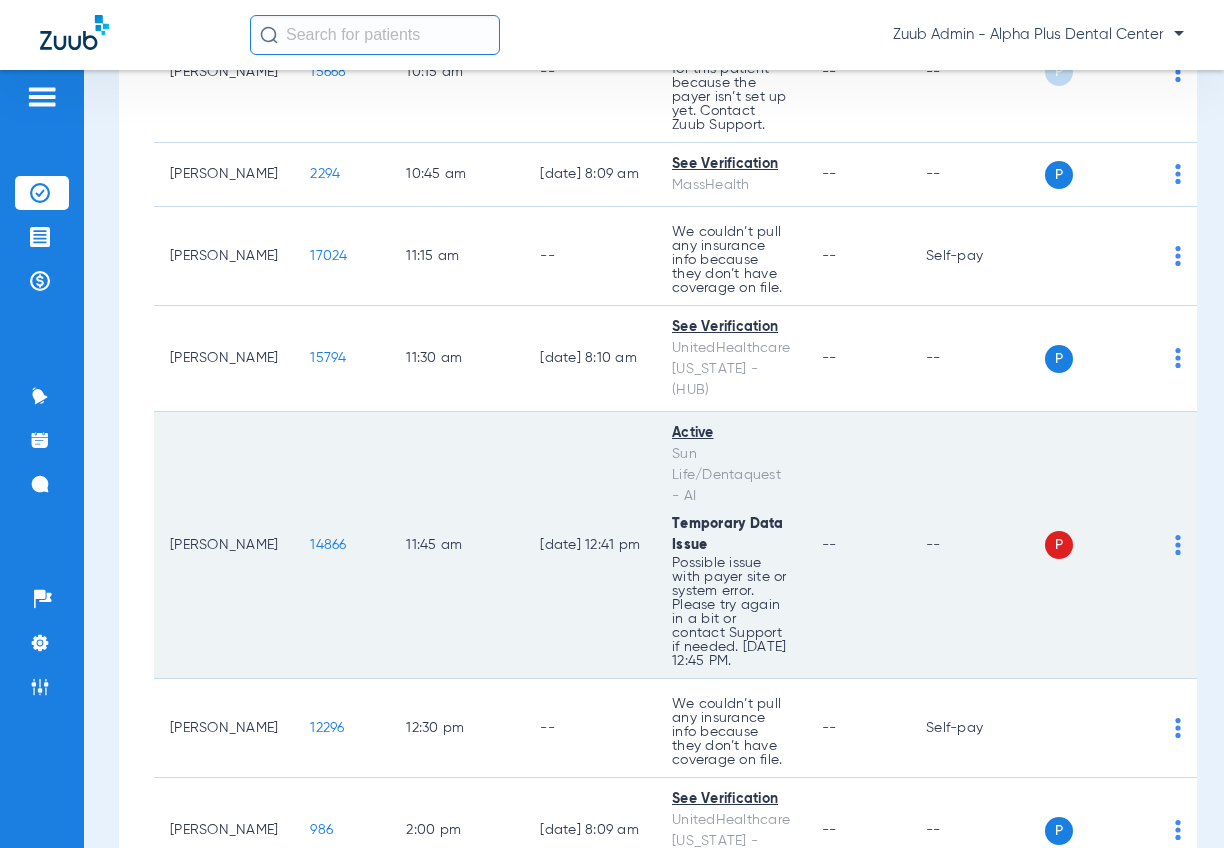 click 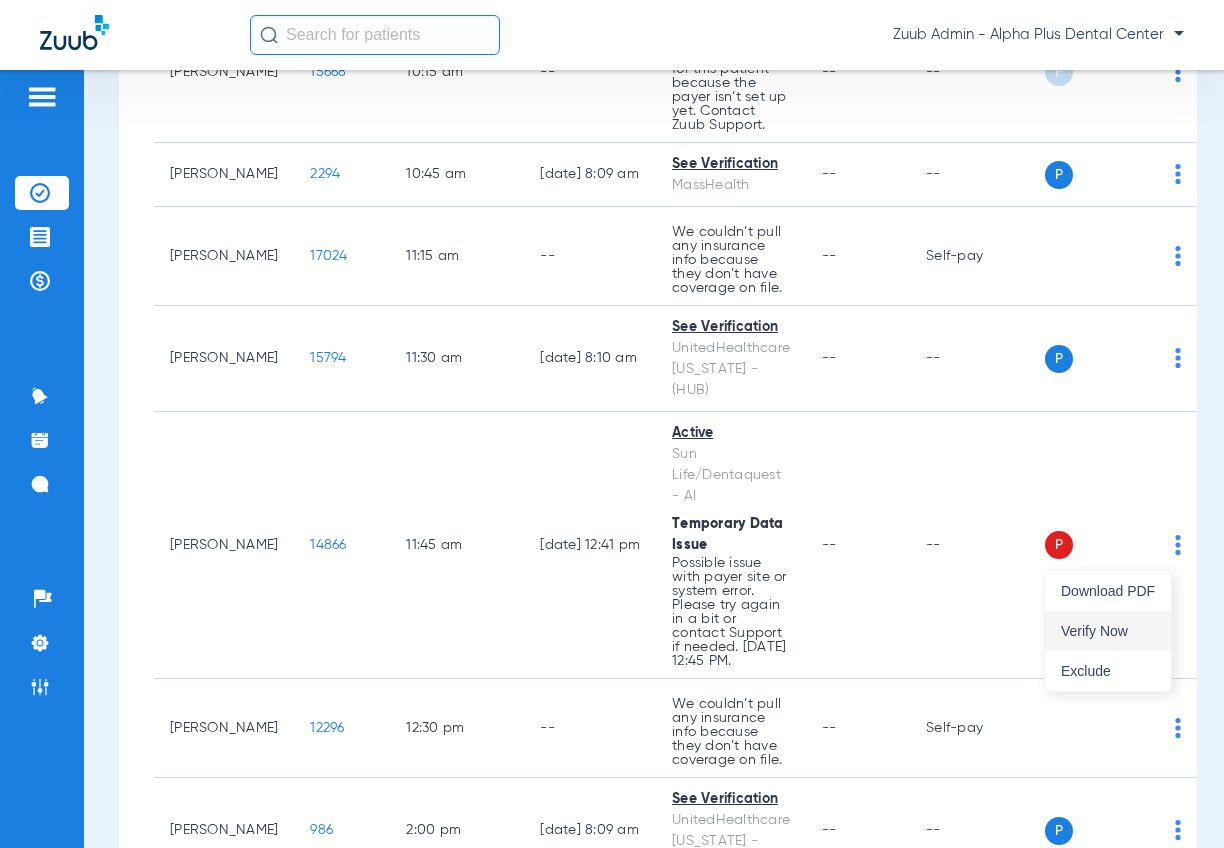 click on "Verify Now" at bounding box center (1108, 631) 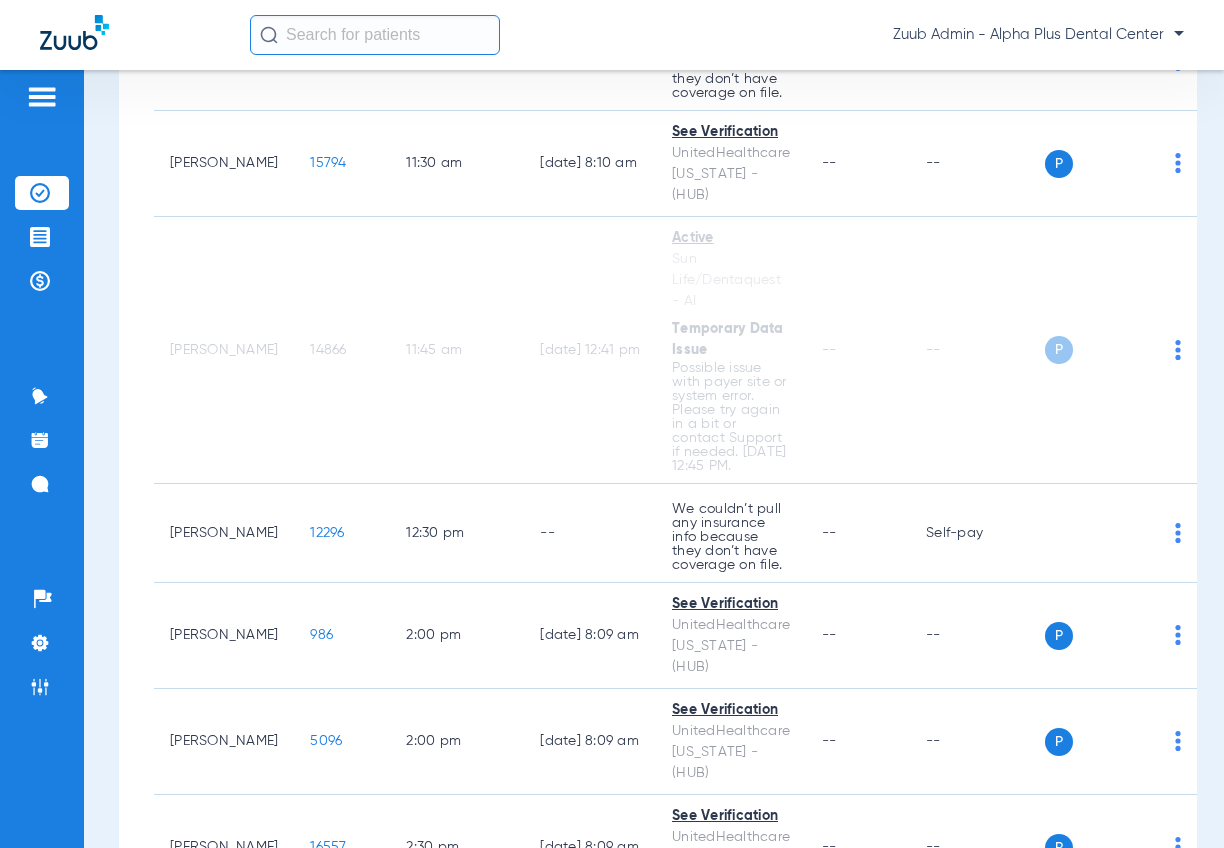 scroll, scrollTop: 720, scrollLeft: 0, axis: vertical 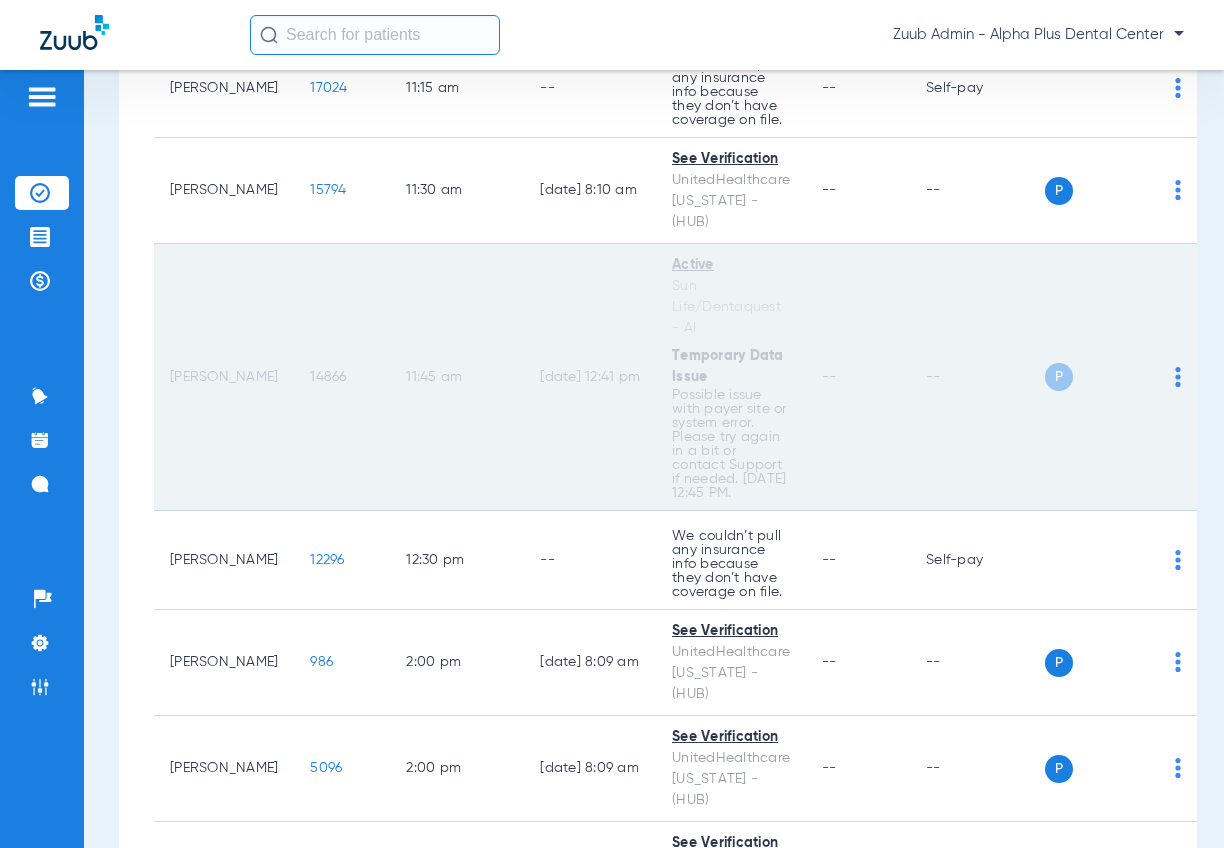 click on "14866" 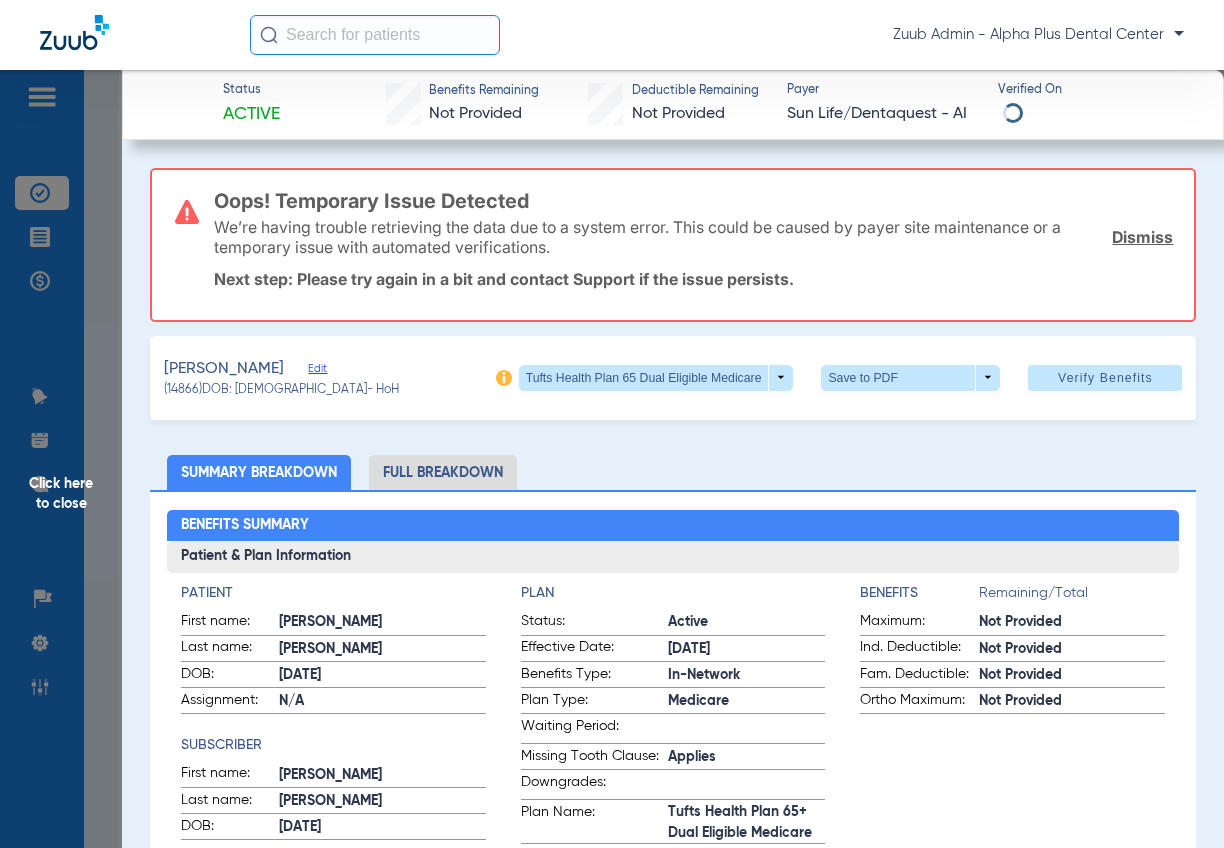 click on "Oops! Temporary Issue Detected" at bounding box center [694, 201] 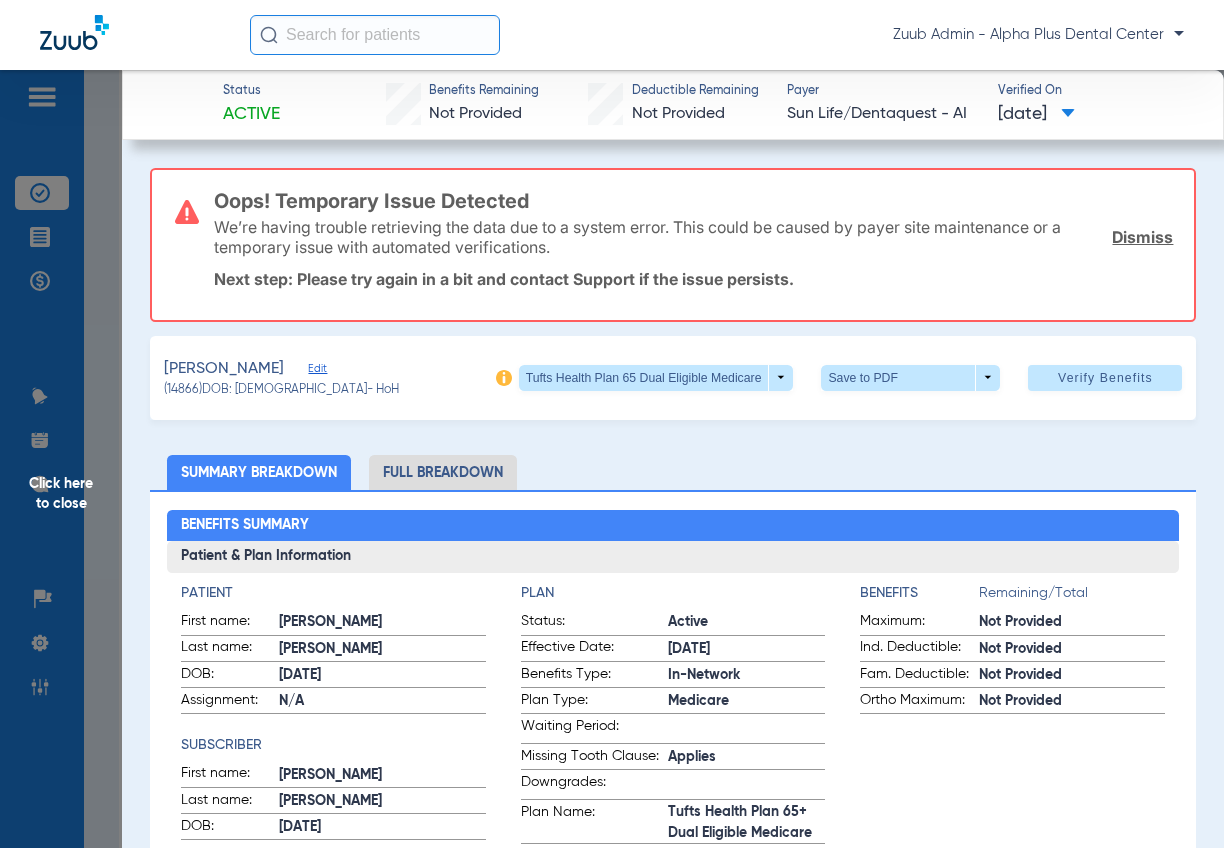 click on "Status Active  Benefits Remaining   Not Provided   Deductible Remaining   Not Provided  Payer Sun Life/Dentaquest - AI  Verified On
07/14/2025   Oops! Temporary Issue Detected  We’re having trouble retrieving the data due to a system error. This could be caused by payer site maintenance or a temporary issue with automated verifications.  Dismiss  Next step: Please try again in a bit and contact Support if the issue persists.  KARAPETYAN, DANIEL   Edit   (14866)   DOB: 08/25/1954   - HoH   Tufts Health Plan 65 Dual Eligible Medicare  arrow_drop_down  Save to PDF  arrow_drop_down  Verify Benefits   Subscriber Information   First name  DANIEL  Last name  KARAPETYAN  DOB  mm / dd / yyyy 08/25/1954  Member ID  S01041486  Group ID (optional)  7003121001  Insurance Payer   Insurance
Sun Life/dentaquest - Ai  Provider   Dentist
Stanislav Kovtun  1699112151  Summary Breakdown   Full Breakdown  Benefits Summary Patient & Plan Information Patient First name:  DANIEL  Last name:  KARAPETYAN  DOB:  08/25/1954   N/A" 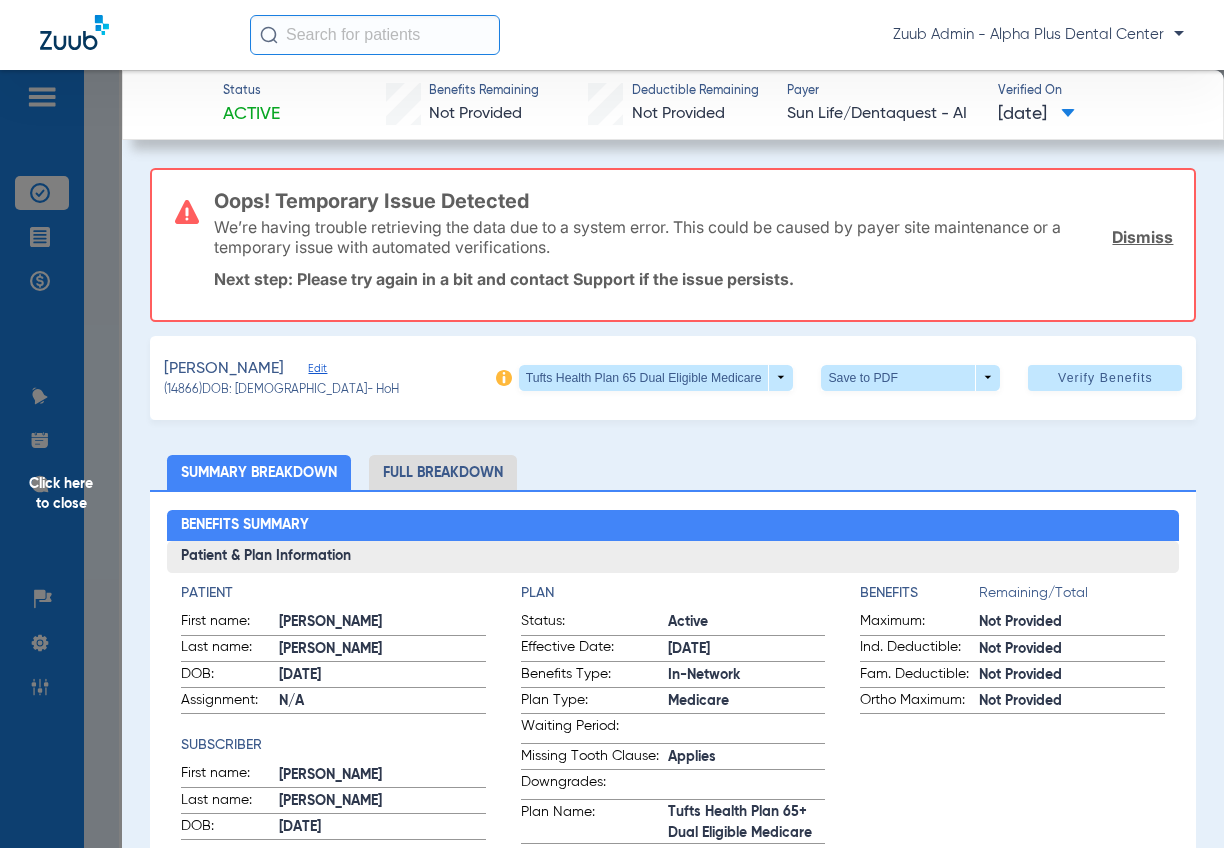 click on "Click here to close" 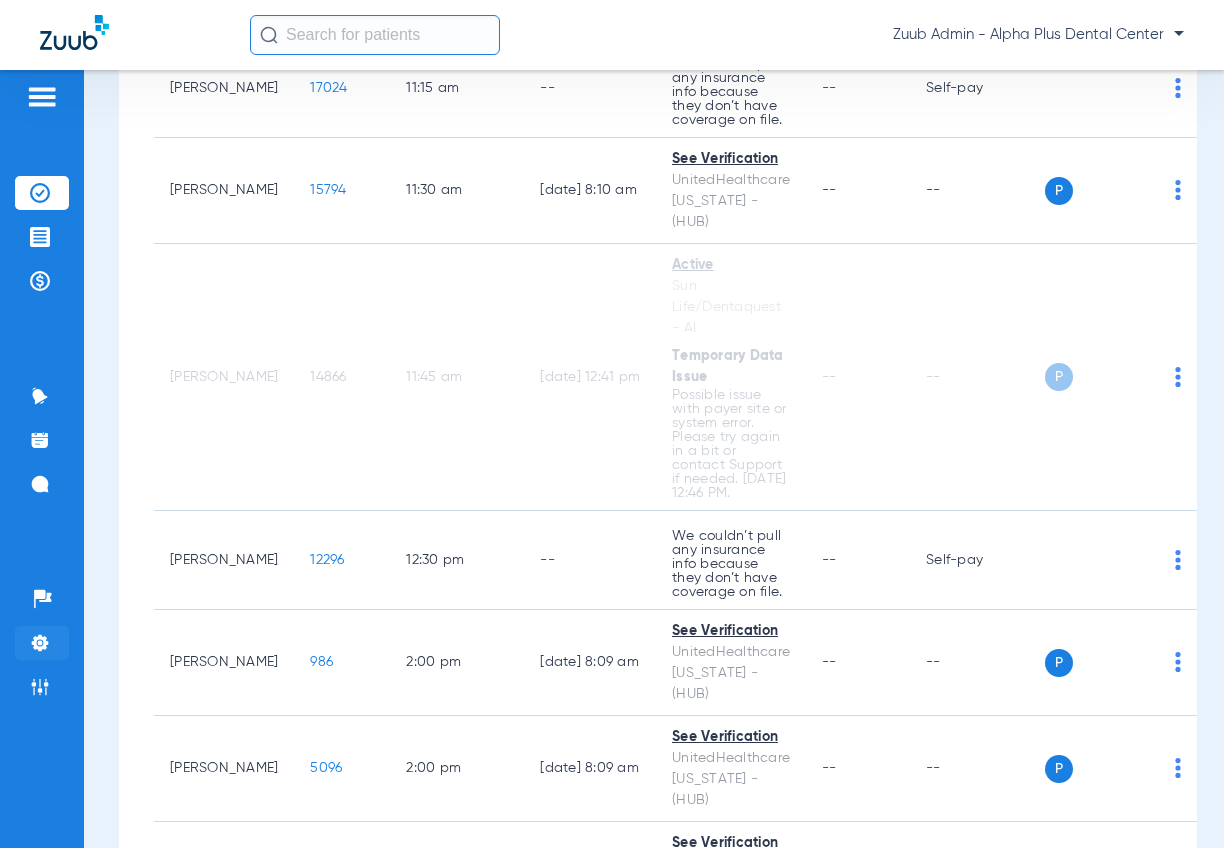 click 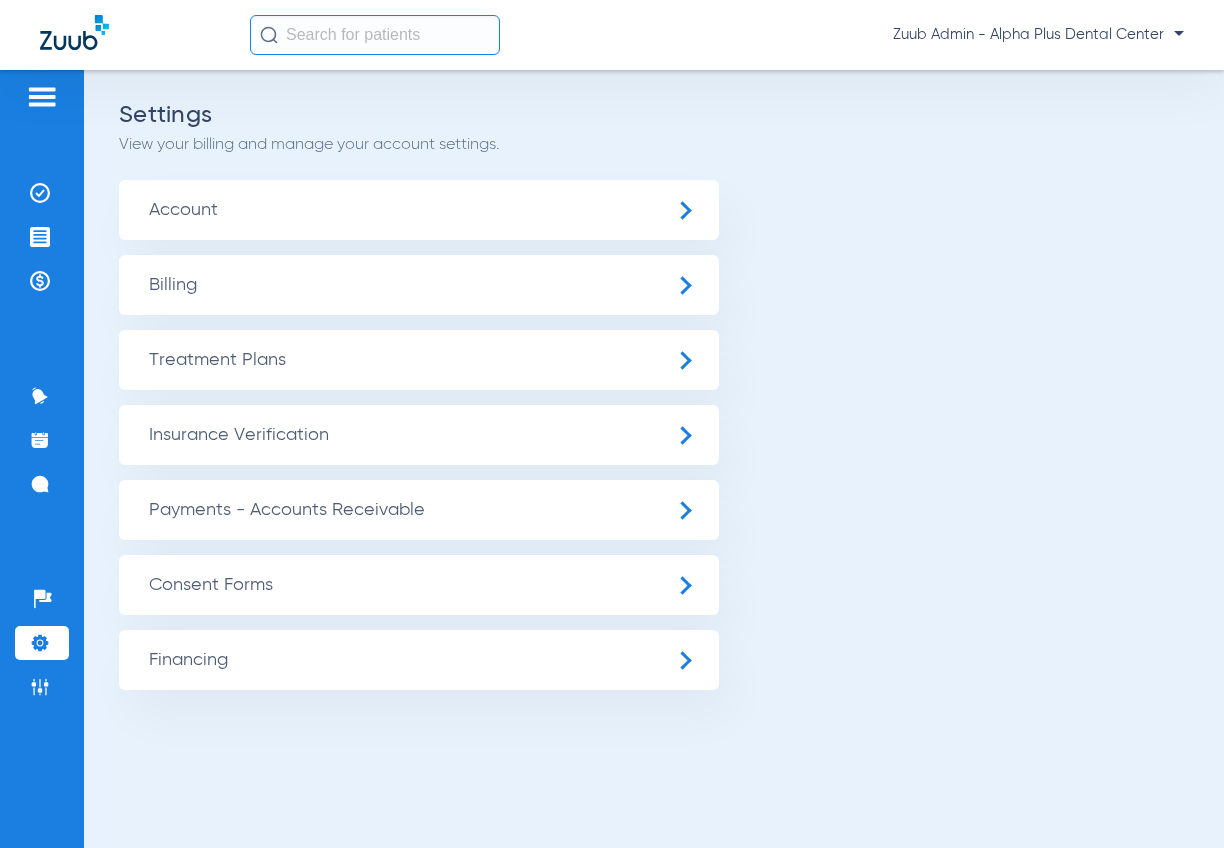 scroll, scrollTop: 0, scrollLeft: 0, axis: both 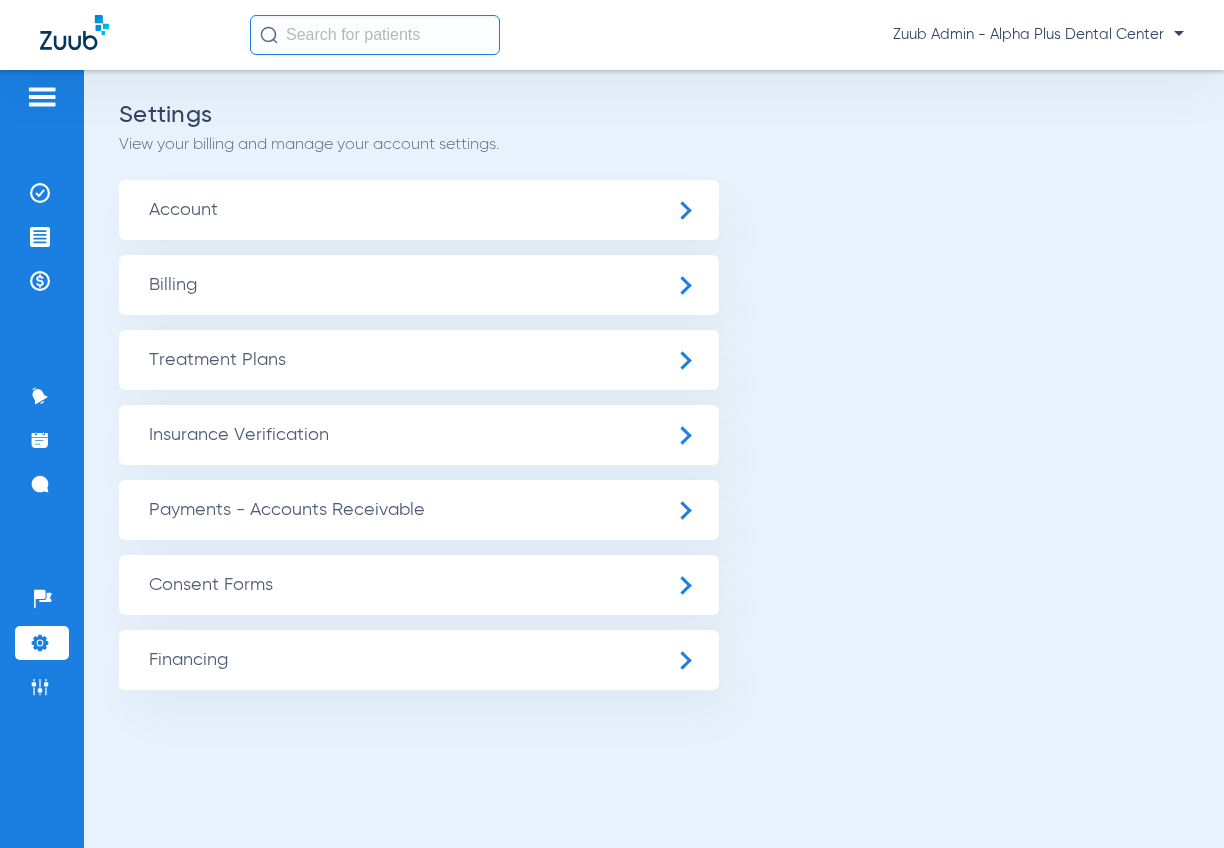 click on "Insurance Verification" 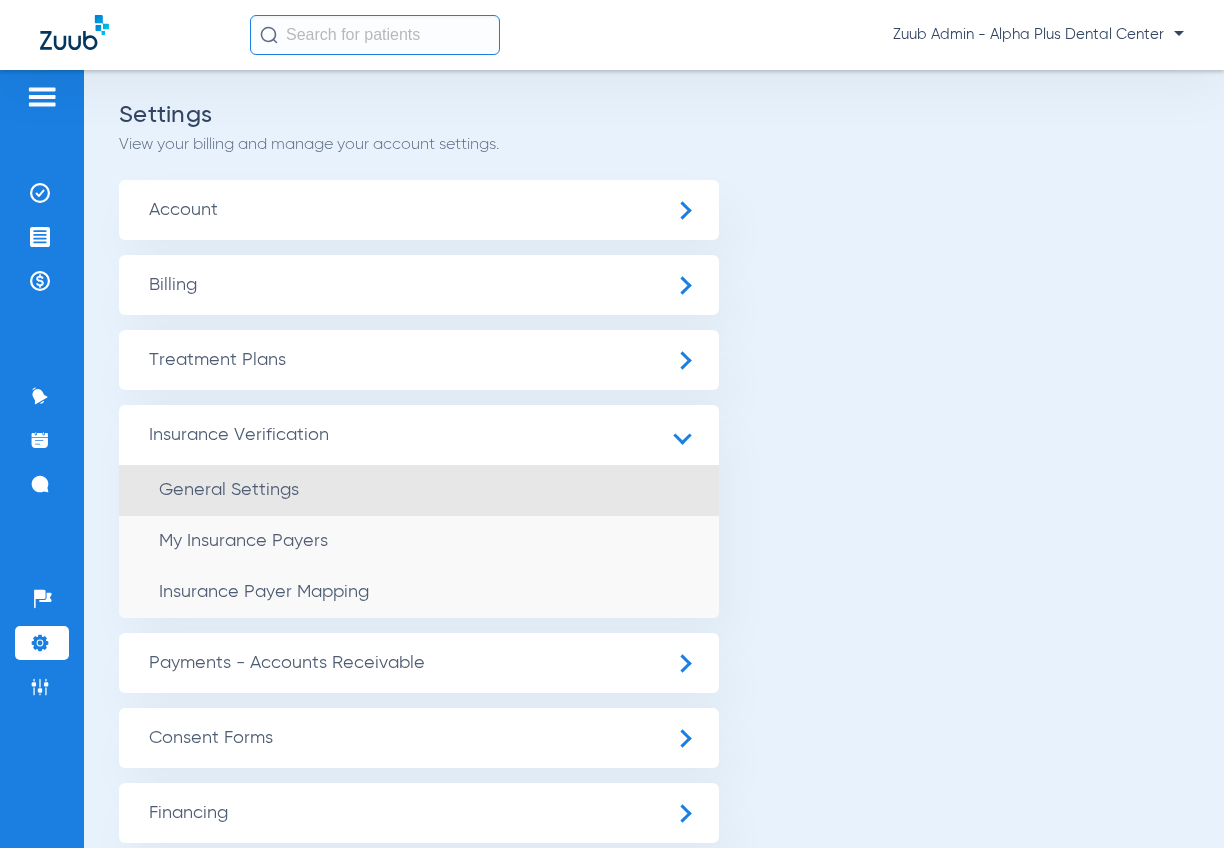 click on "General Settings" 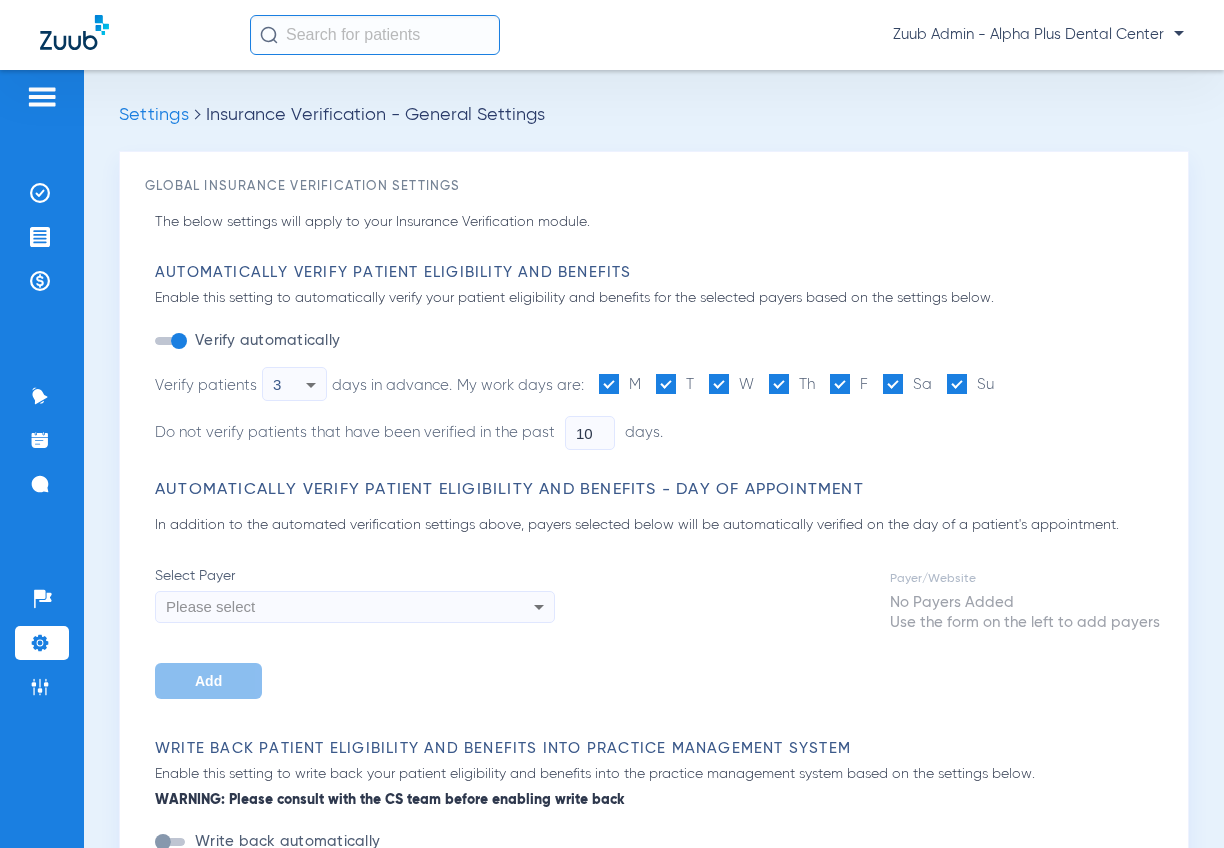 type on "5" 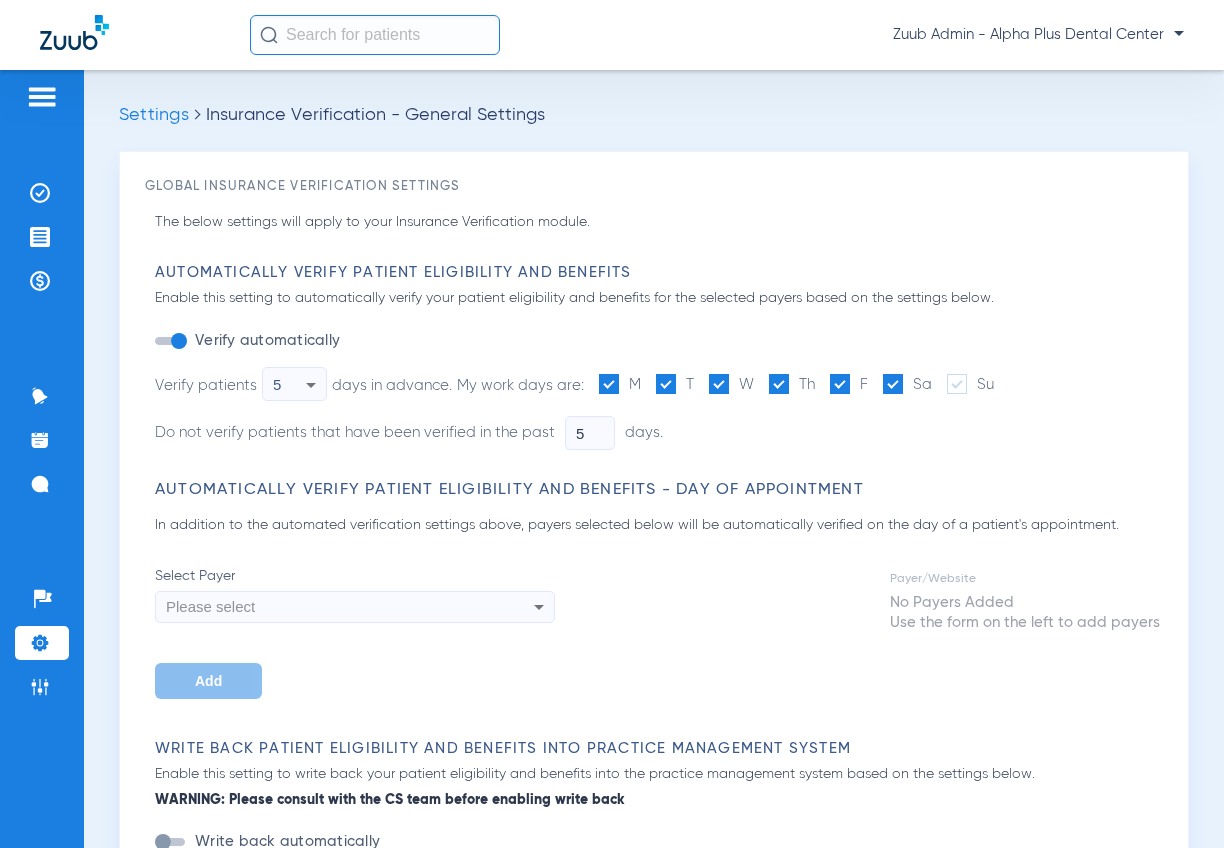 click 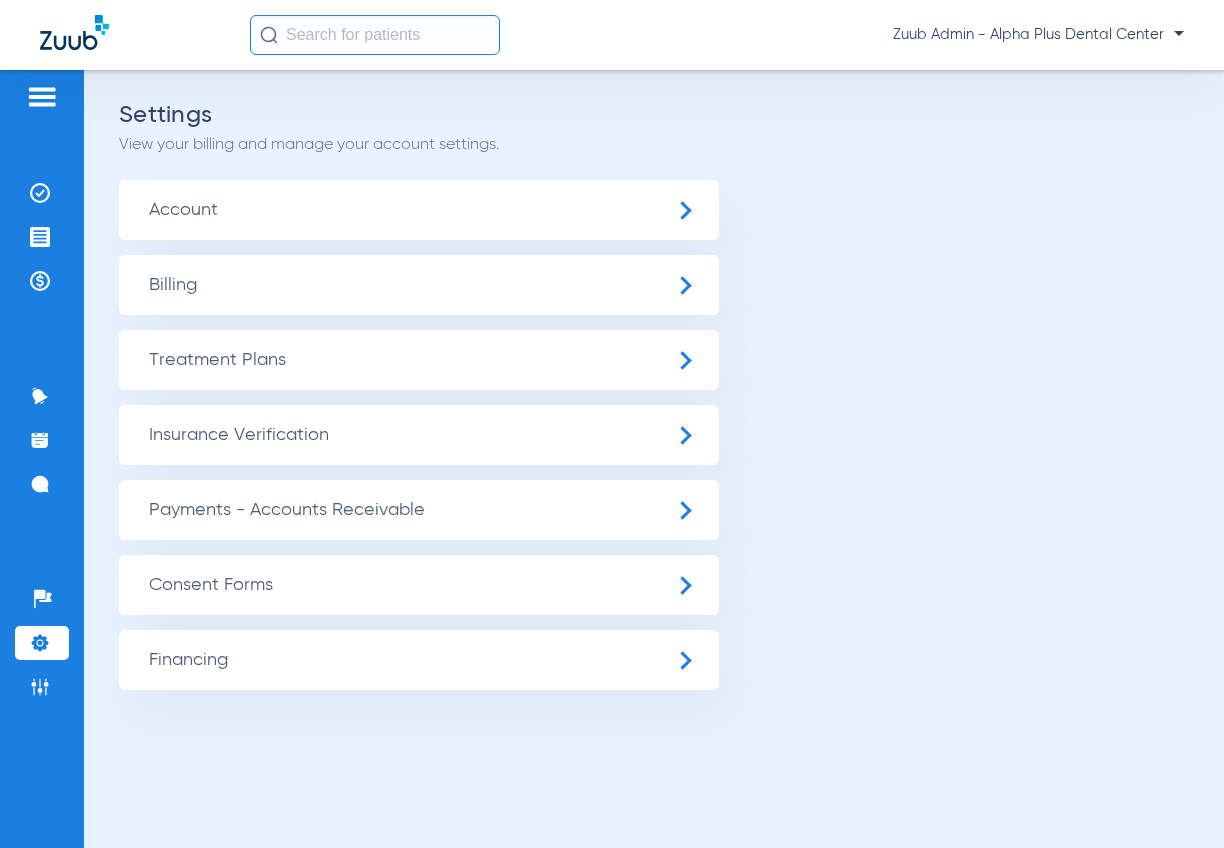 click on "Insurance Verification" 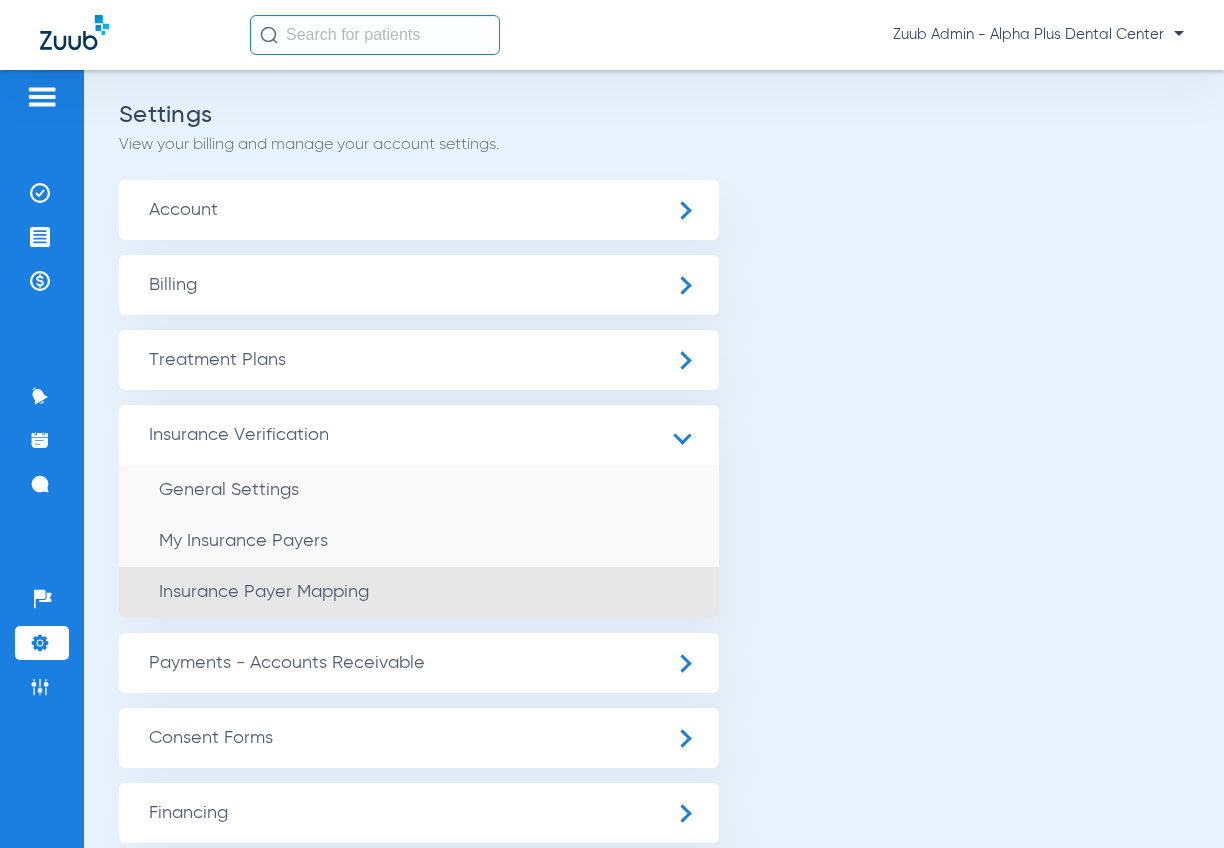 click on "Insurance Payer Mapping" 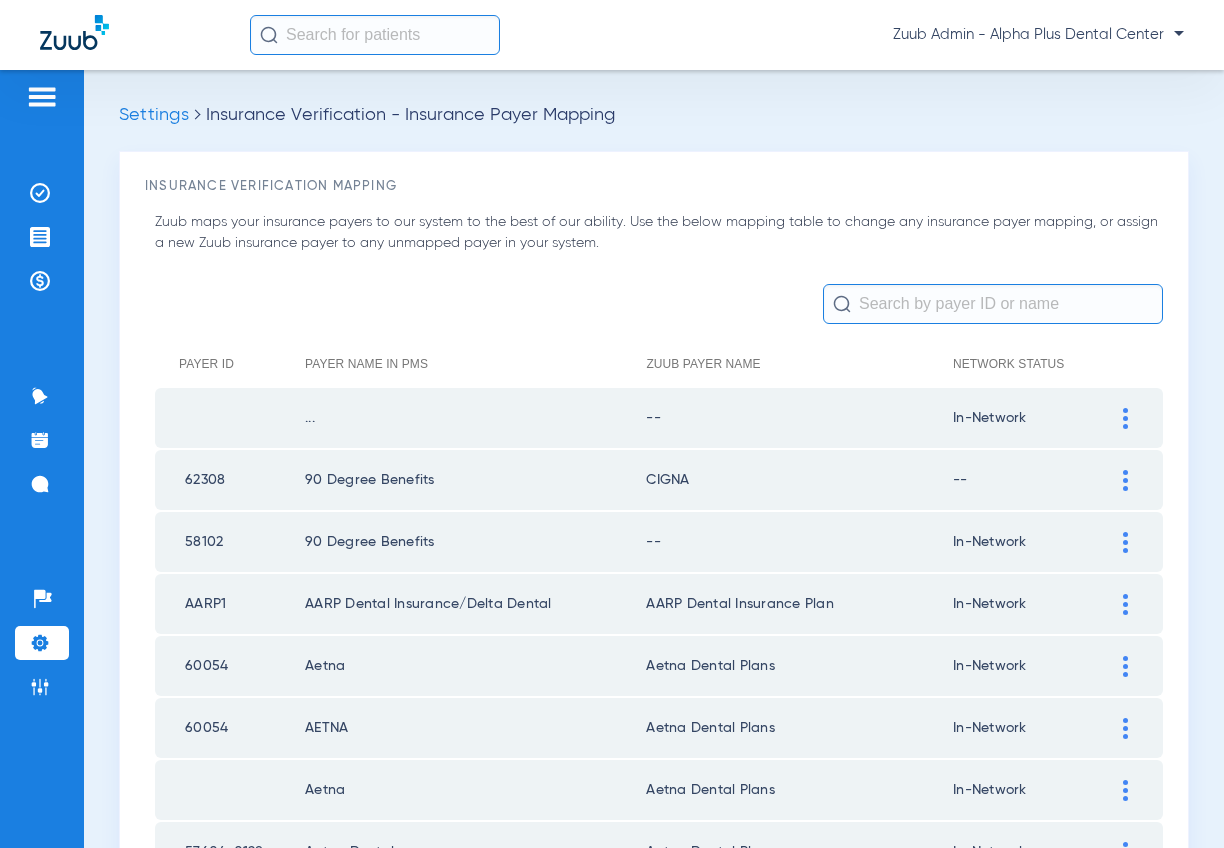 click 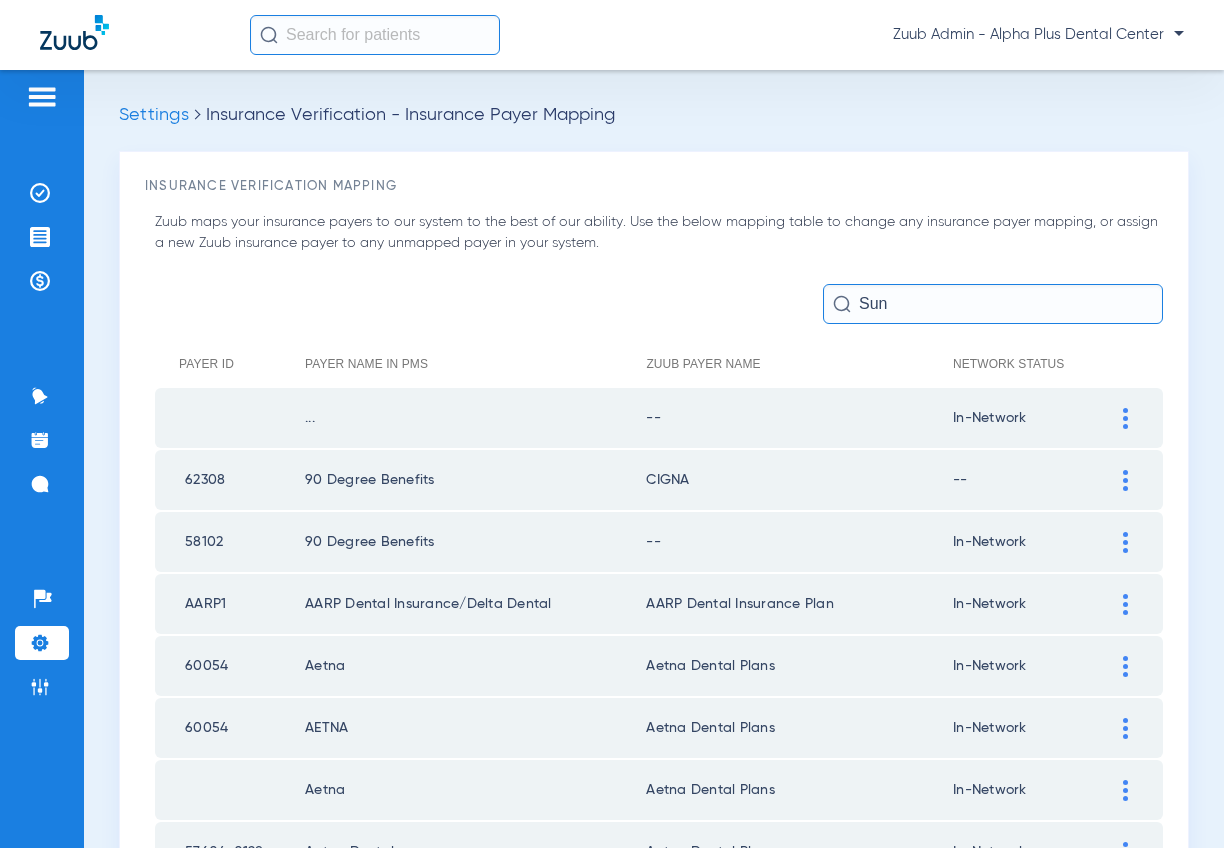 click on "Sun" 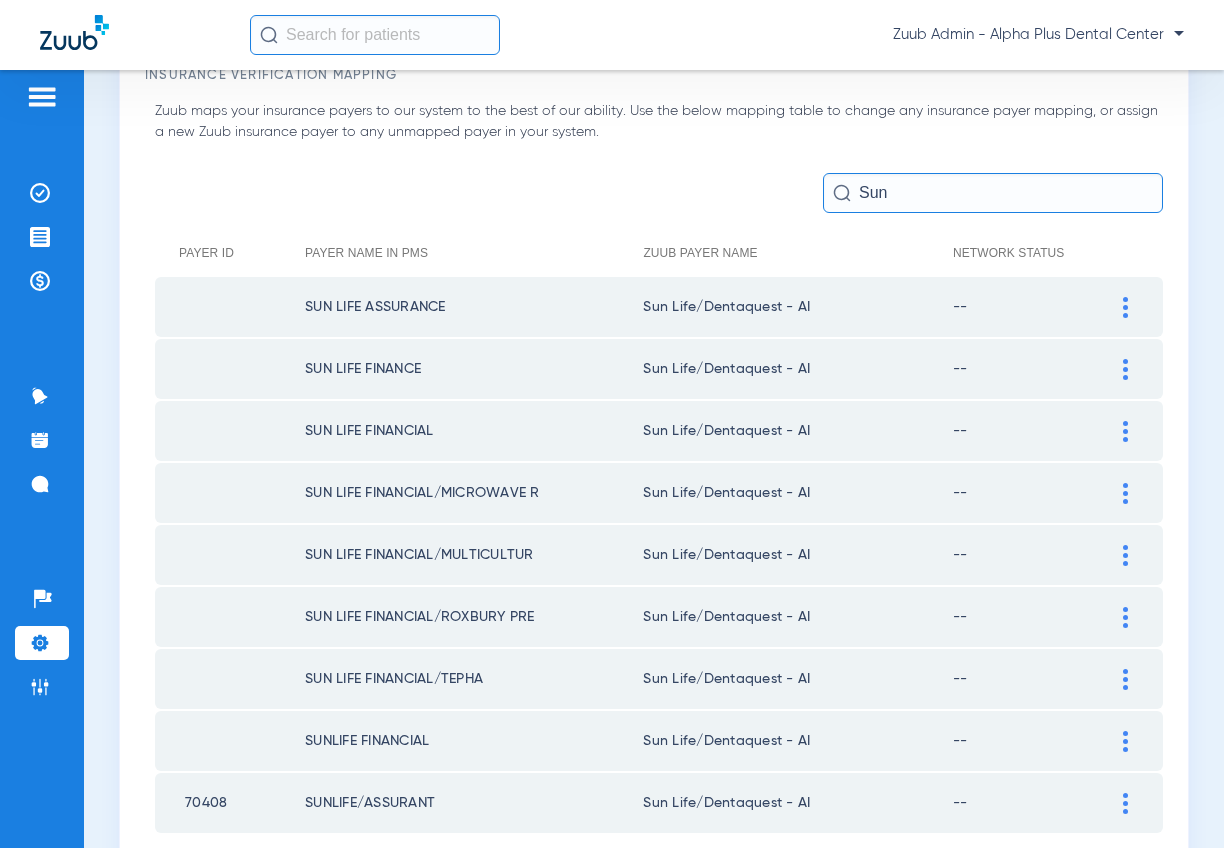 scroll, scrollTop: 118, scrollLeft: 0, axis: vertical 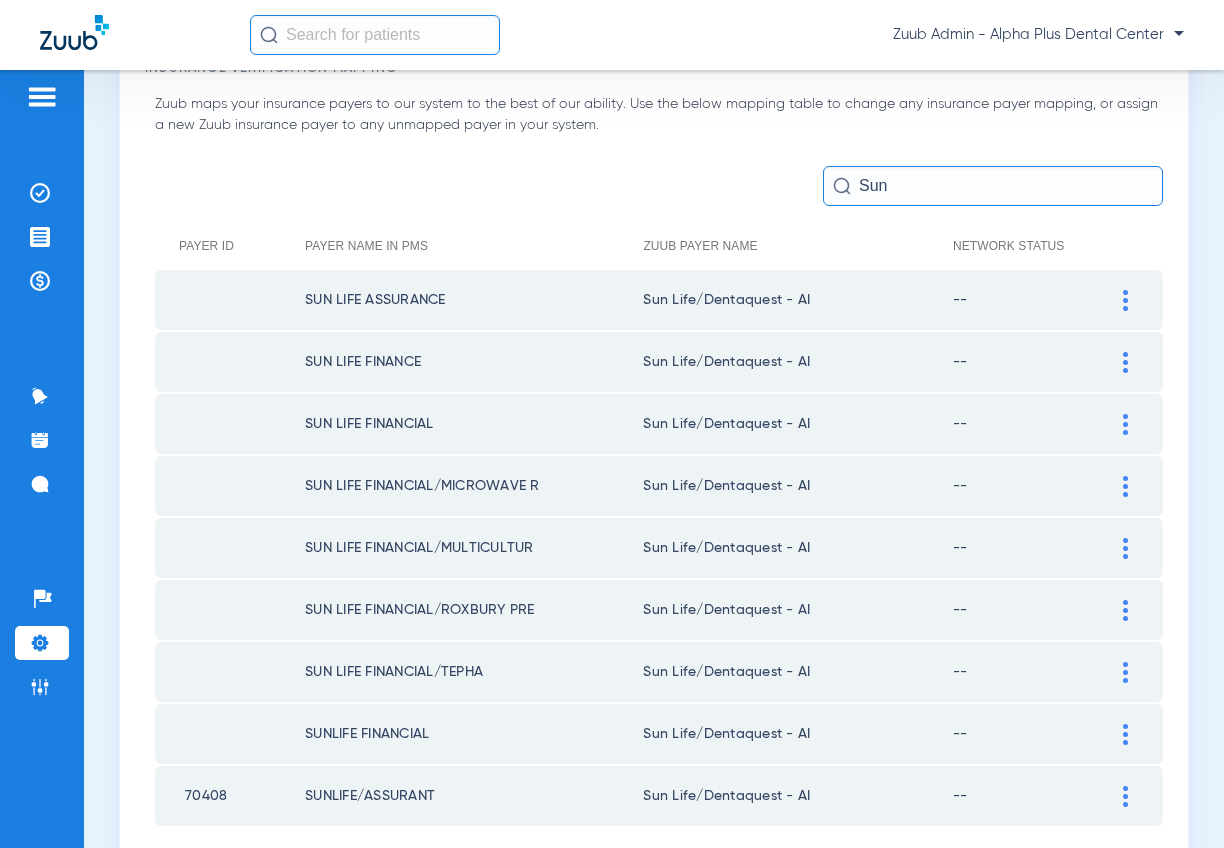 type on "Sun" 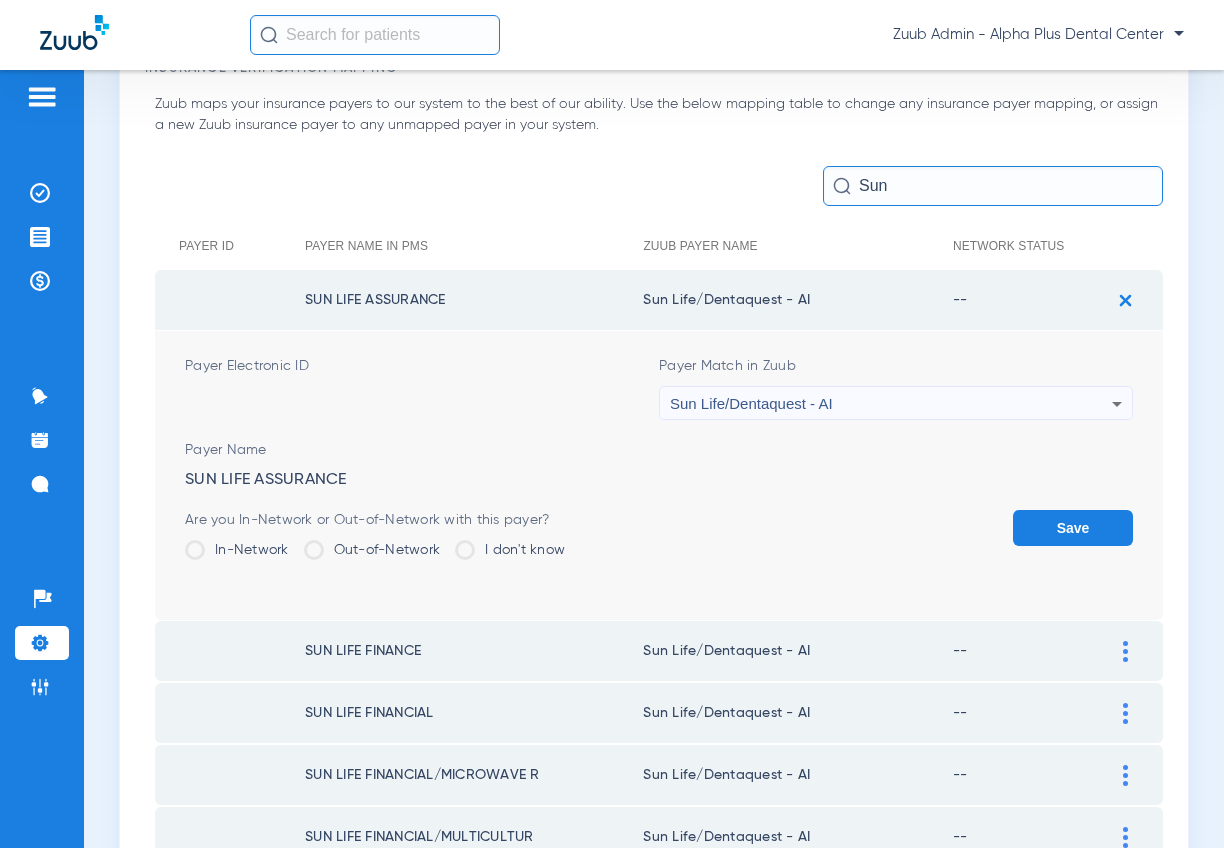 click on "Sun Life/Dentaquest - AI" at bounding box center (891, 404) 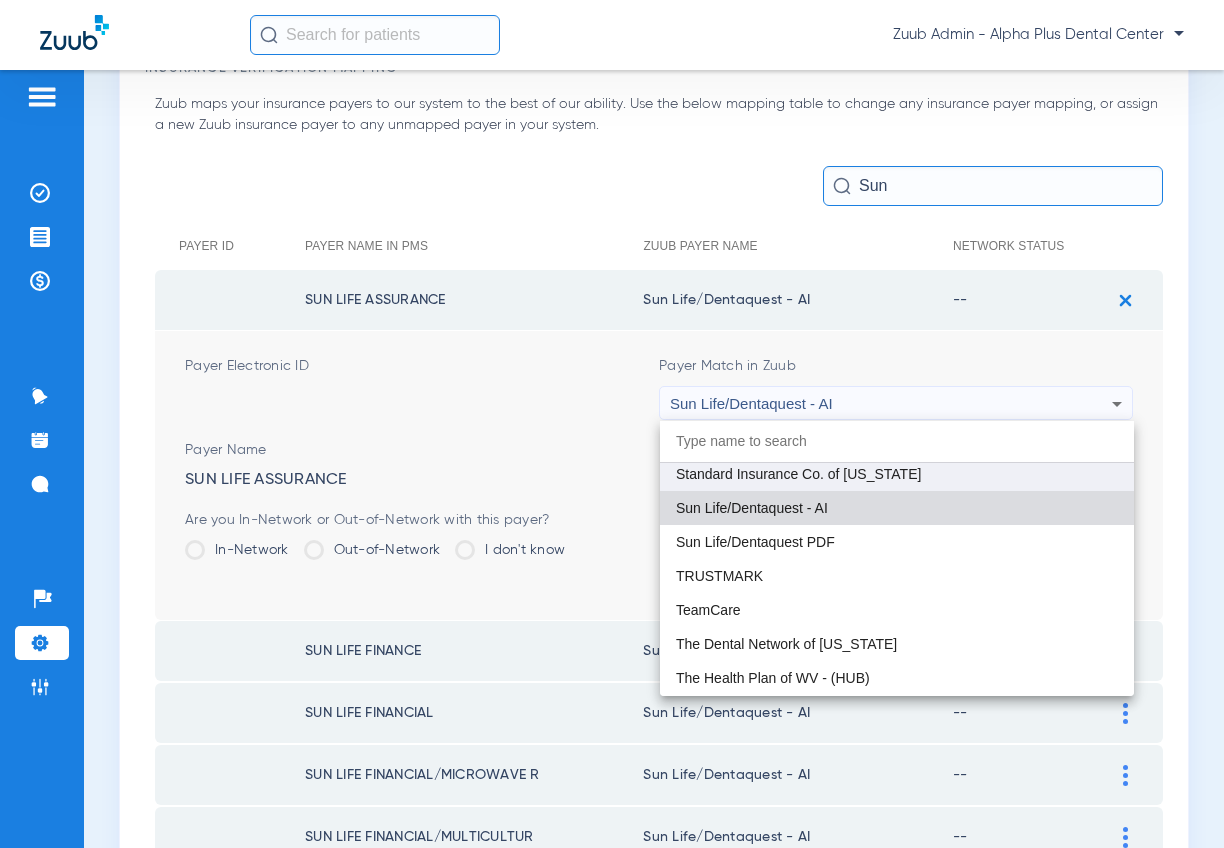 scroll, scrollTop: 11882, scrollLeft: 0, axis: vertical 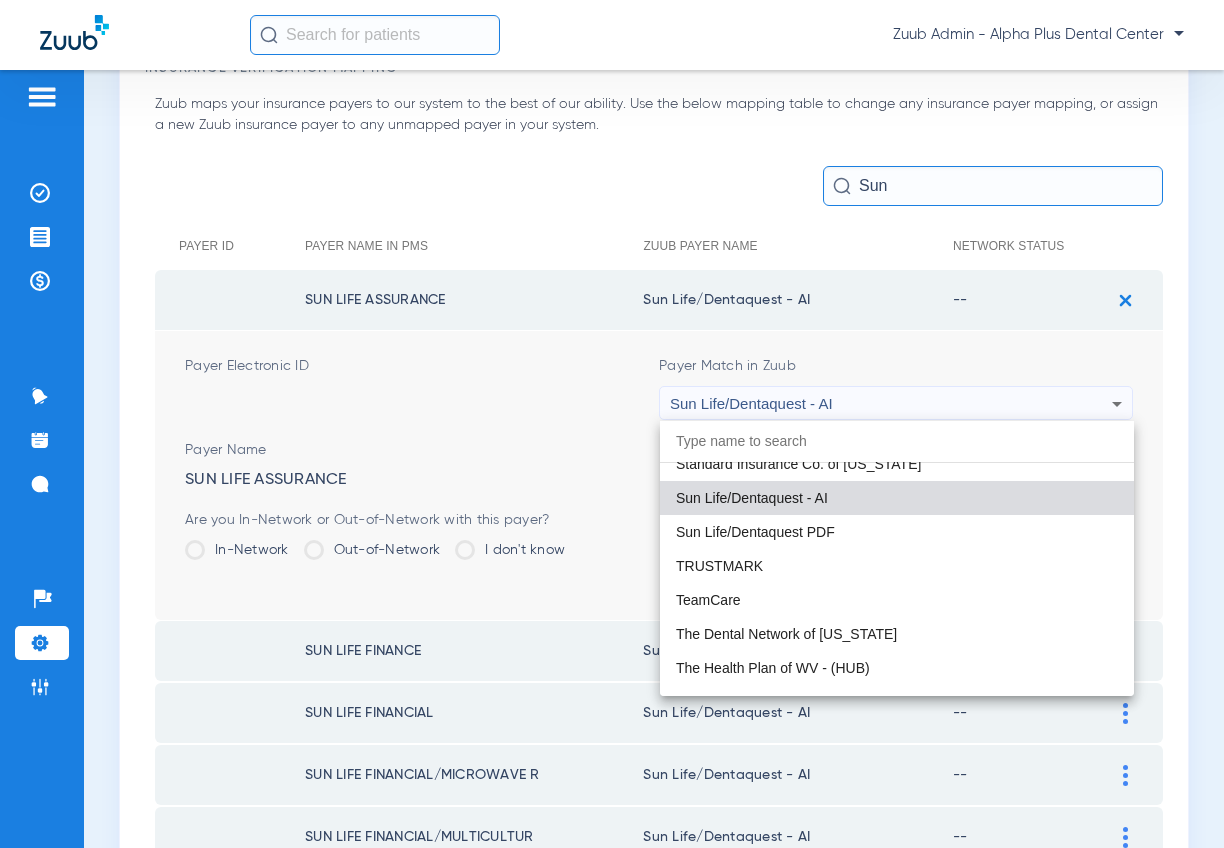 click at bounding box center (612, 424) 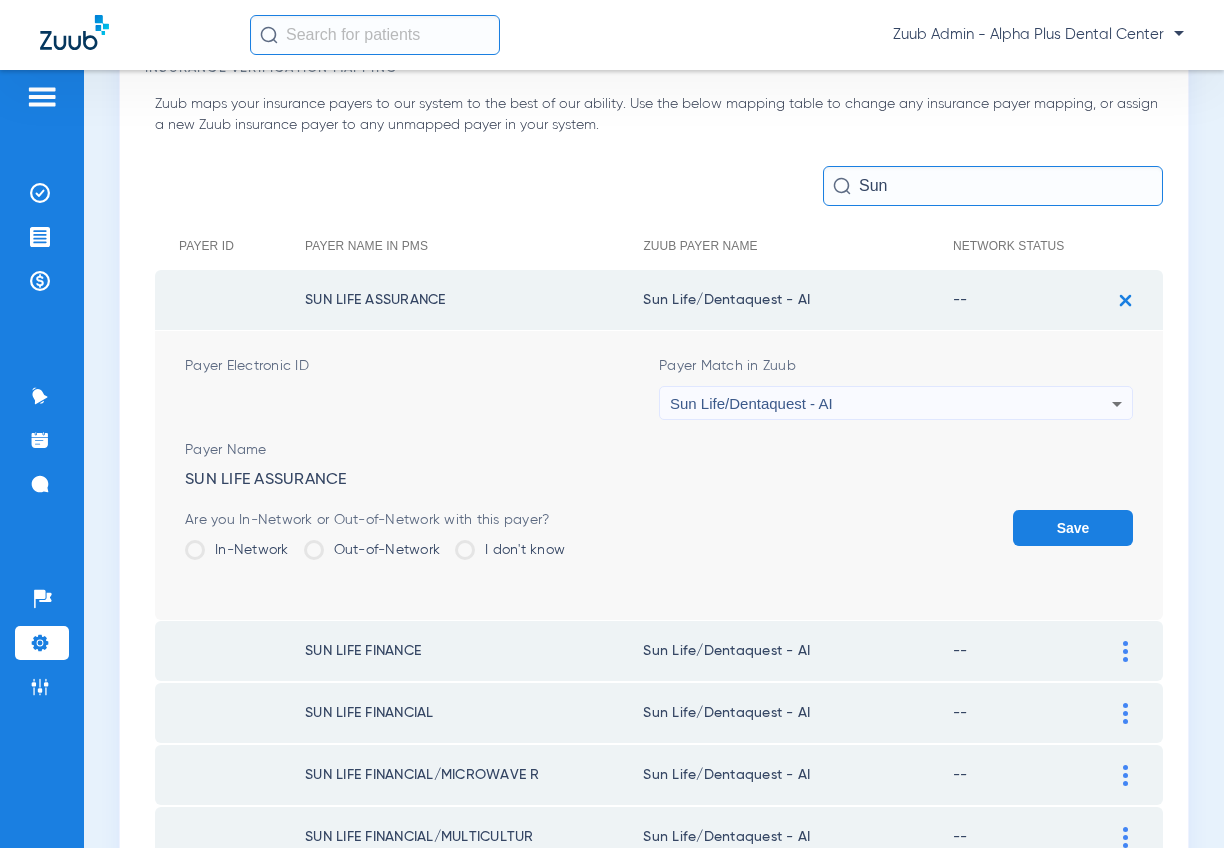click 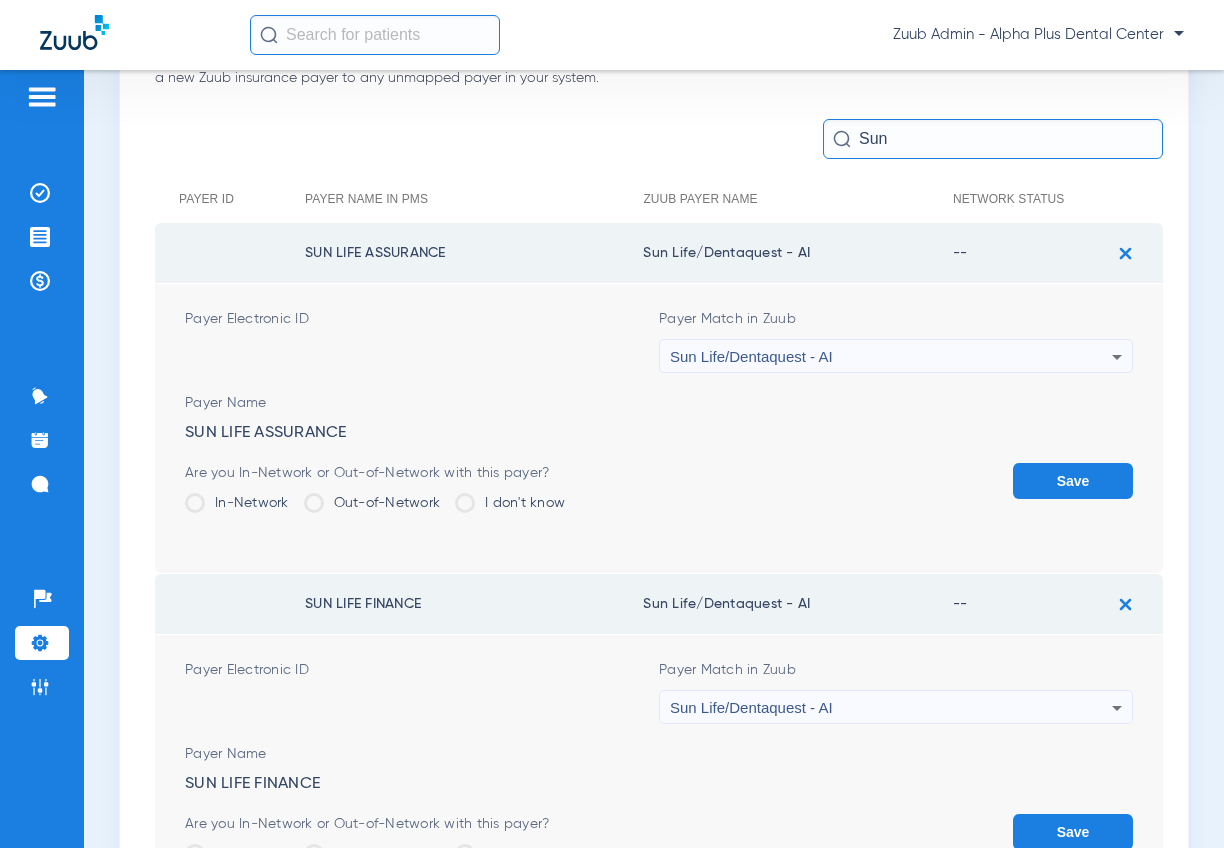 scroll, scrollTop: 176, scrollLeft: 0, axis: vertical 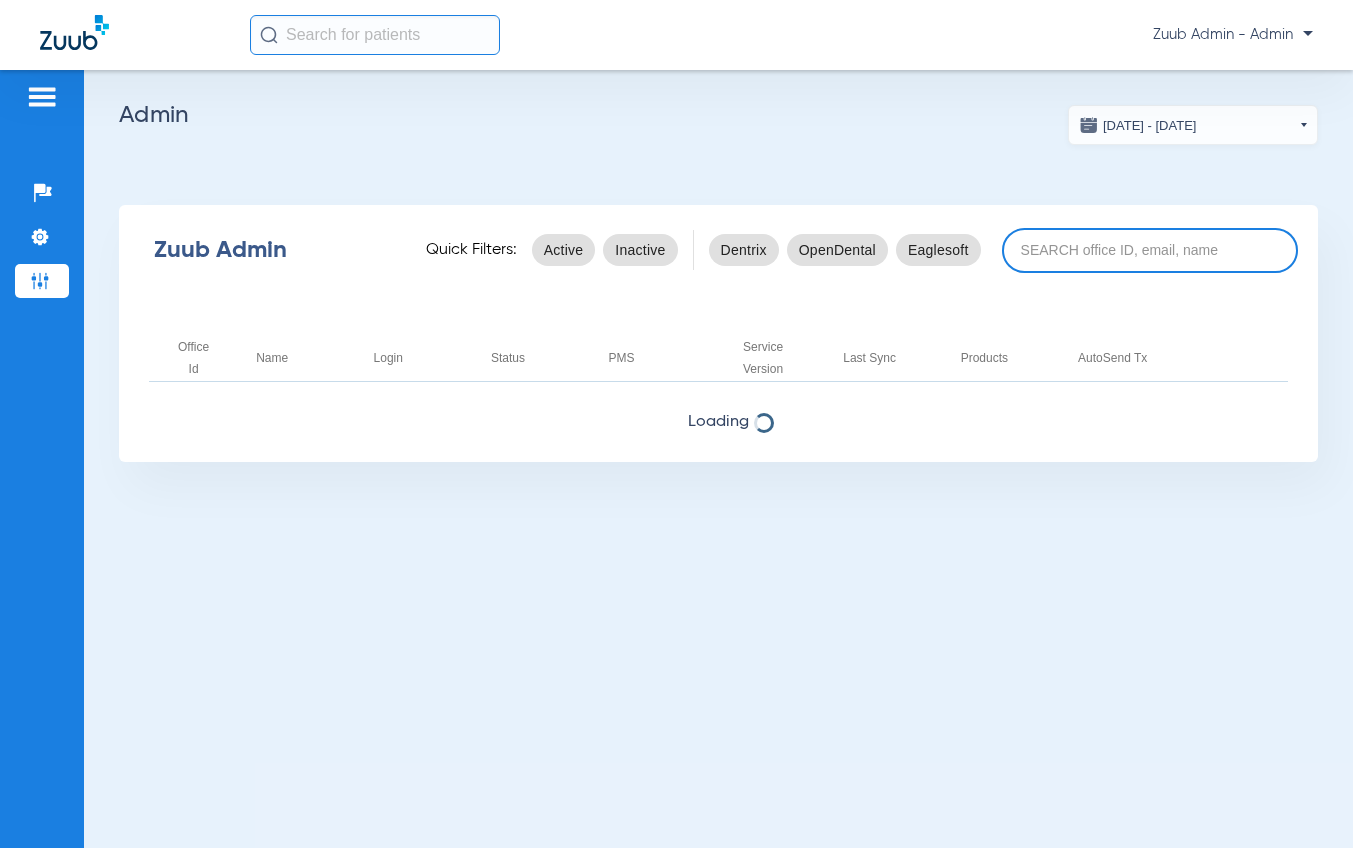 click at bounding box center [1150, 250] 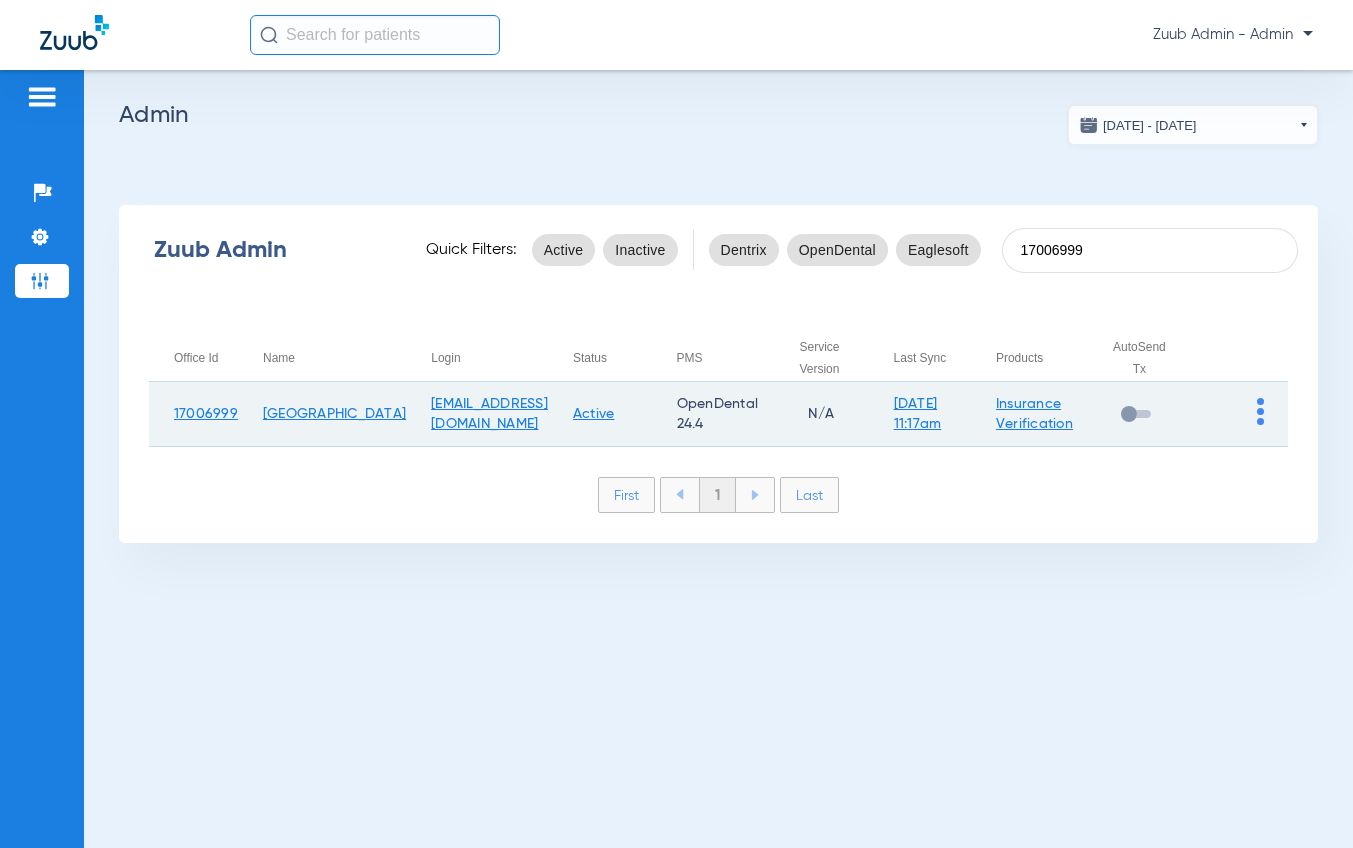 type on "17006999" 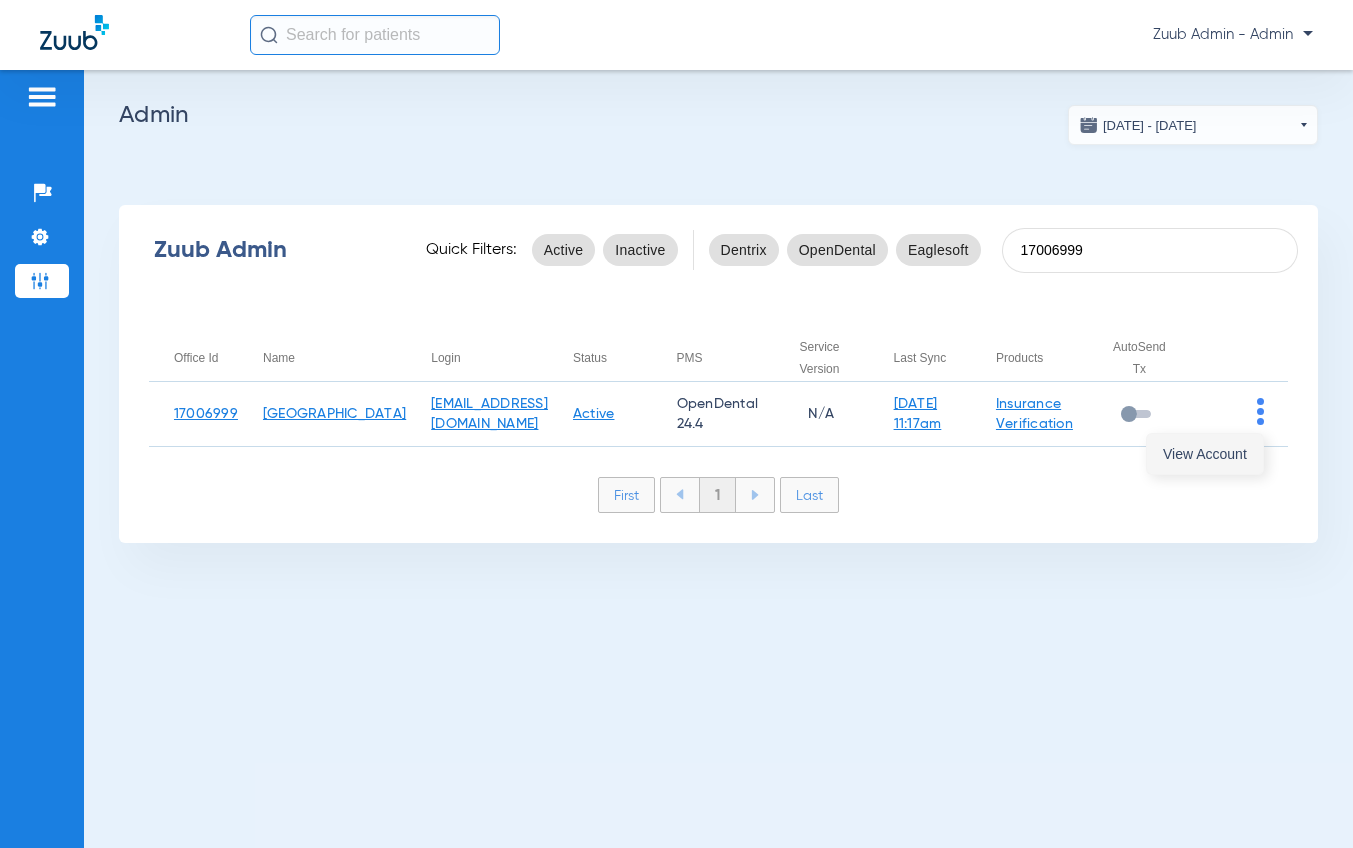 click on "View Account" at bounding box center (1205, 454) 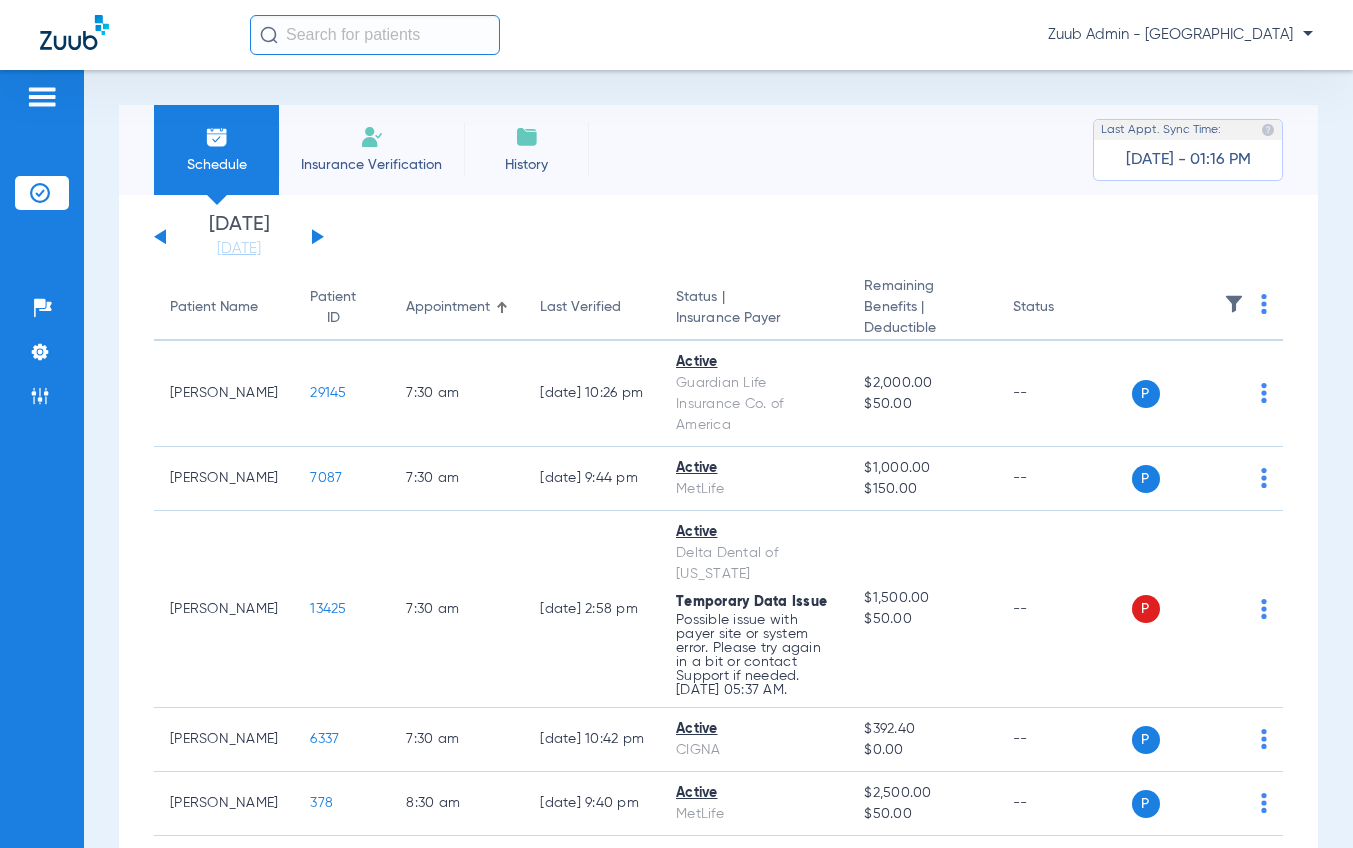 click 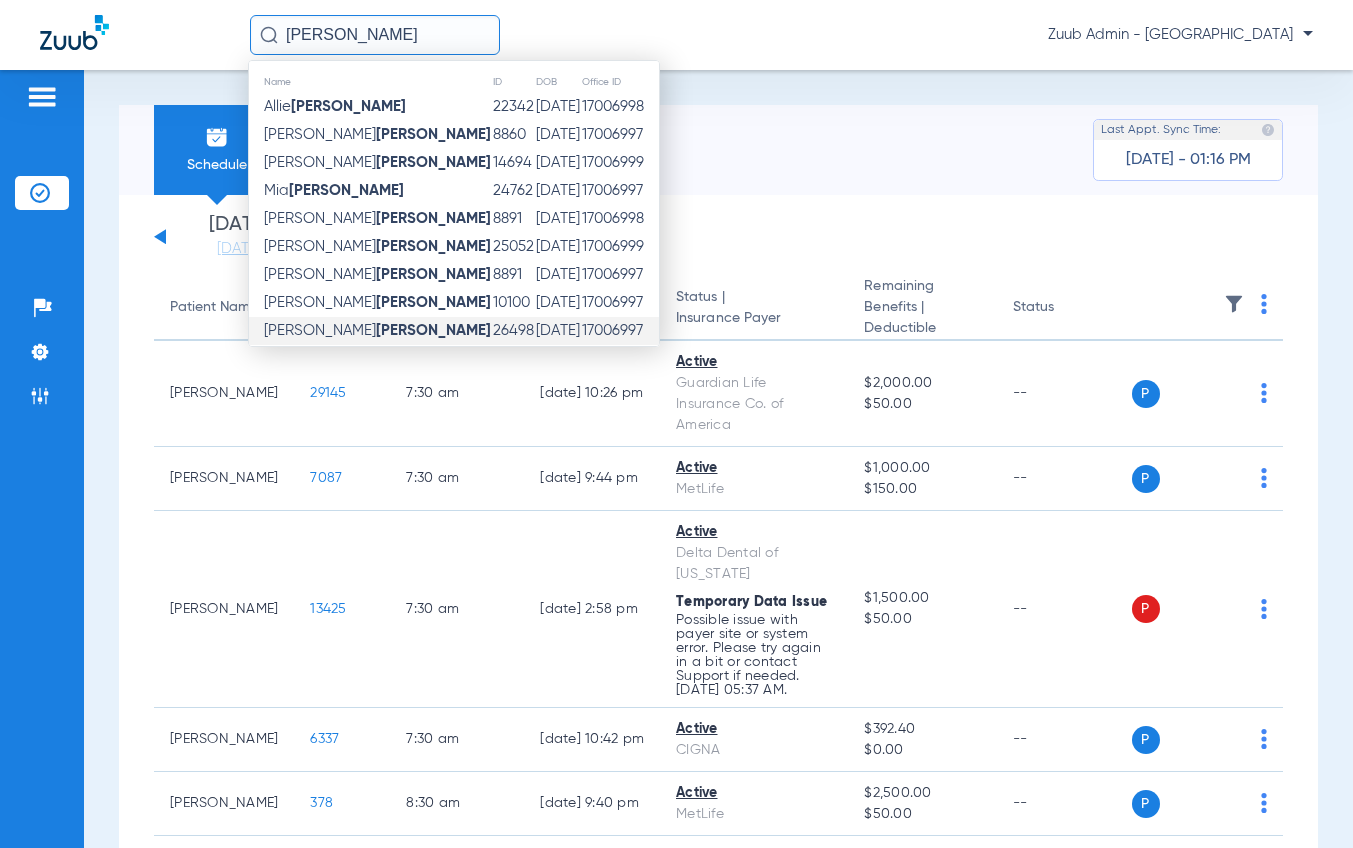 click on "Hanson" 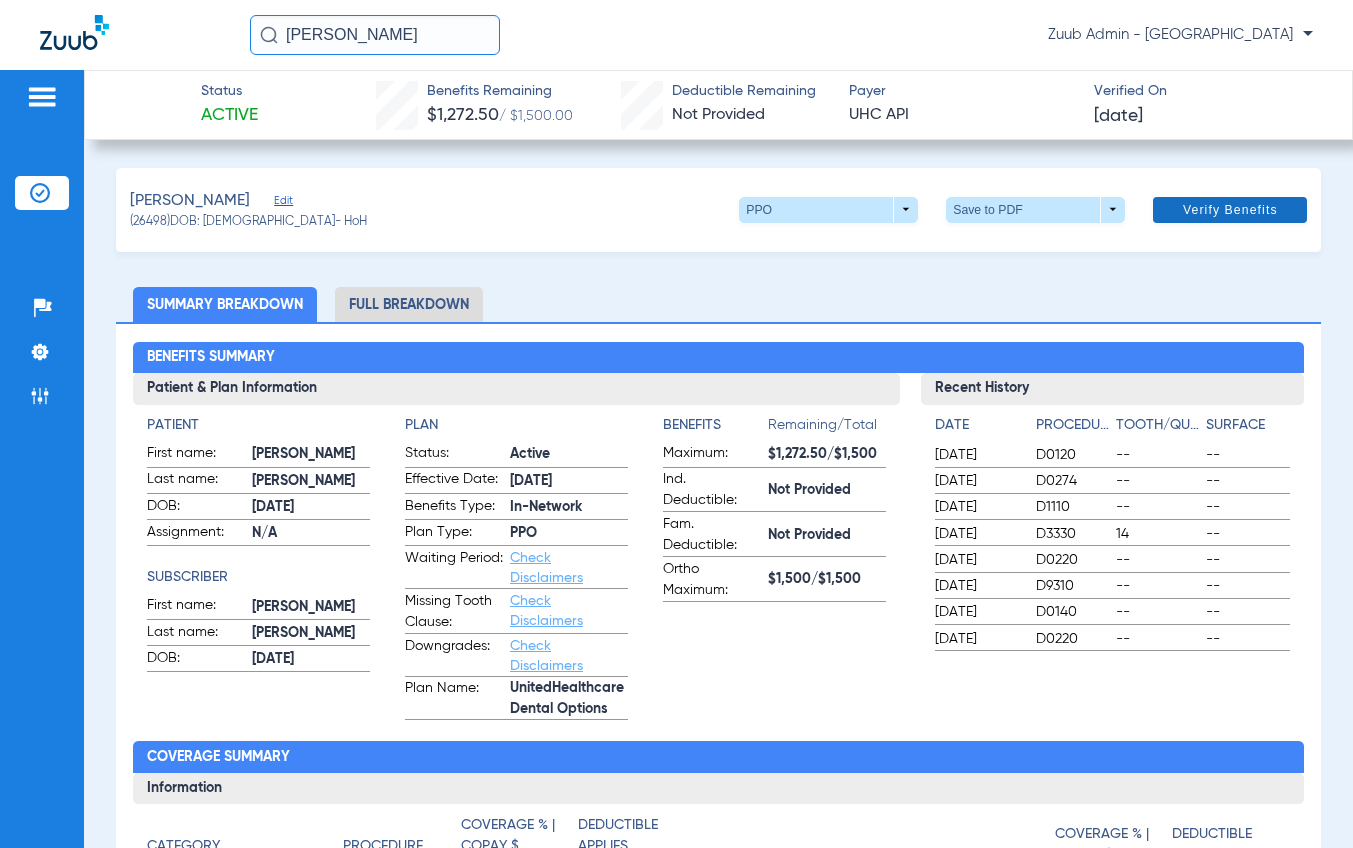 click on "Verify Benefits" 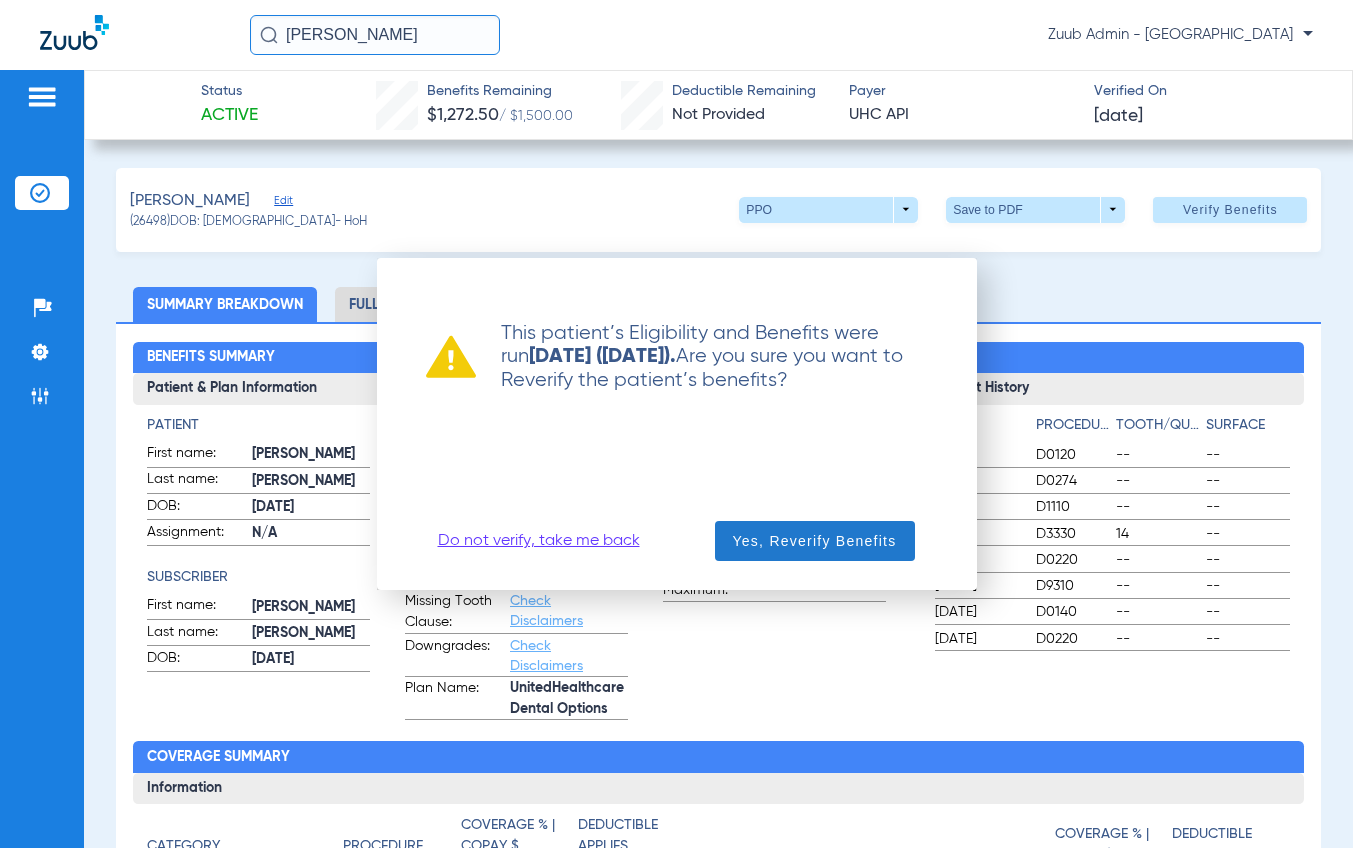 click on "Yes, Reverify Benefits" at bounding box center (815, 541) 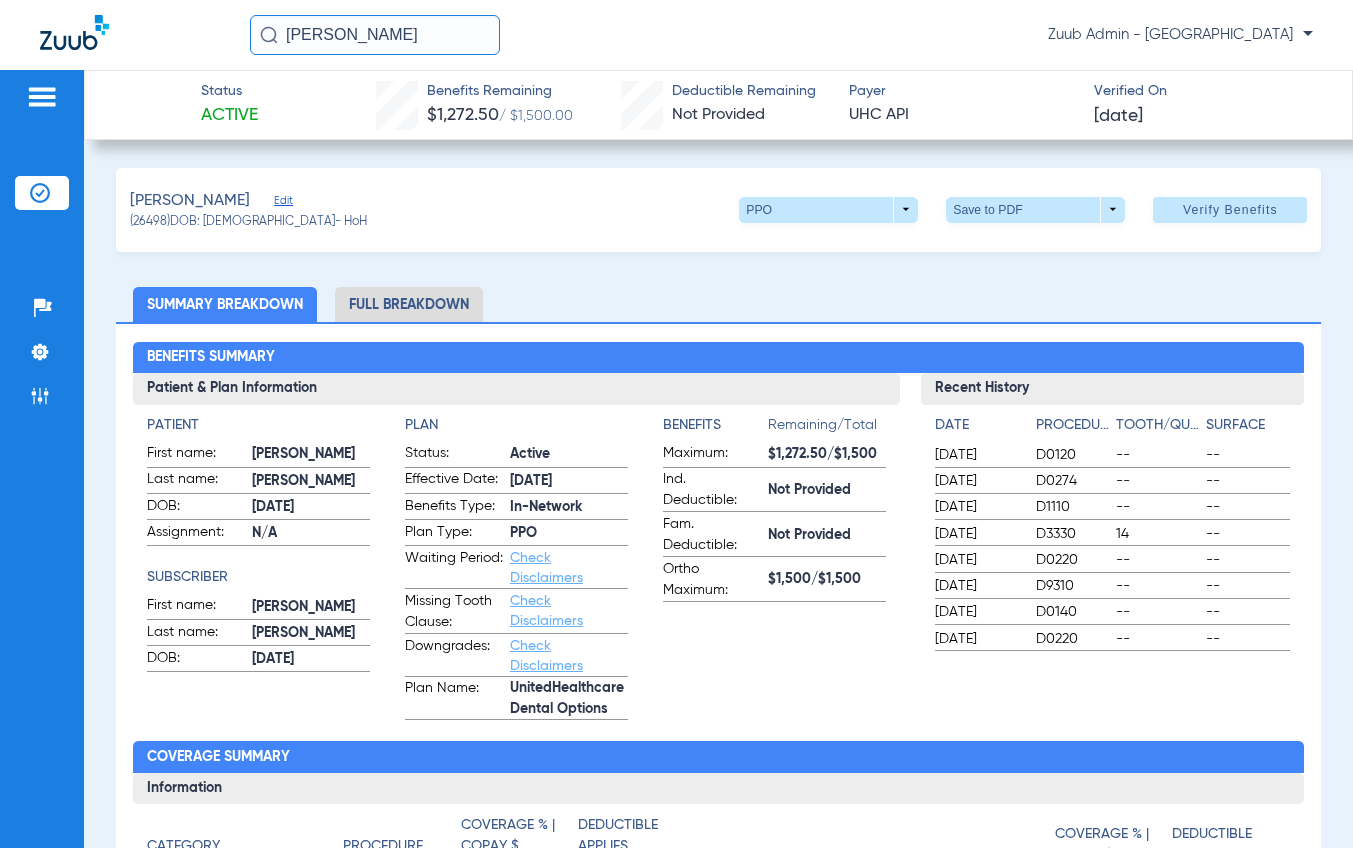 click on "Hanson" 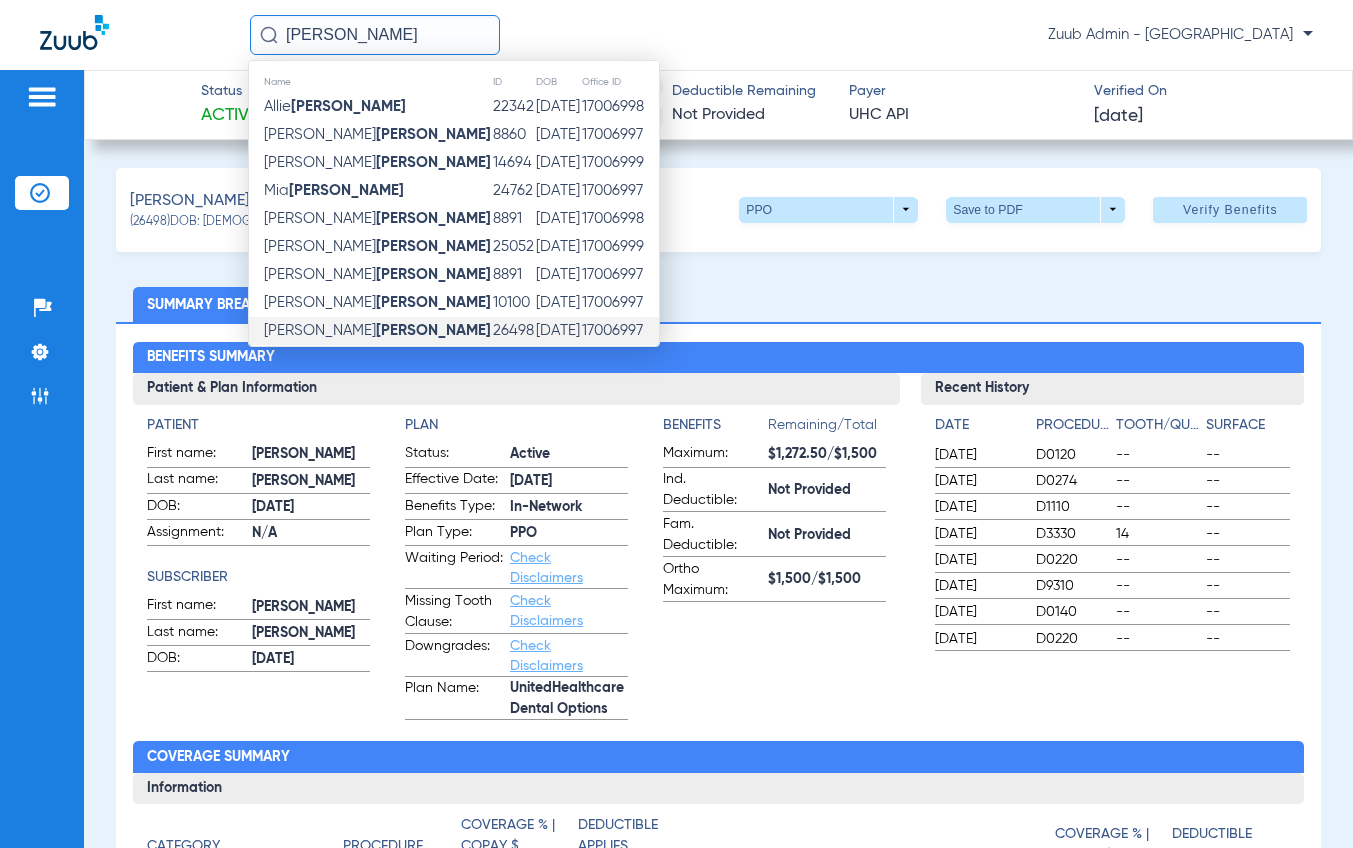 click on "Hanson" 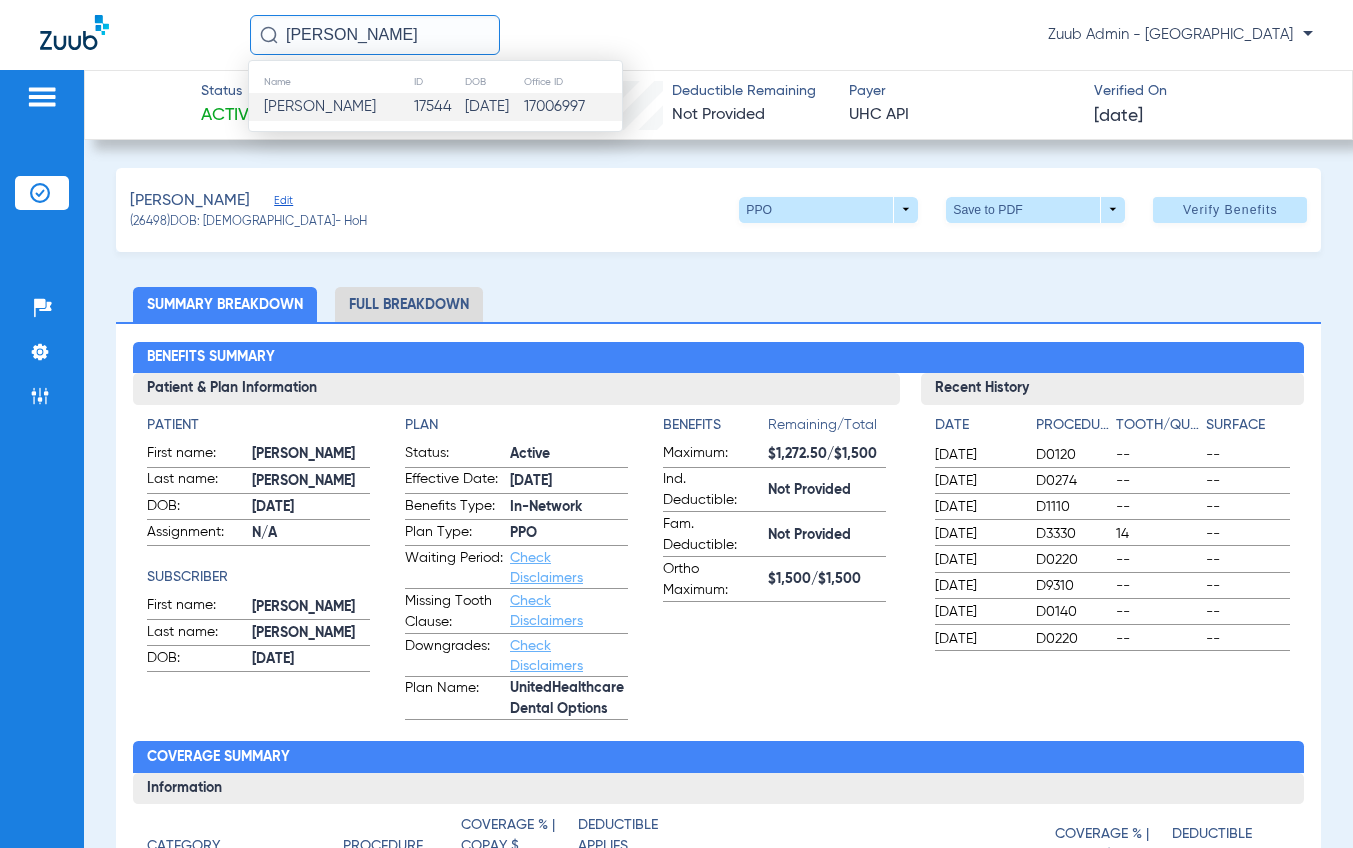type on "Geoffrey Leeker" 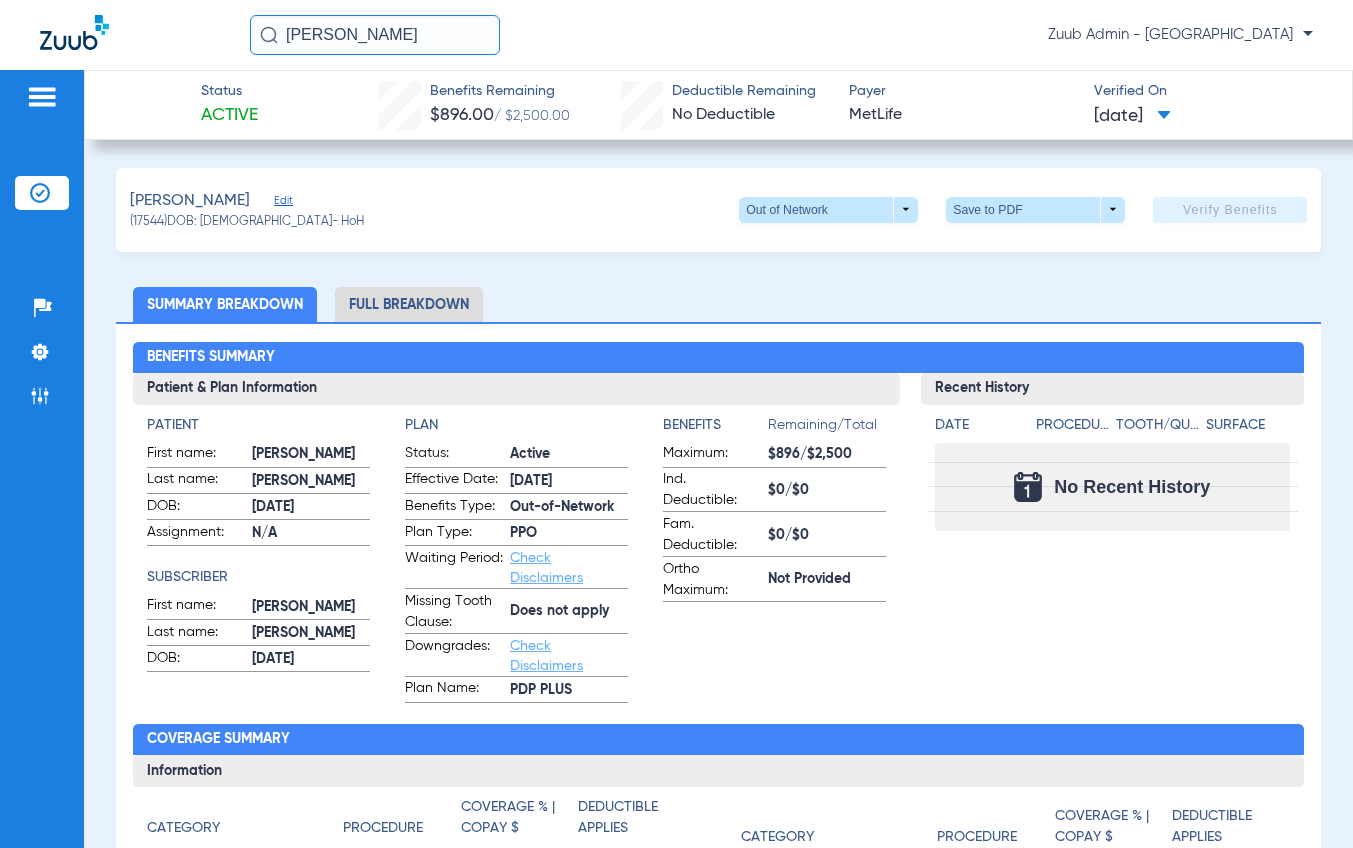 click on "Summary Breakdown   Full Breakdown" 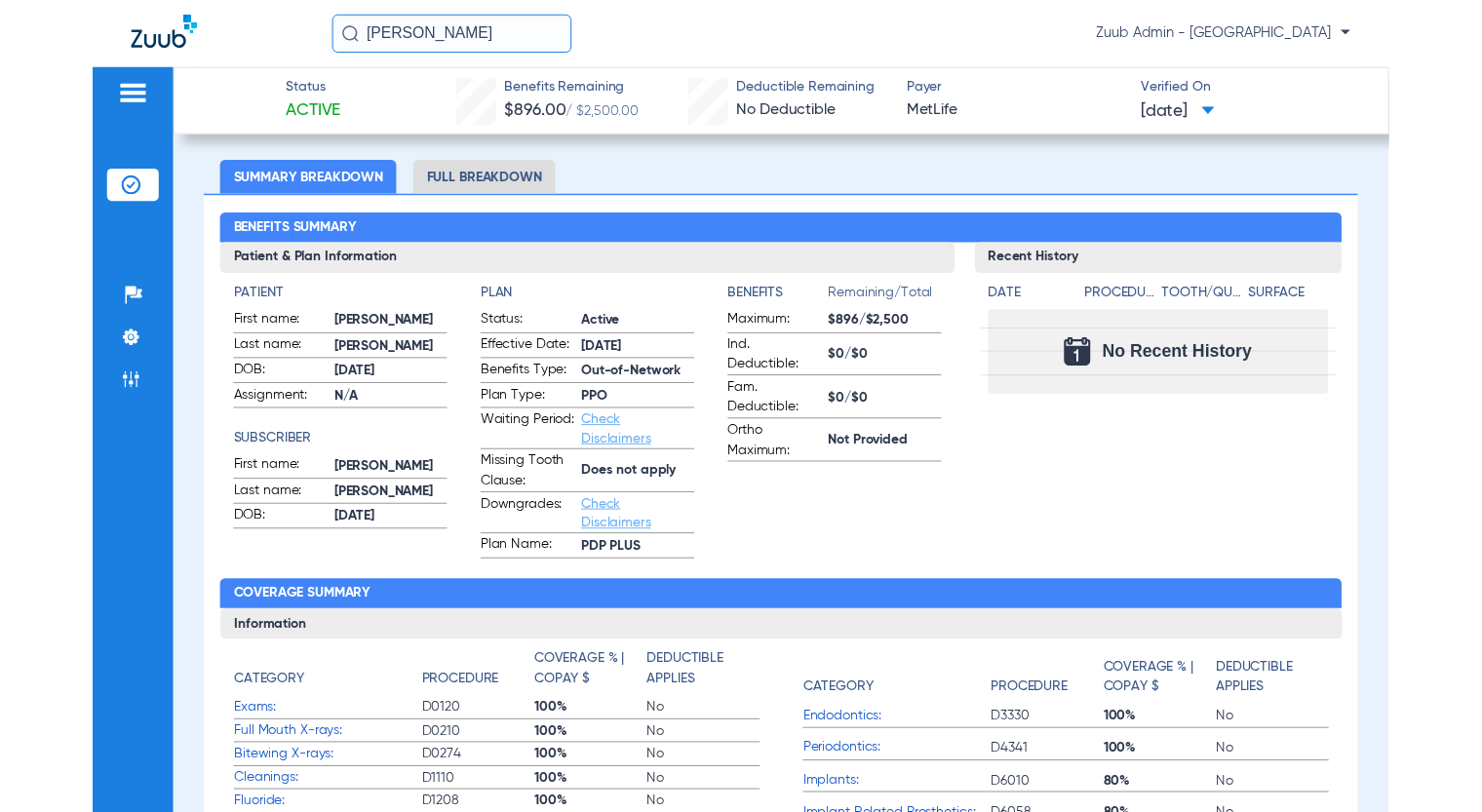 scroll, scrollTop: 0, scrollLeft: 0, axis: both 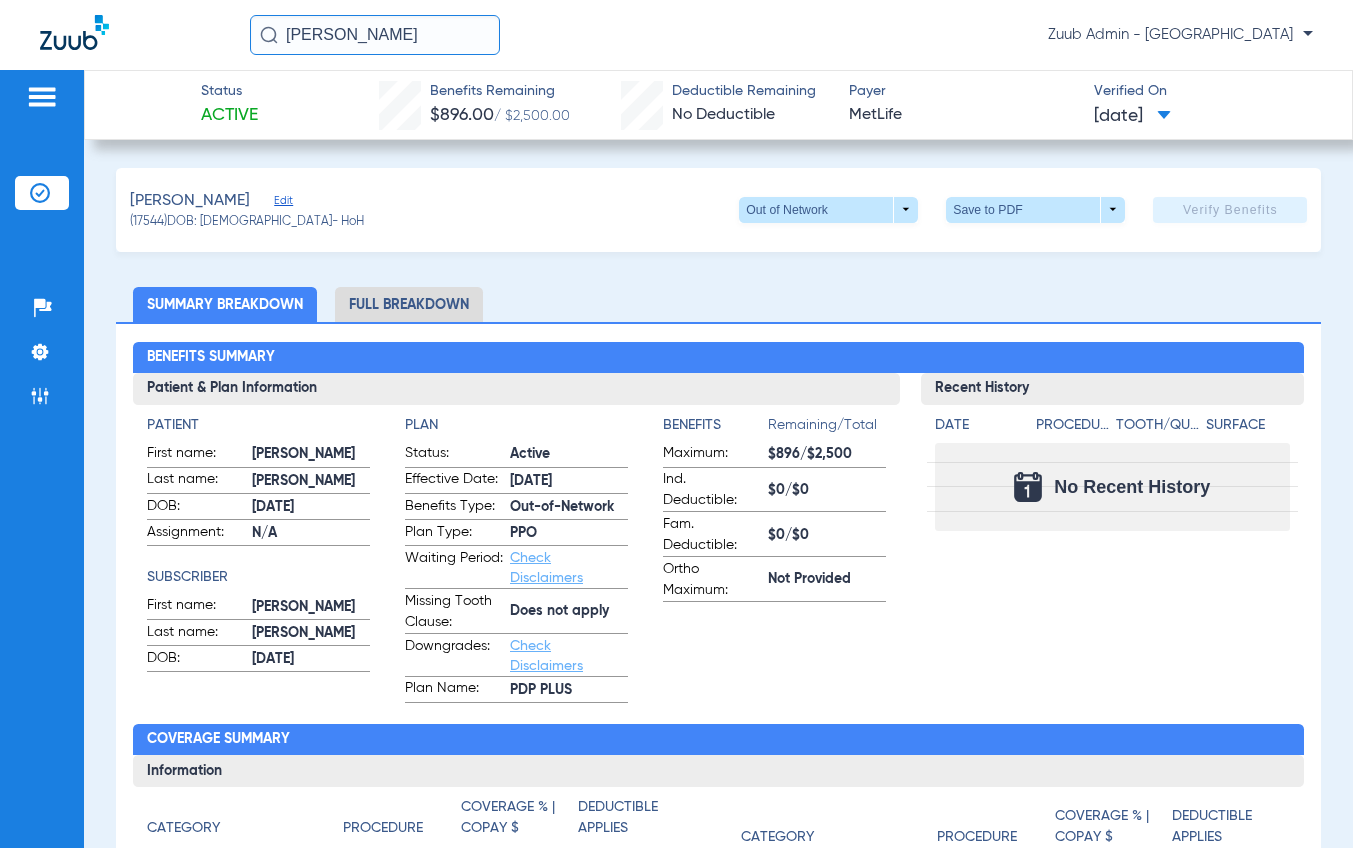 click on "Edit" 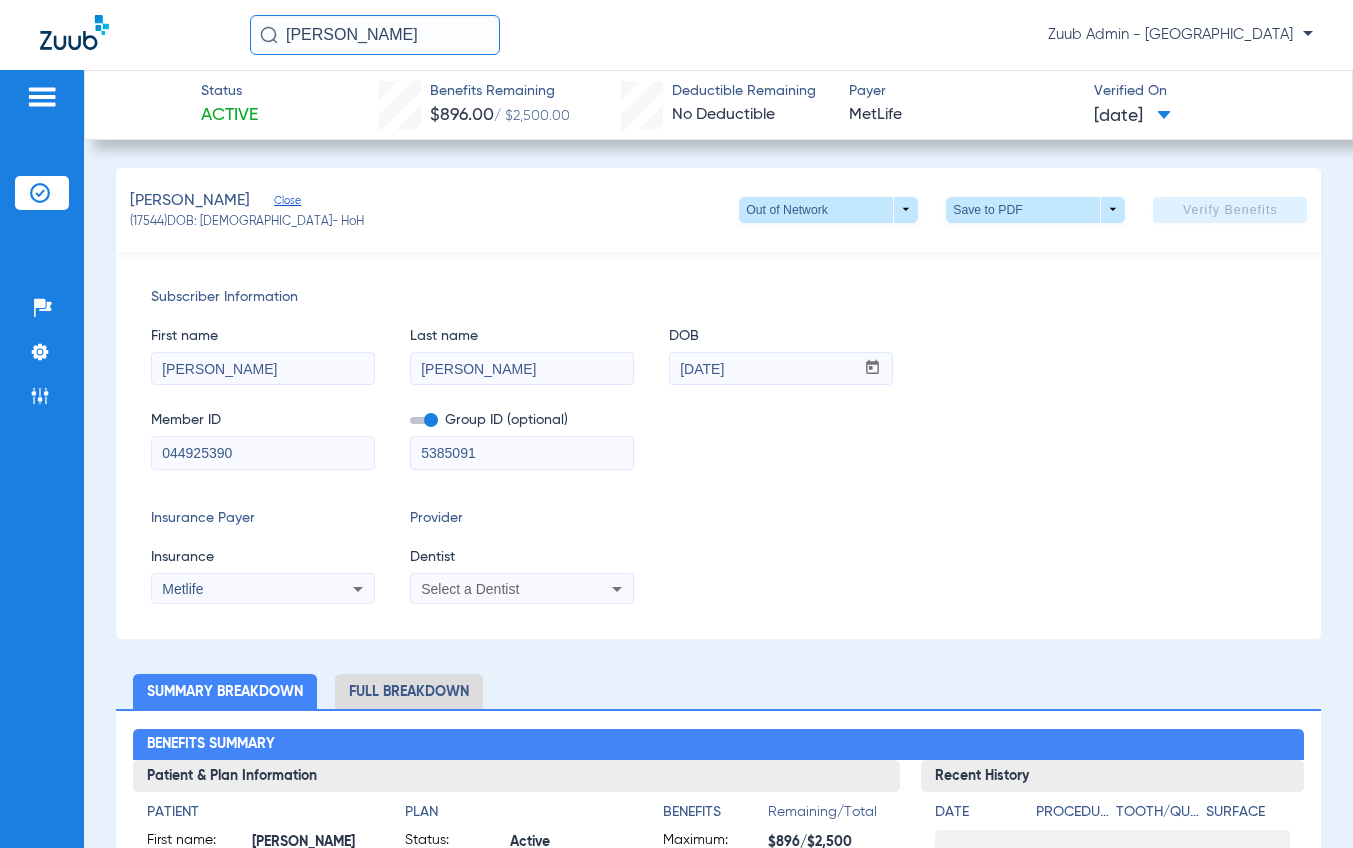click 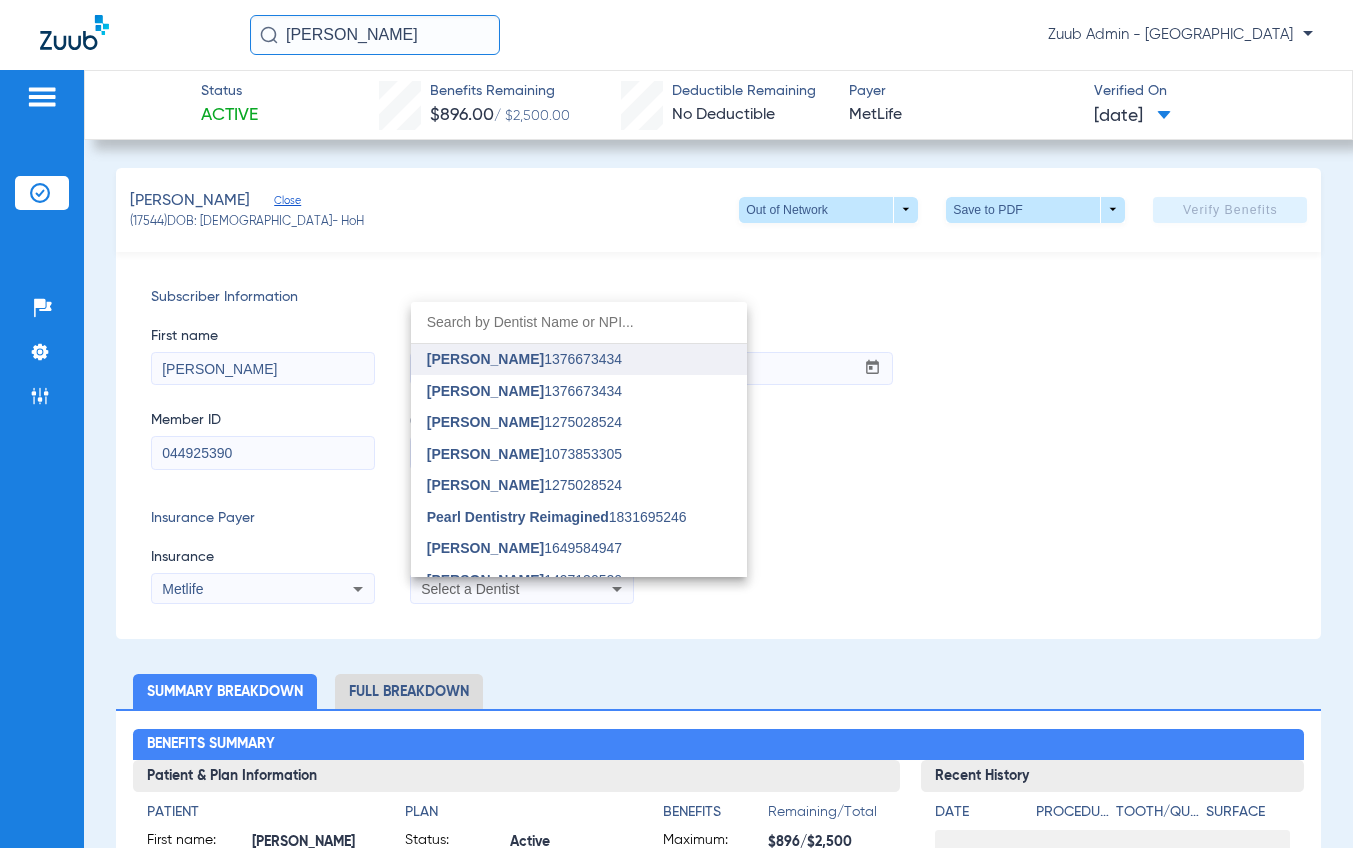 click on "Anthony Perrino   1376673434" at bounding box center (524, 359) 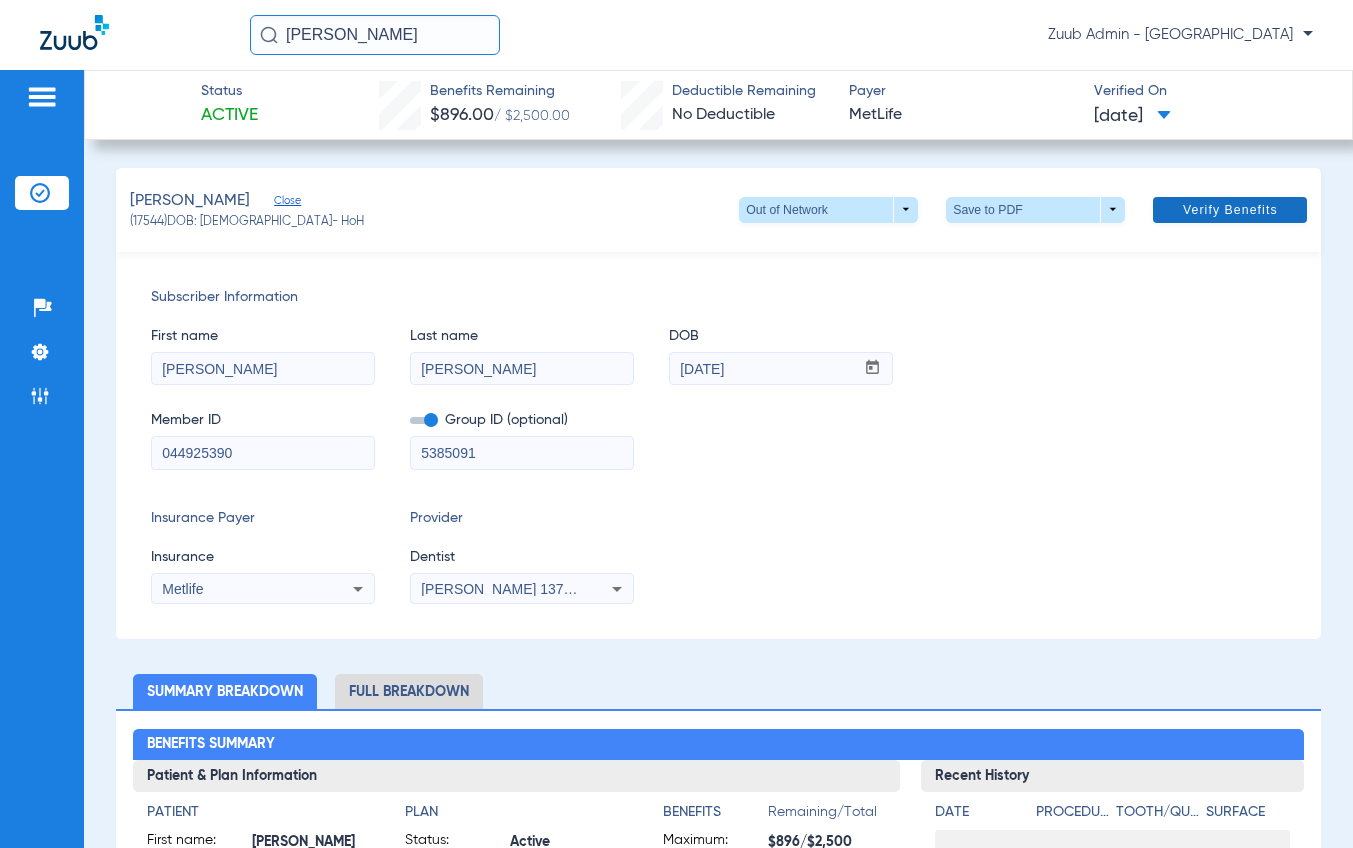 click on "Verify Benefits" 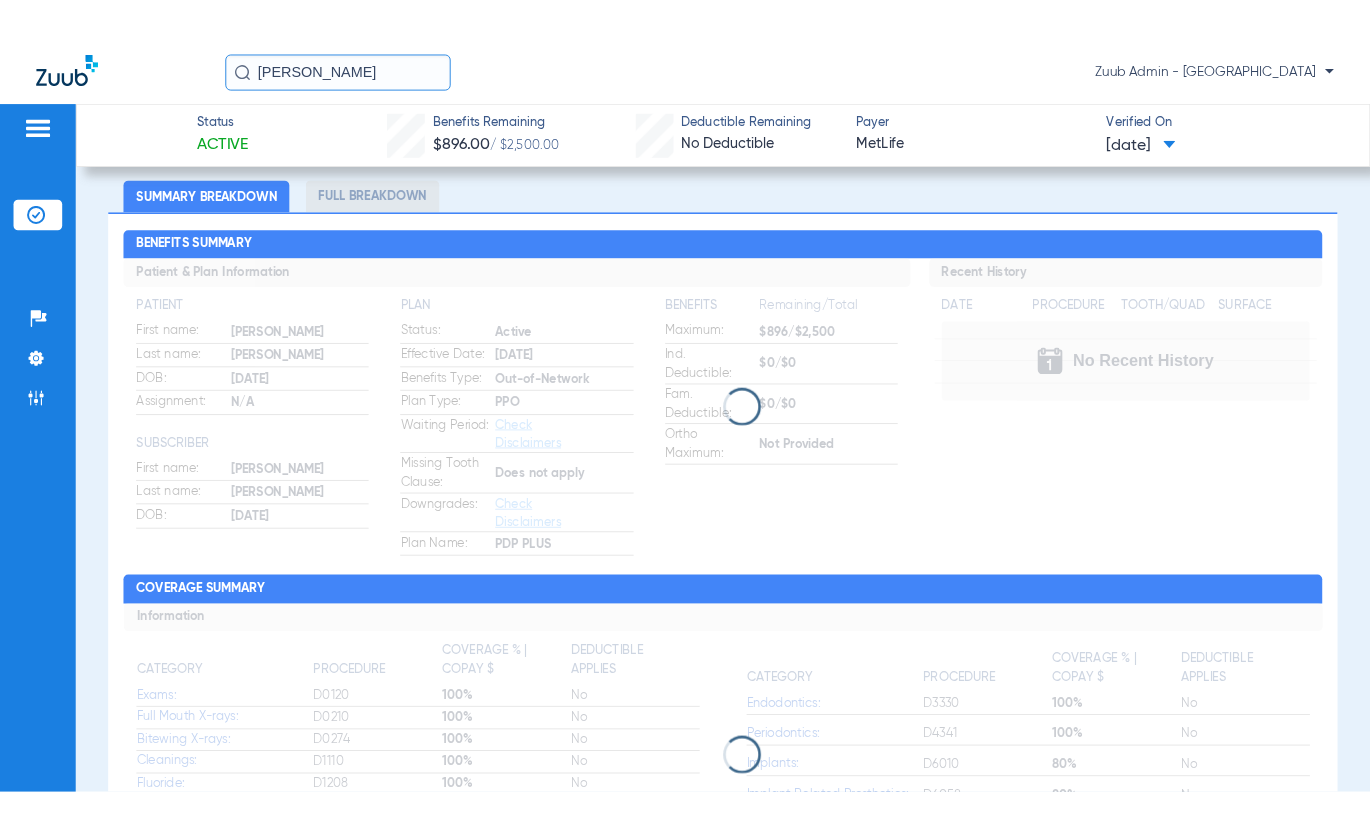 scroll, scrollTop: 0, scrollLeft: 0, axis: both 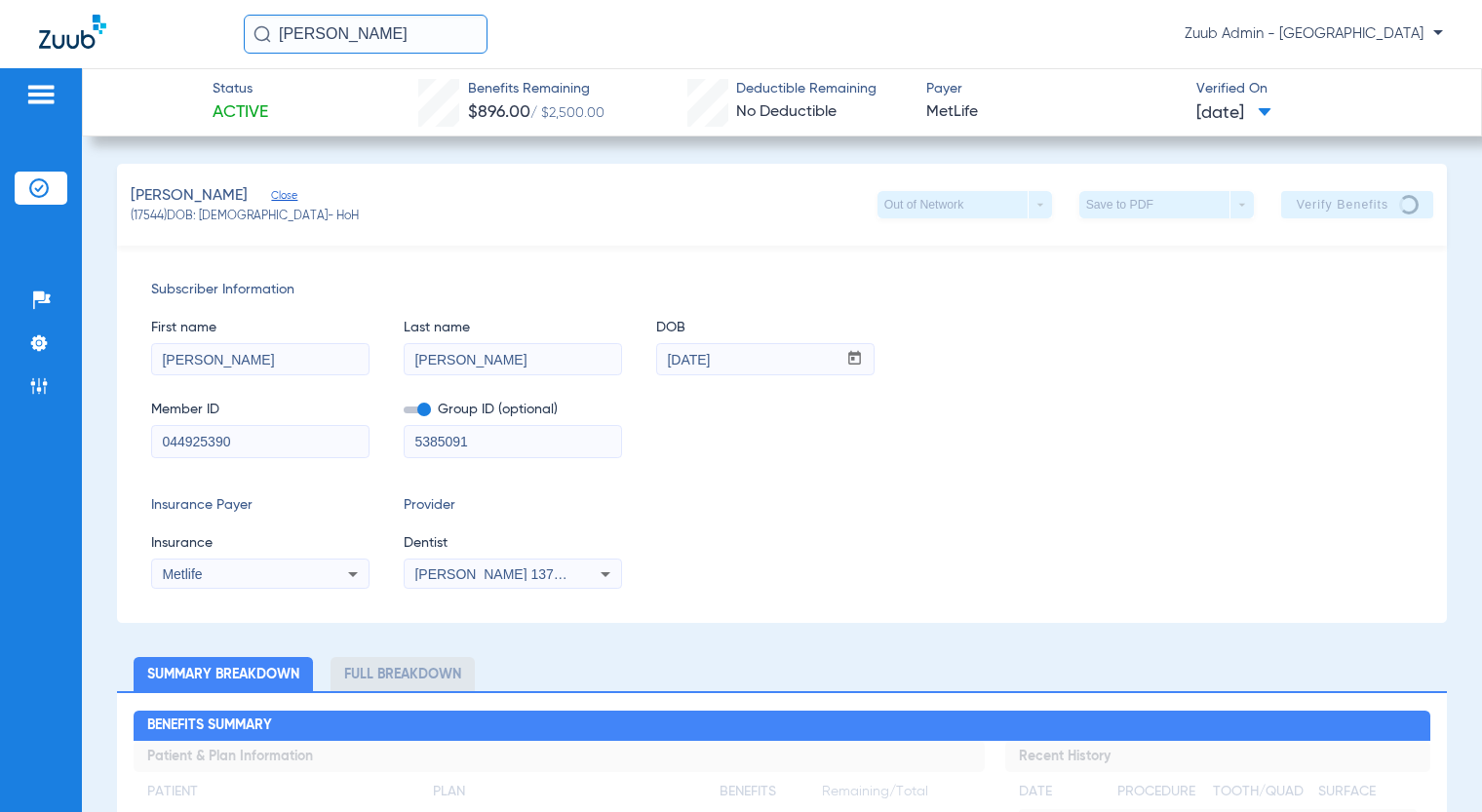 click 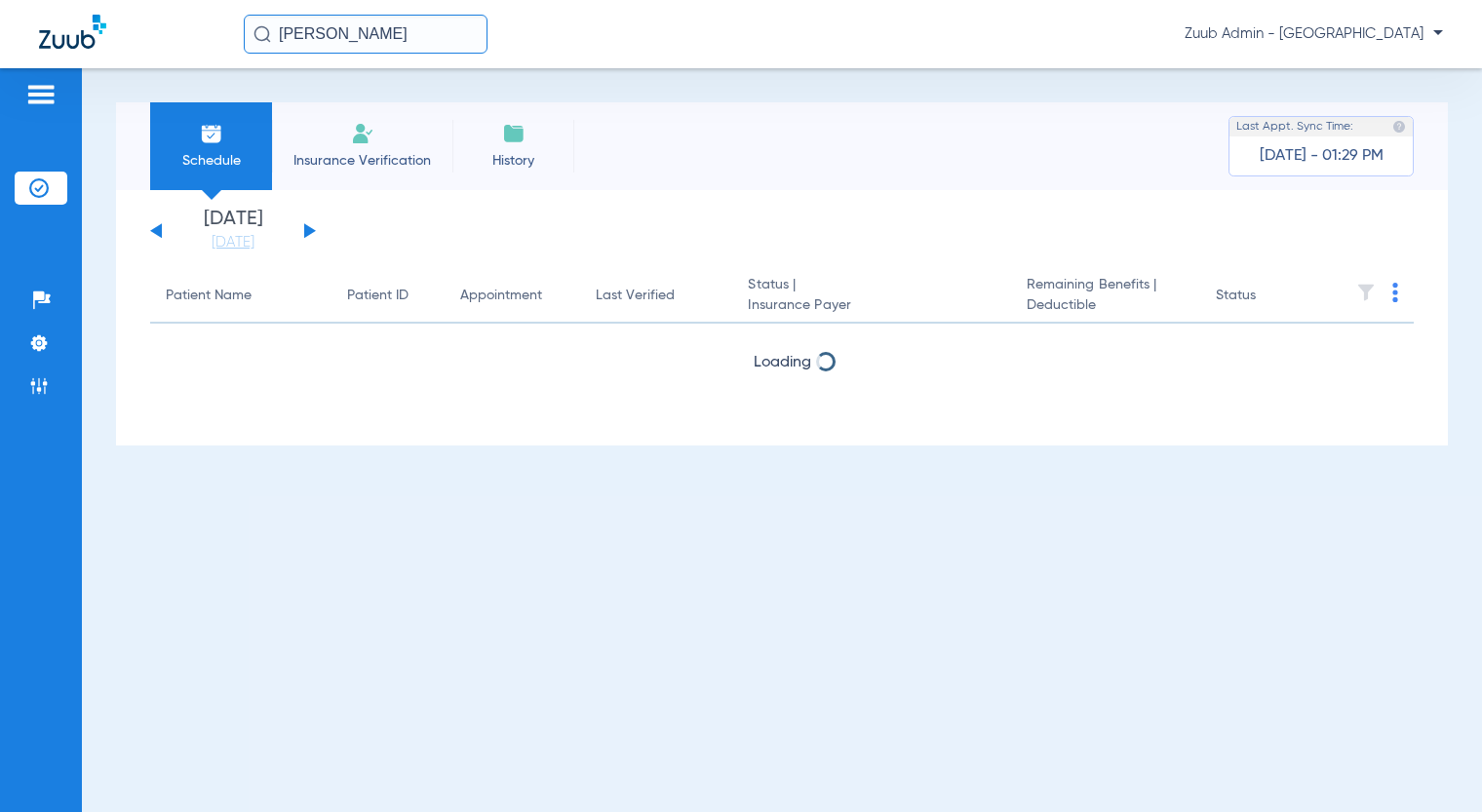 click on "Geoffrey Leeker" 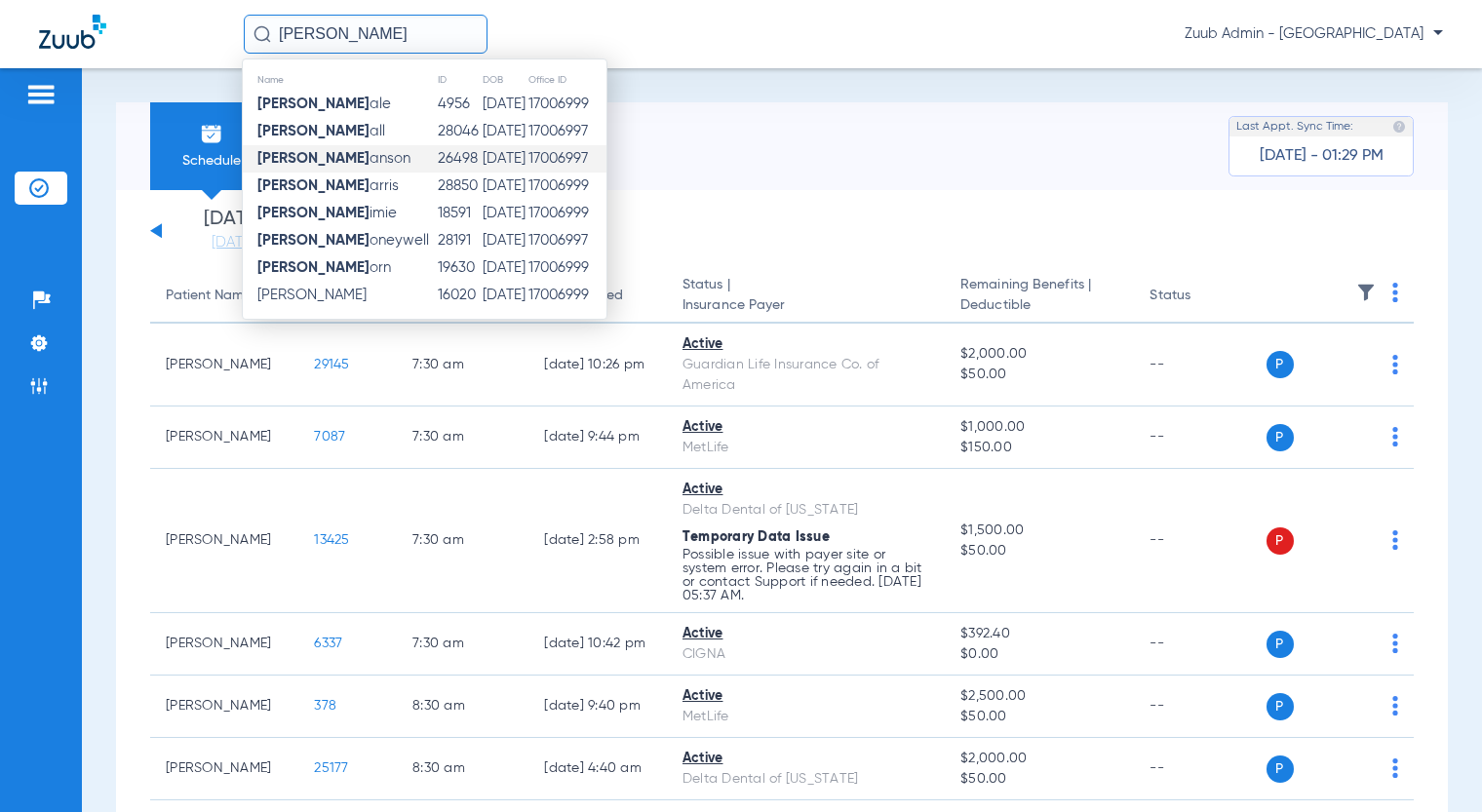 type on "shannon h" 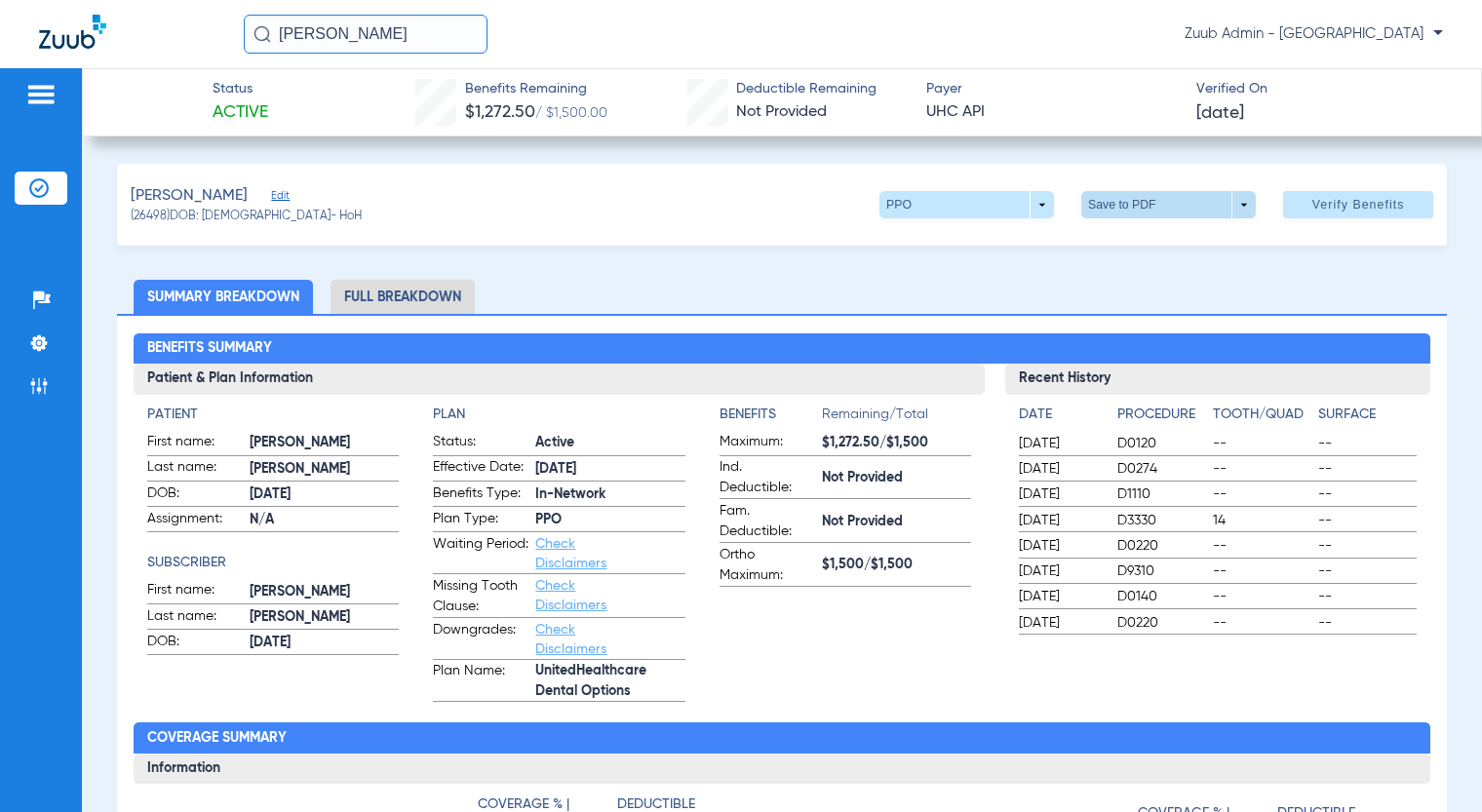 click 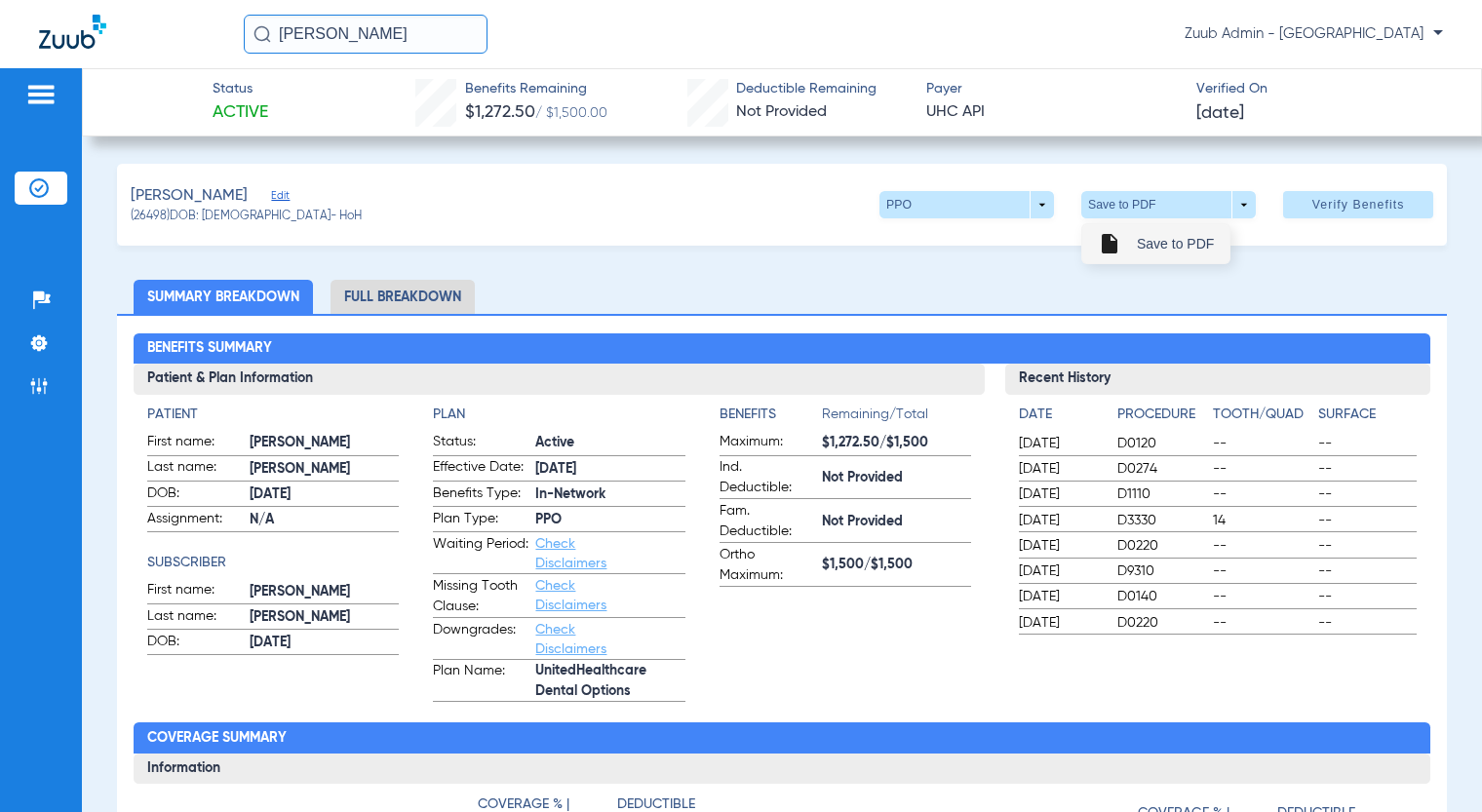 click on "insert_drive_file  Save to PDF" at bounding box center [1155, 244] 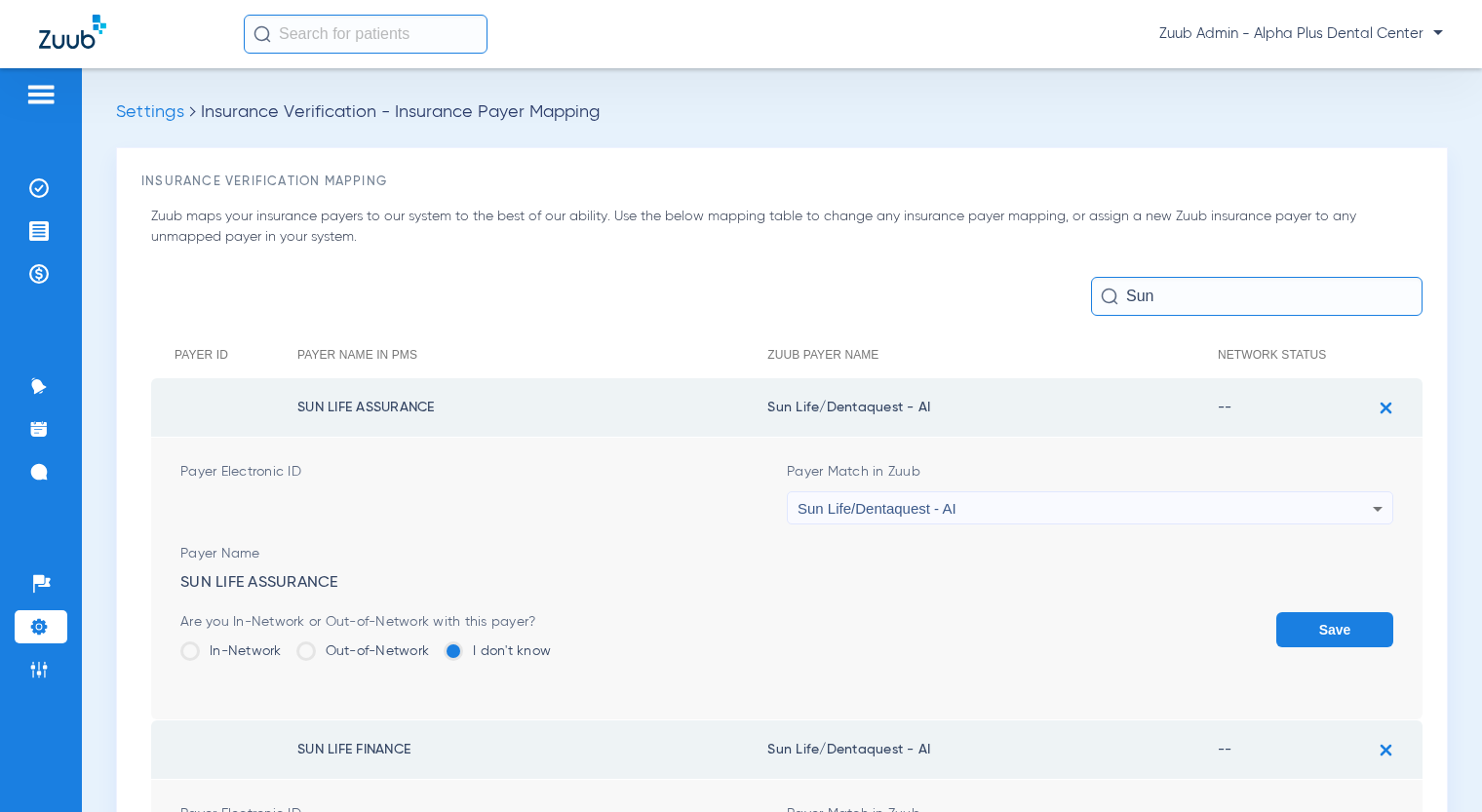 scroll, scrollTop: 0, scrollLeft: 0, axis: both 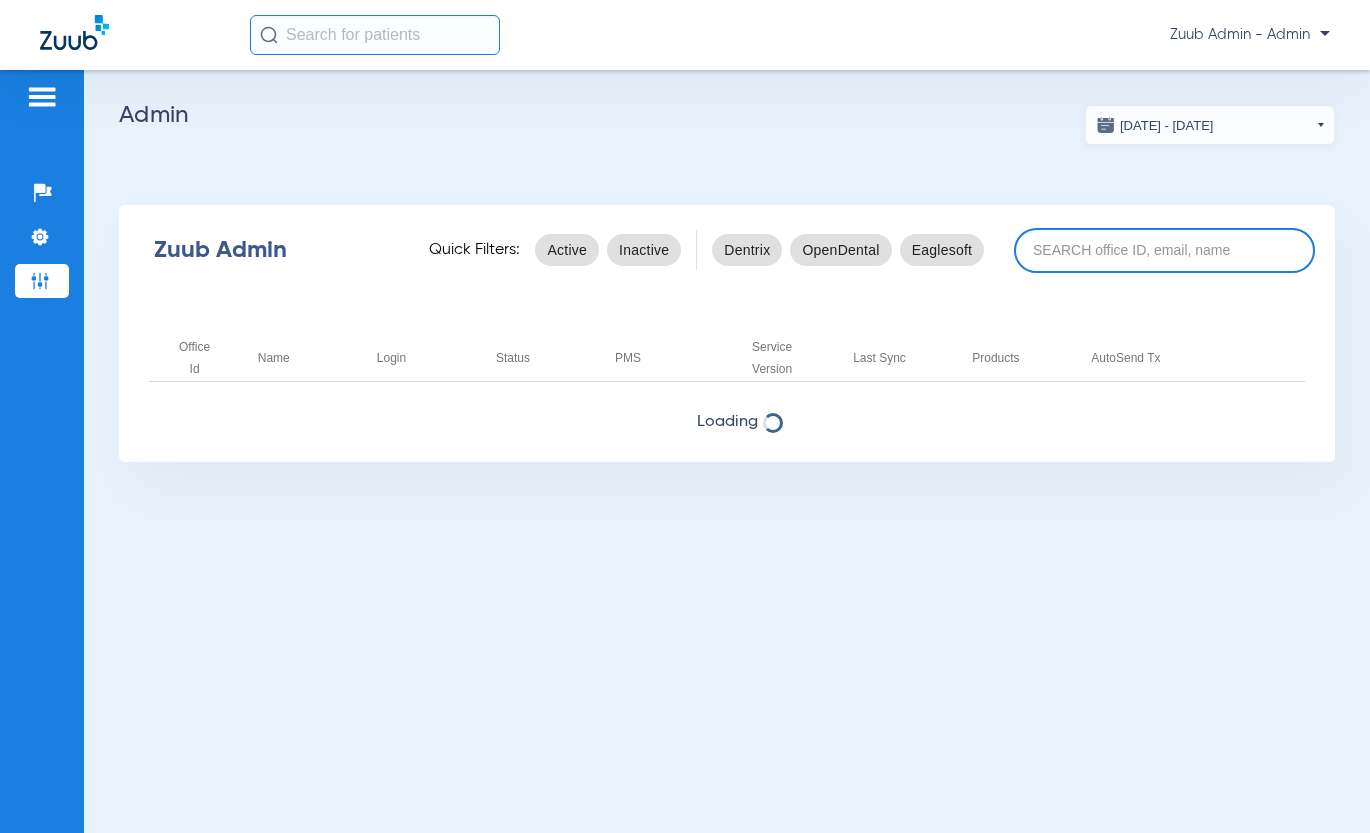 click at bounding box center (1164, 250) 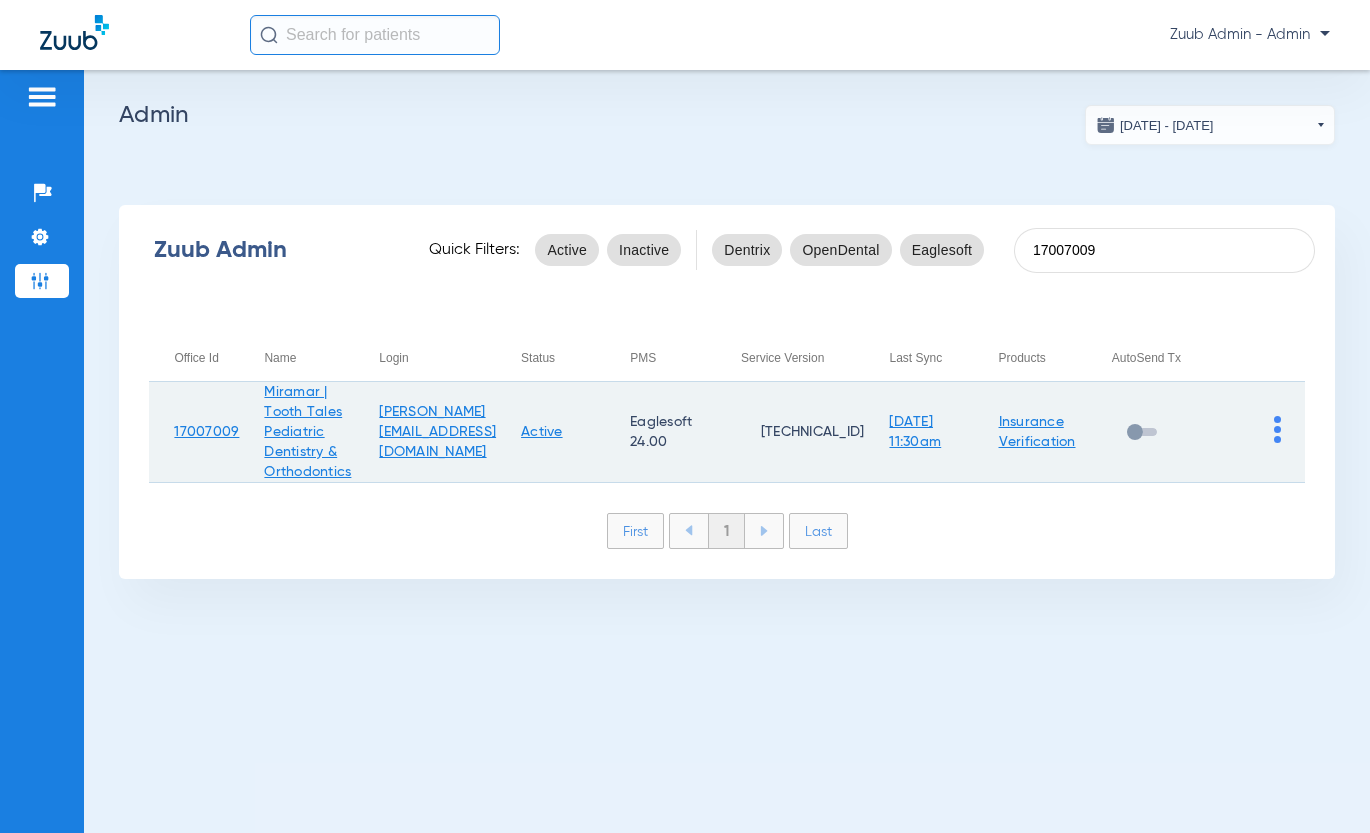 type on "17007009" 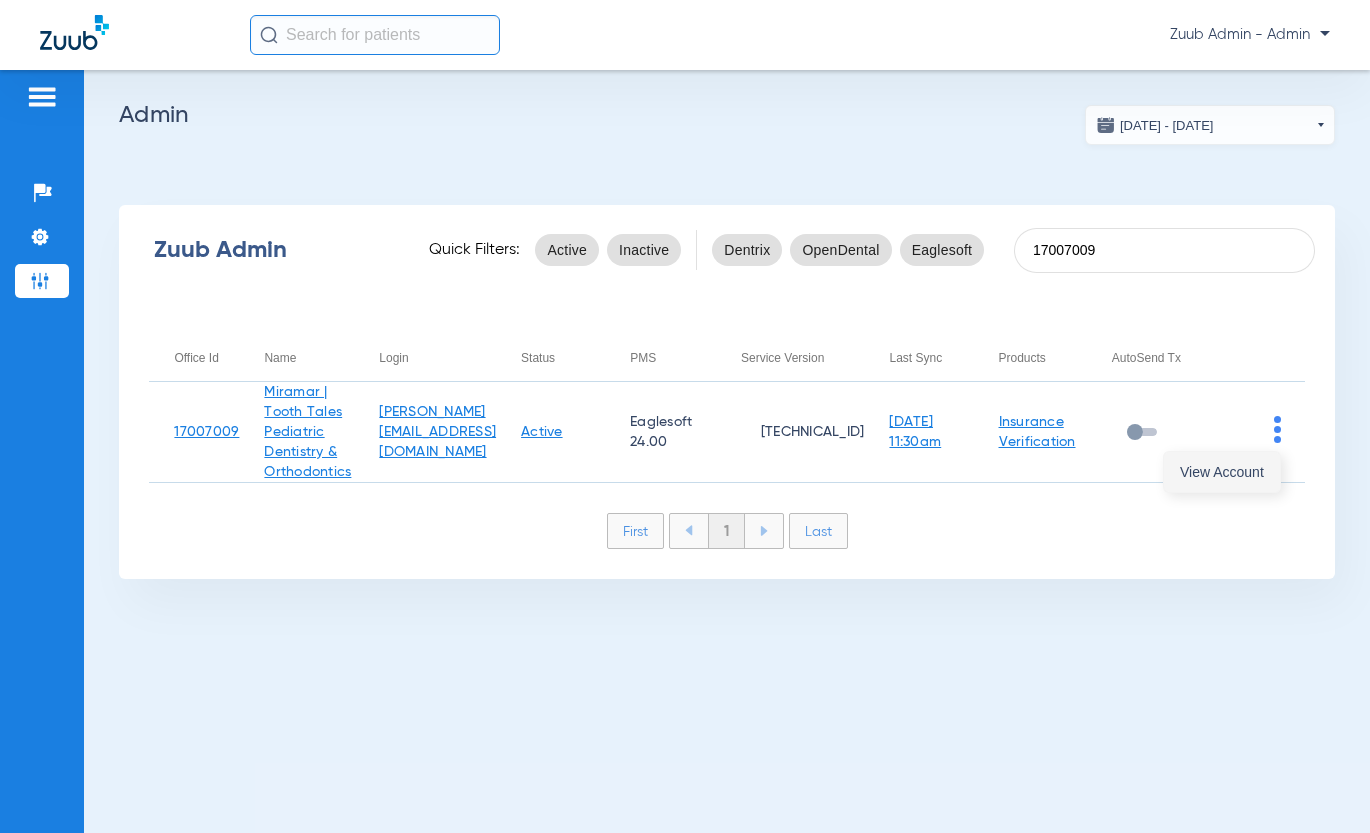 click on "View Account" at bounding box center (1222, 472) 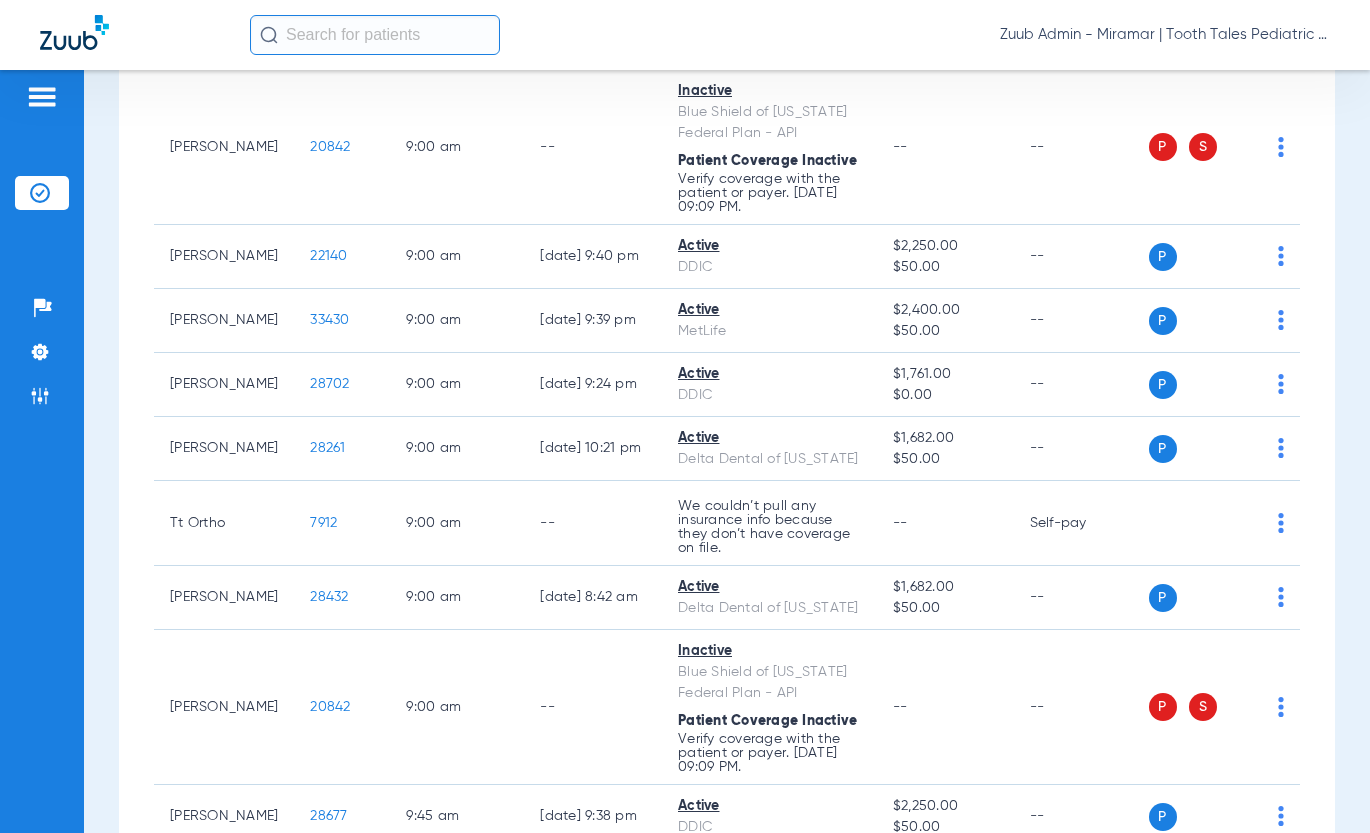 scroll, scrollTop: 0, scrollLeft: 0, axis: both 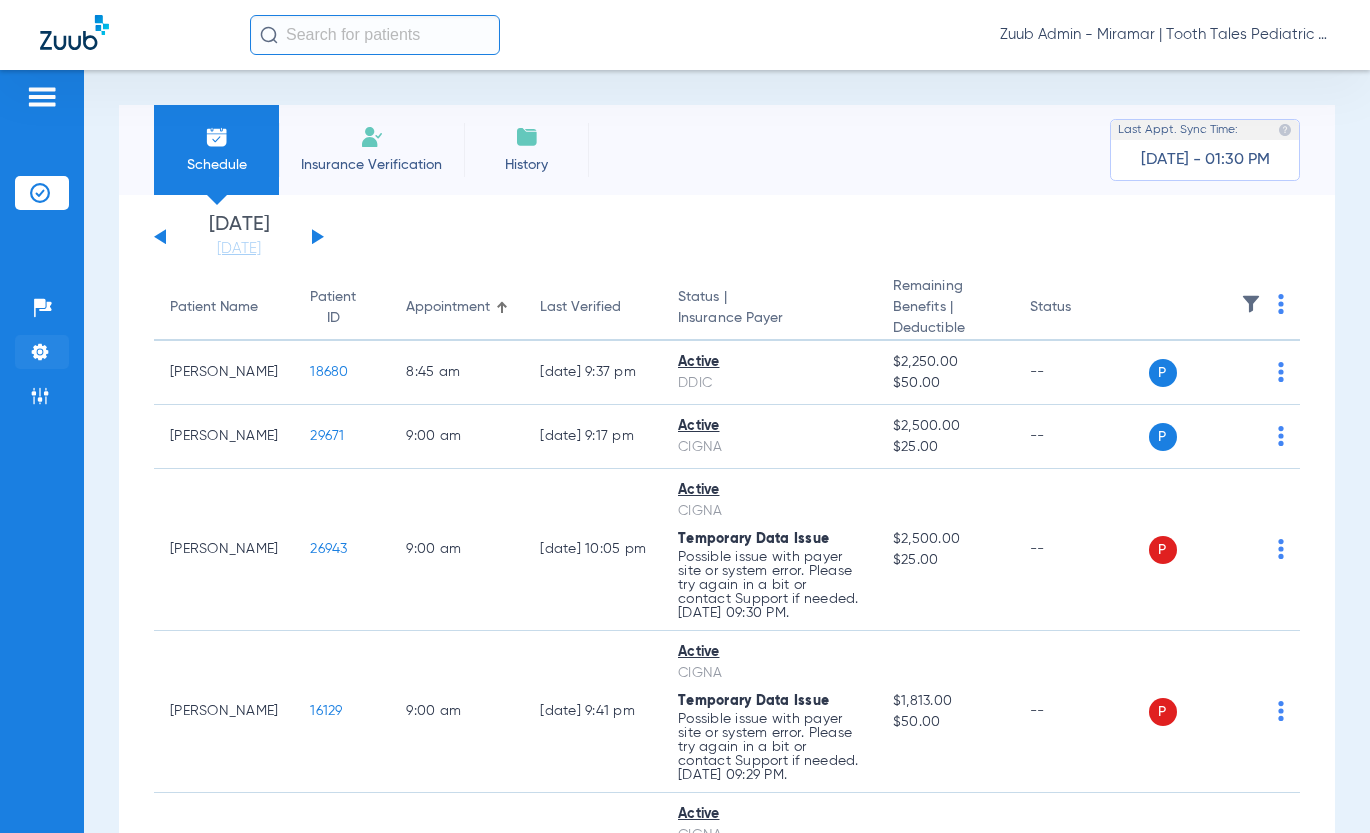 click on "Settings" 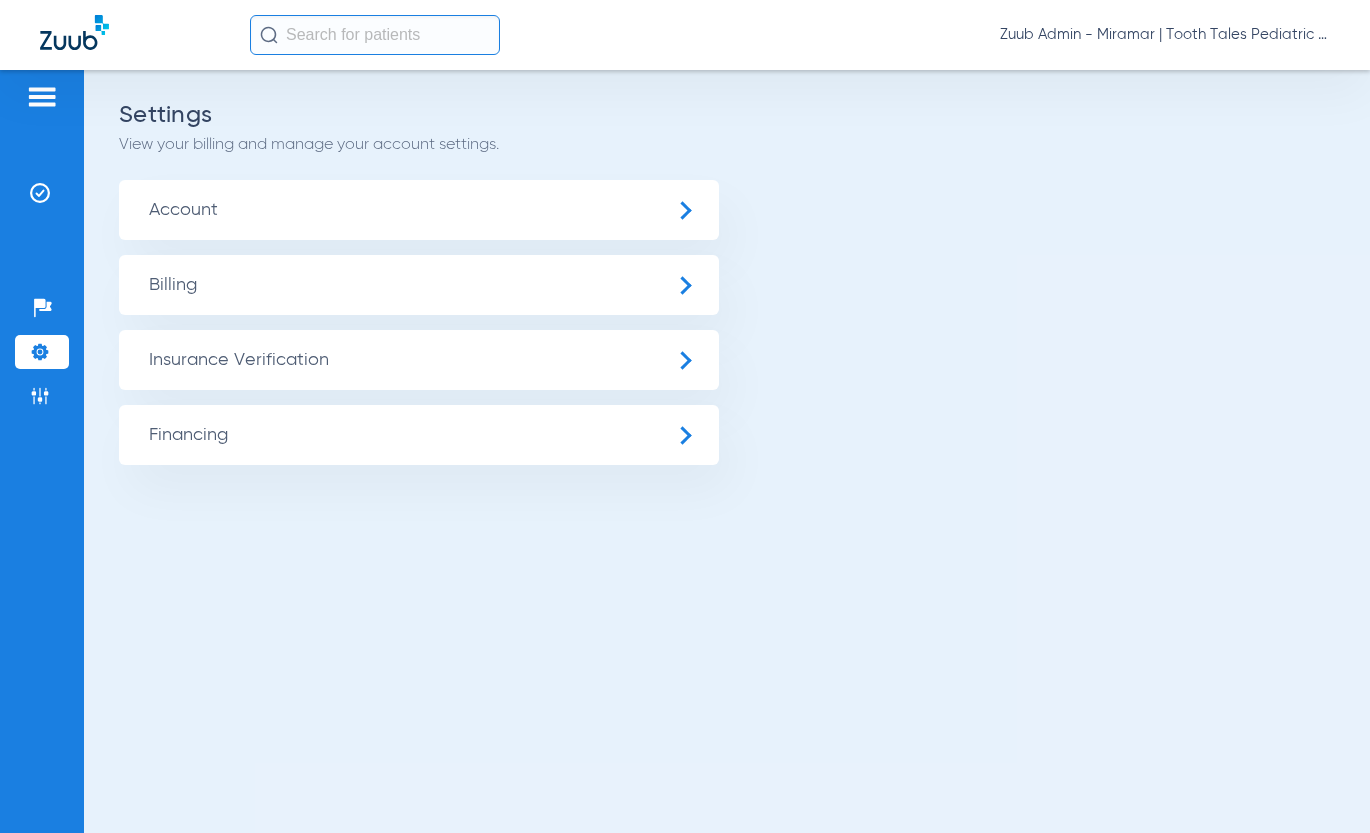click on "Insurance Verification" 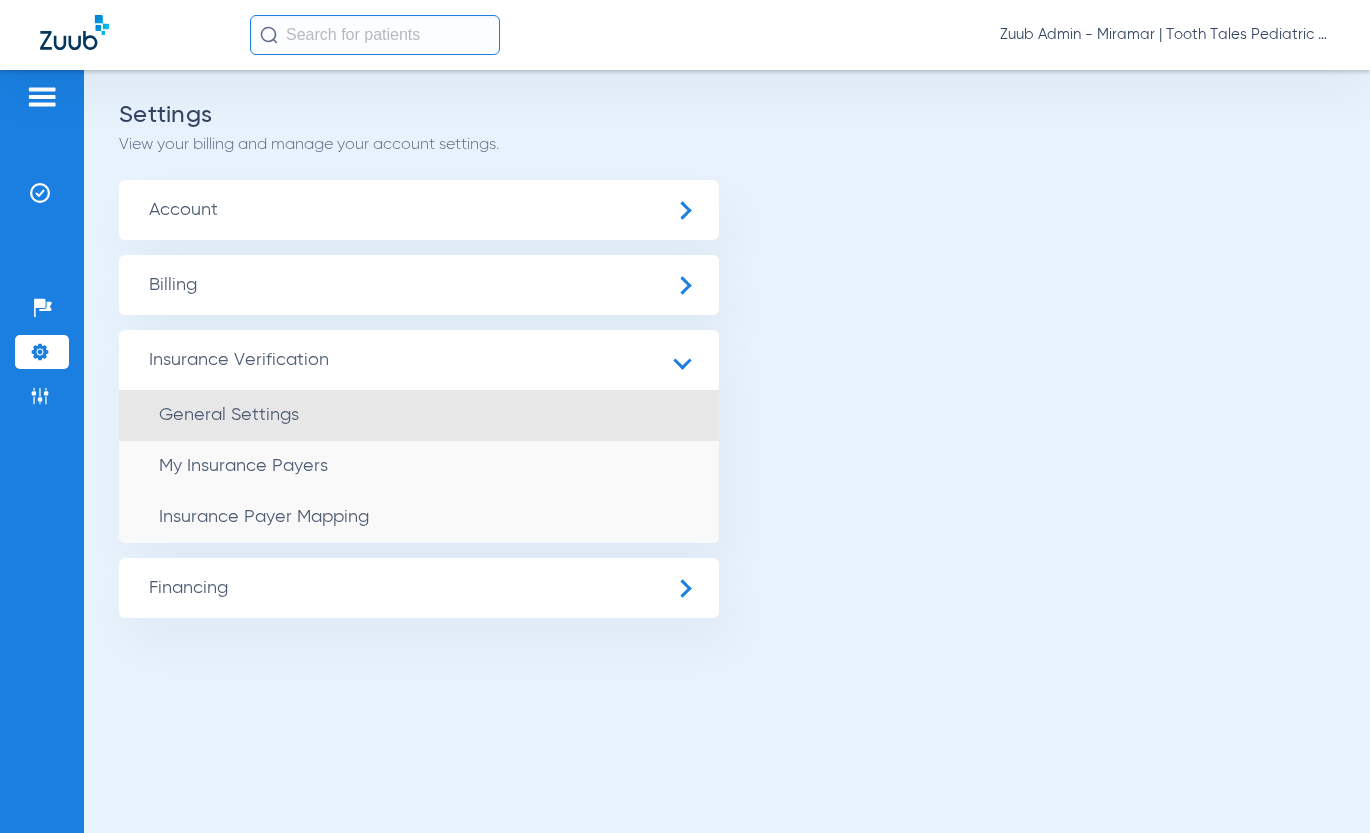 click on "General Settings" 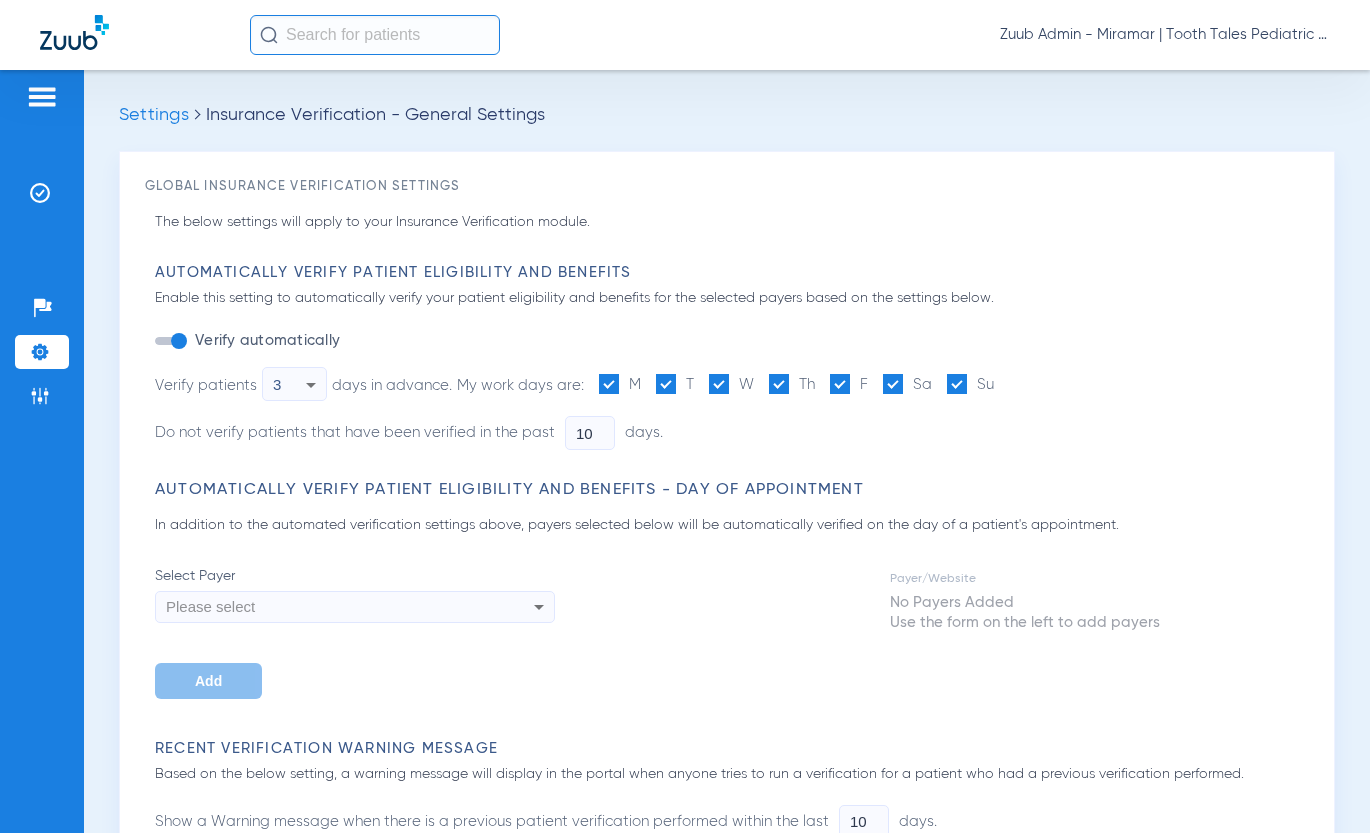 type on "5" 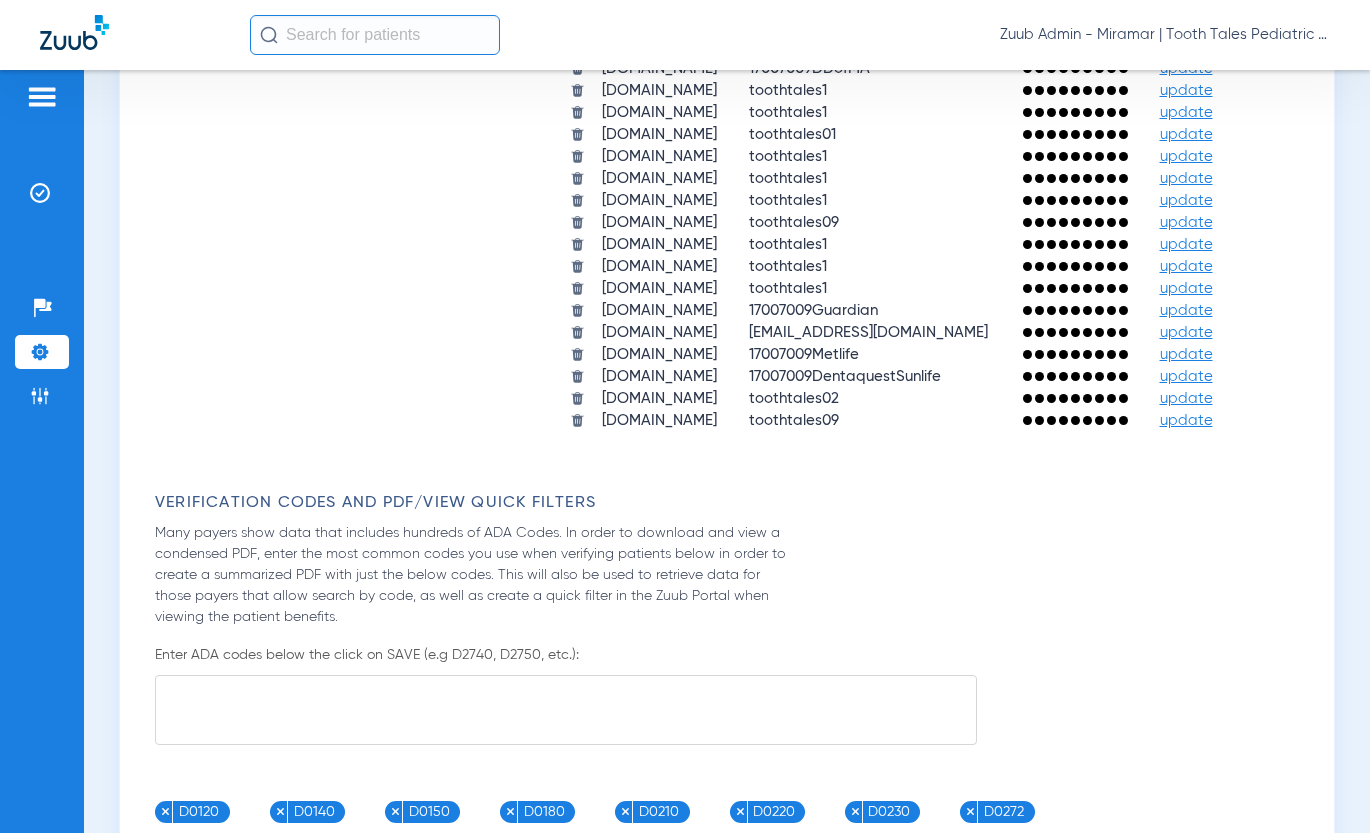 scroll, scrollTop: 1320, scrollLeft: 0, axis: vertical 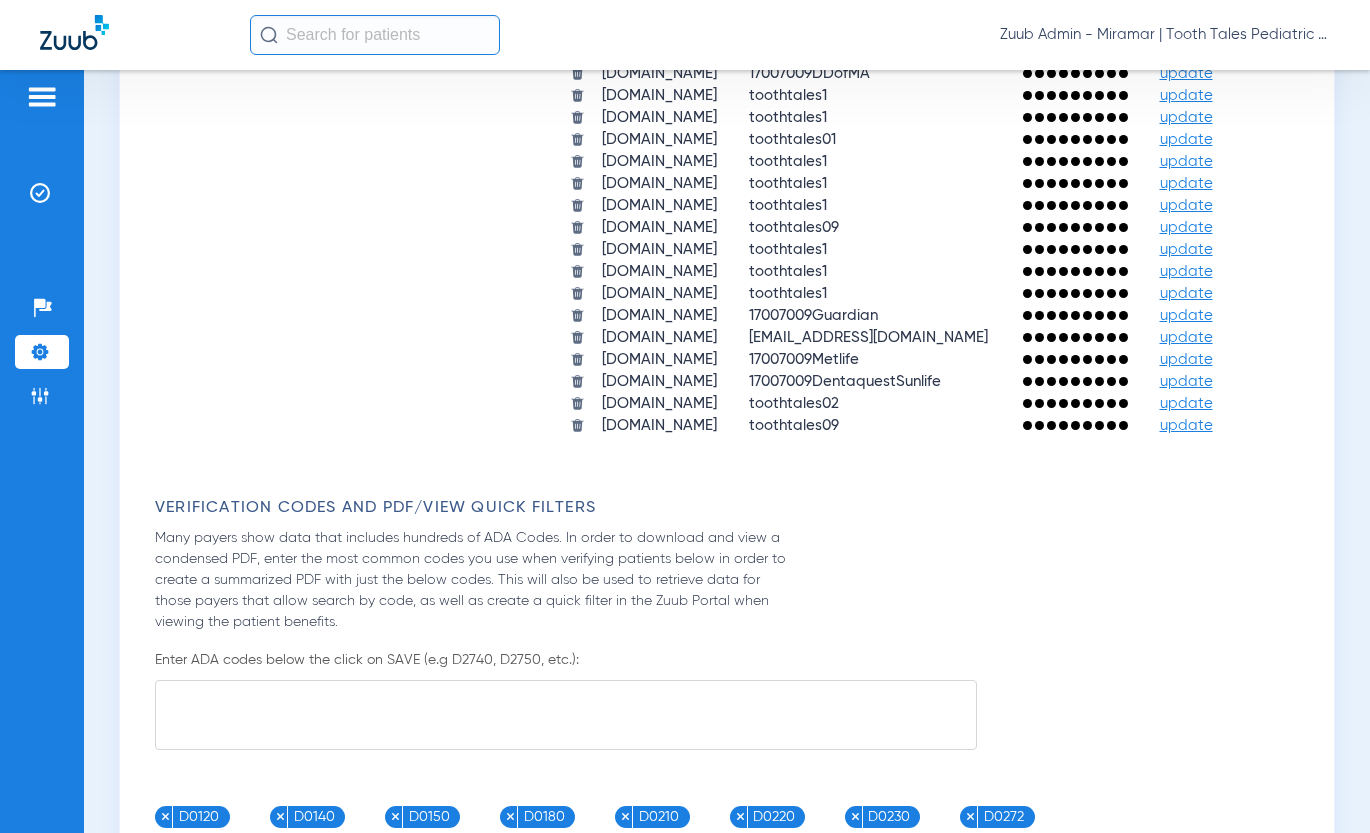 click on "update" 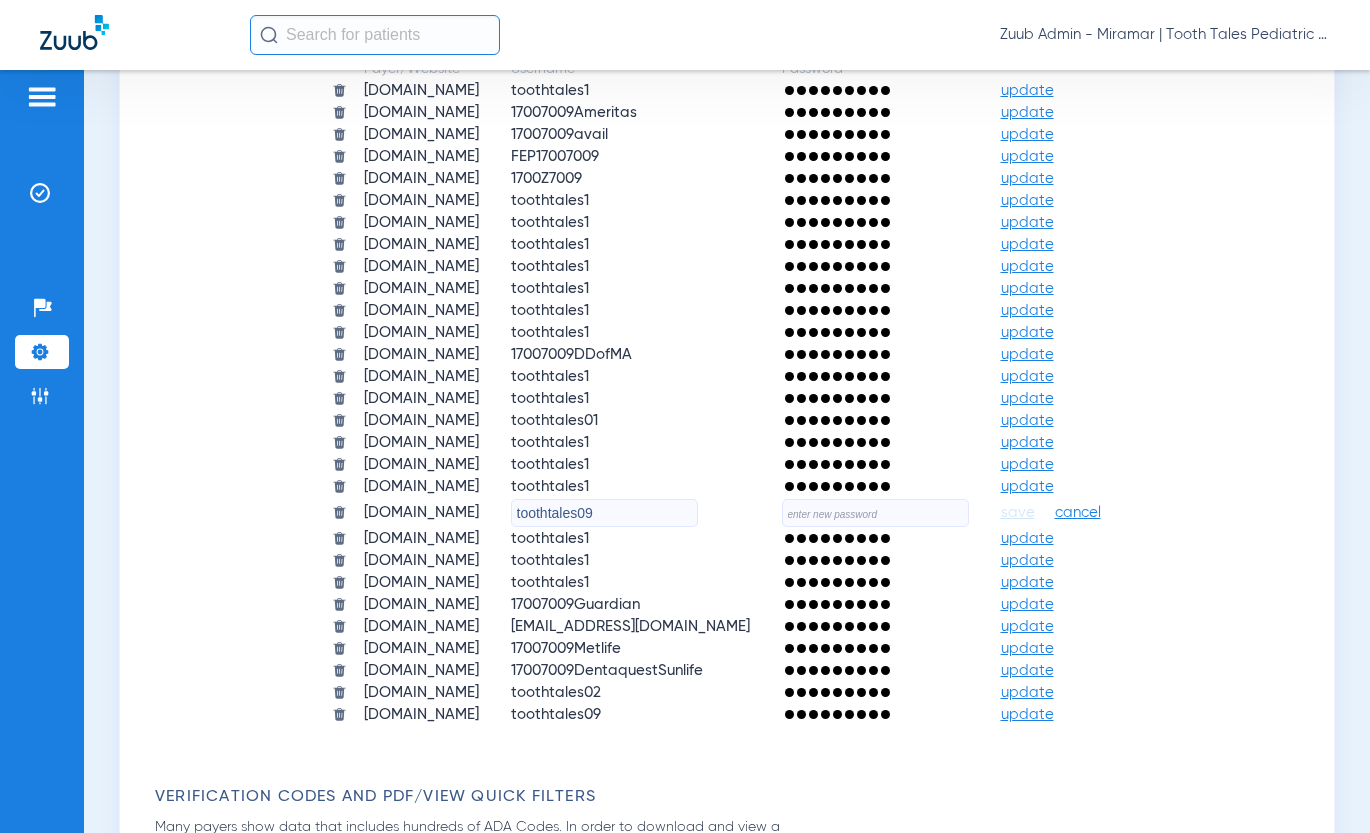 click 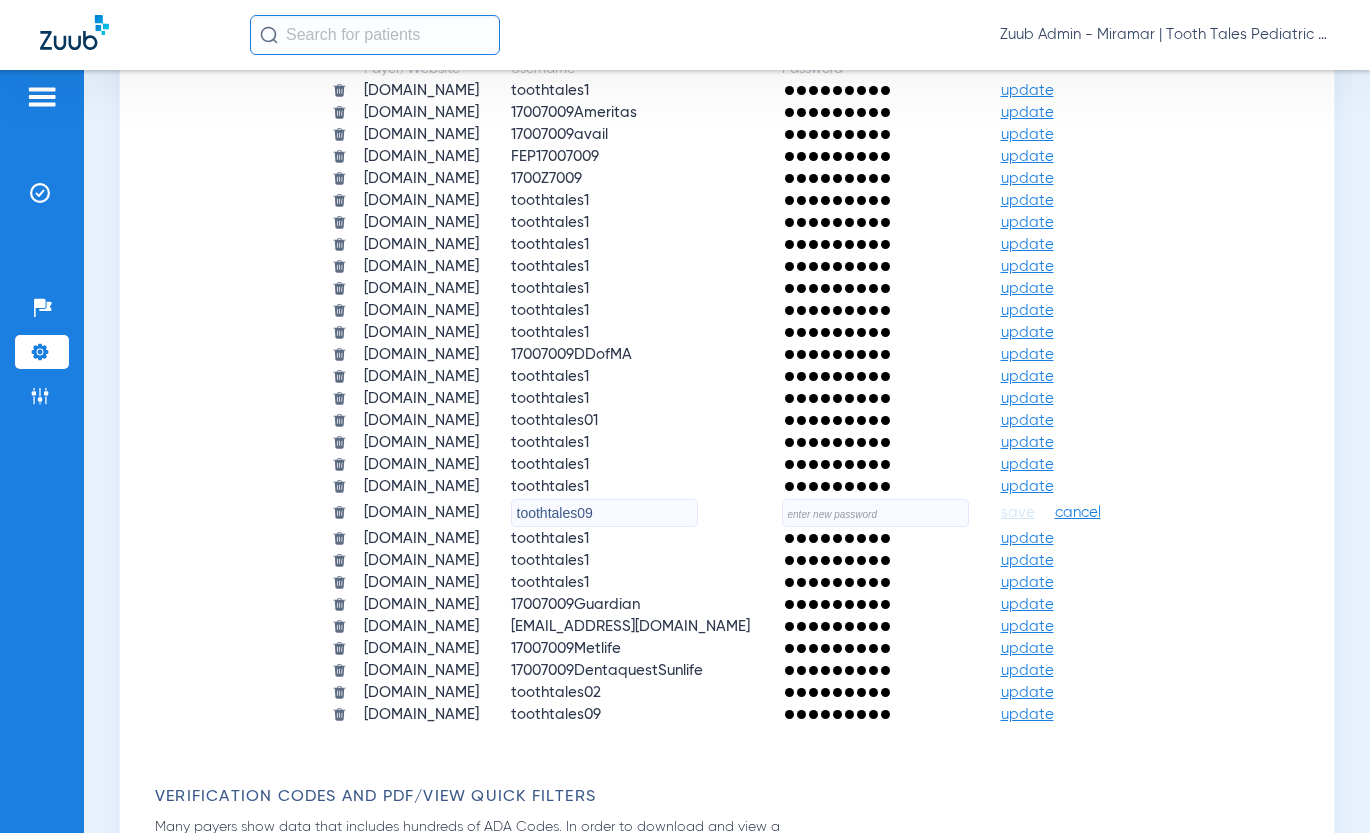 paste on "Sparky2009!" 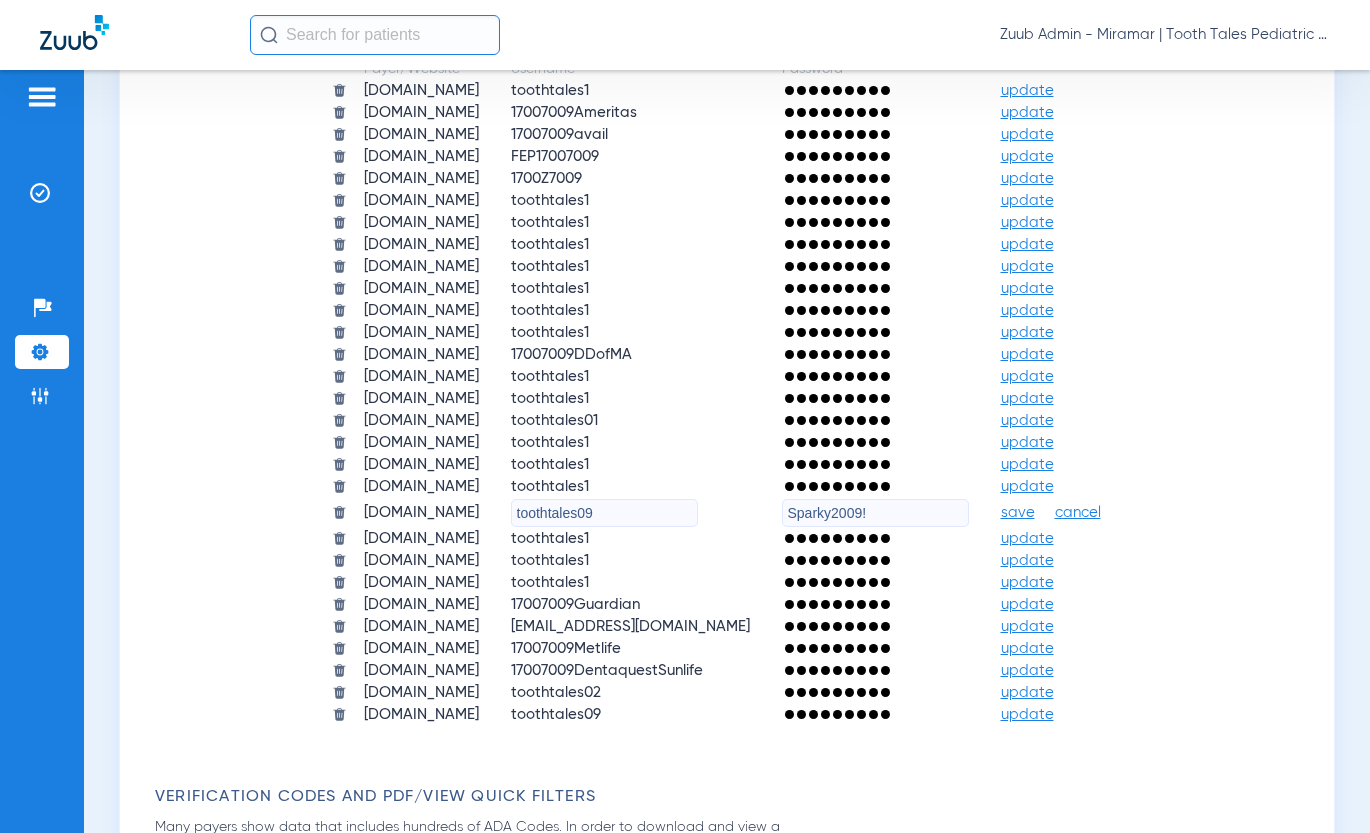 type on "Sparky2009!" 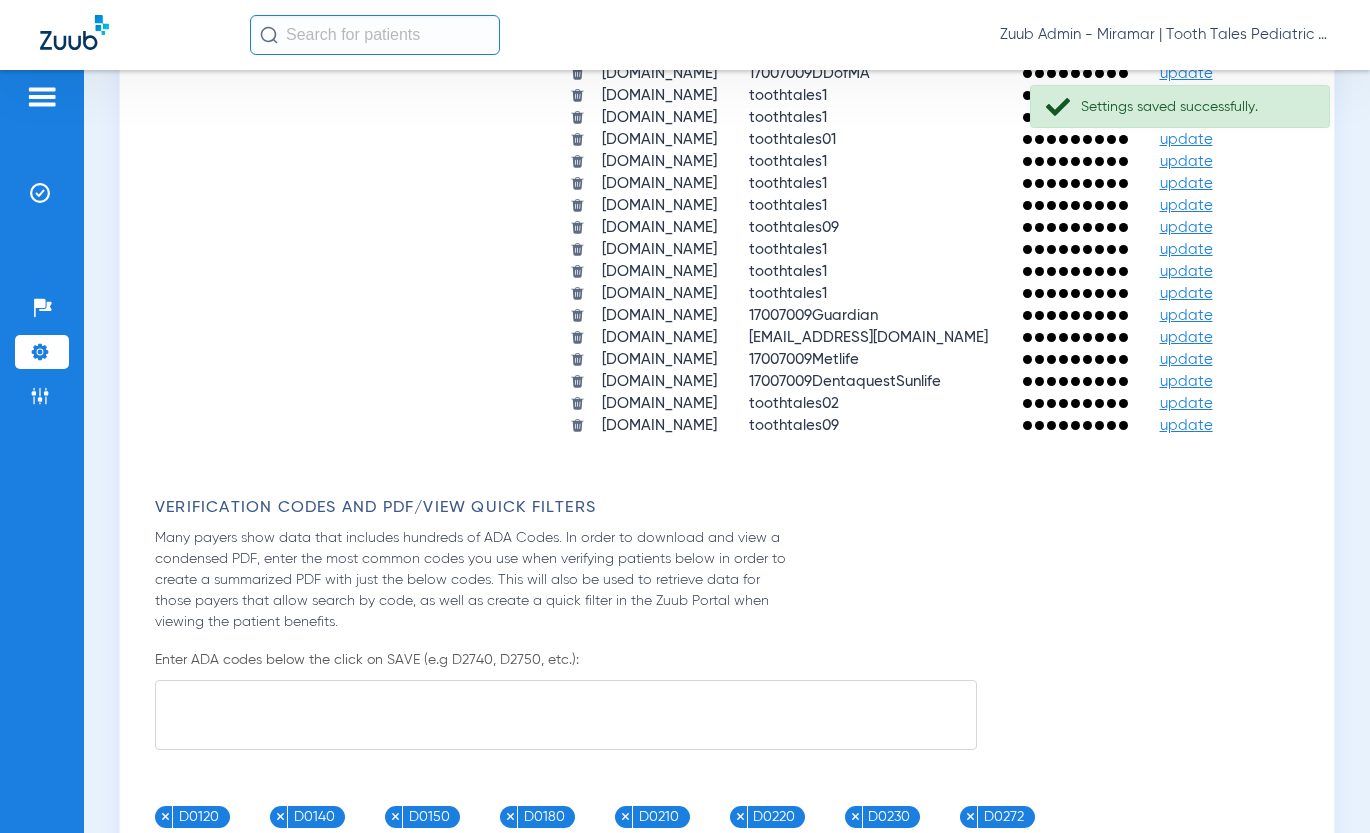 click on "dentalofficetoolkit.com" 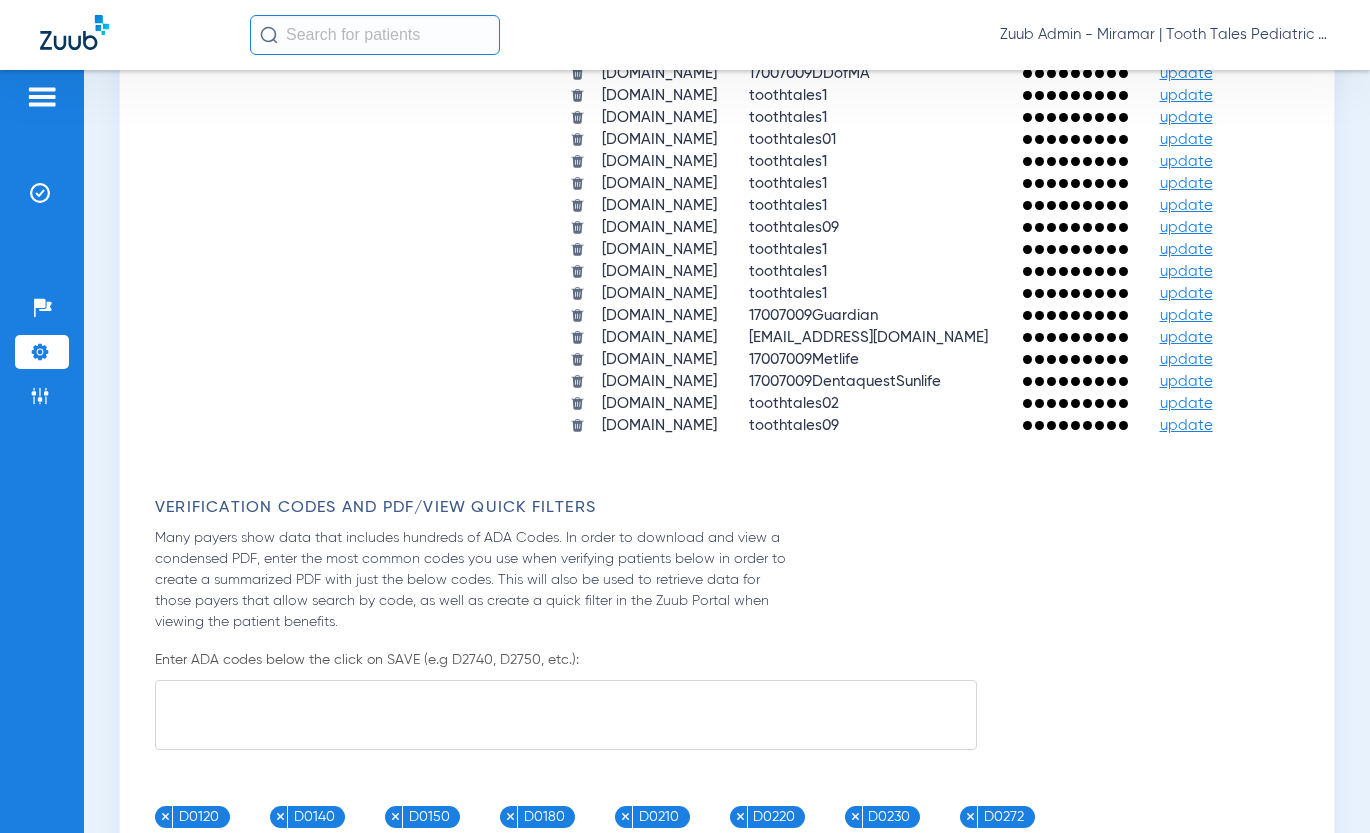 drag, startPoint x: 707, startPoint y: 512, endPoint x: 574, endPoint y: 500, distance: 133.54025 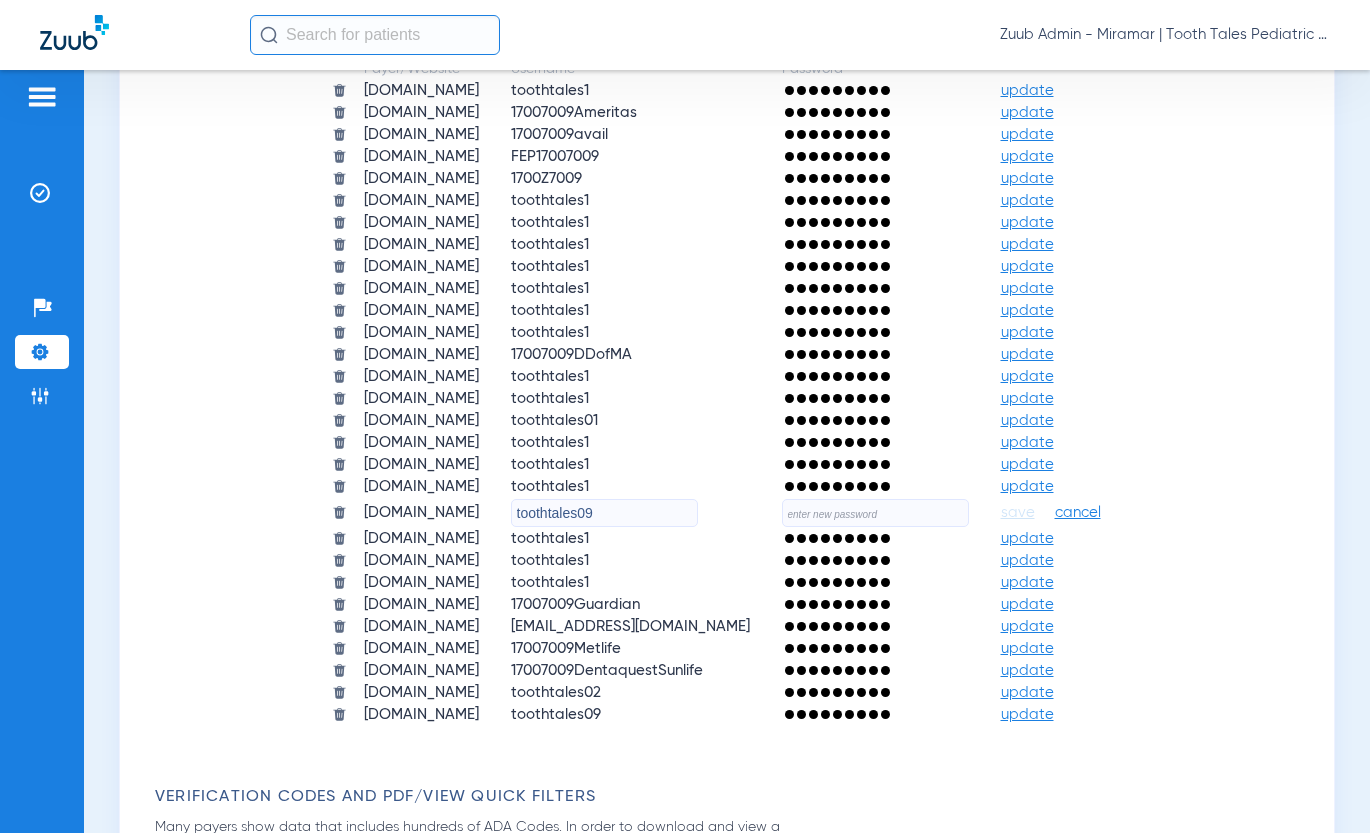 click 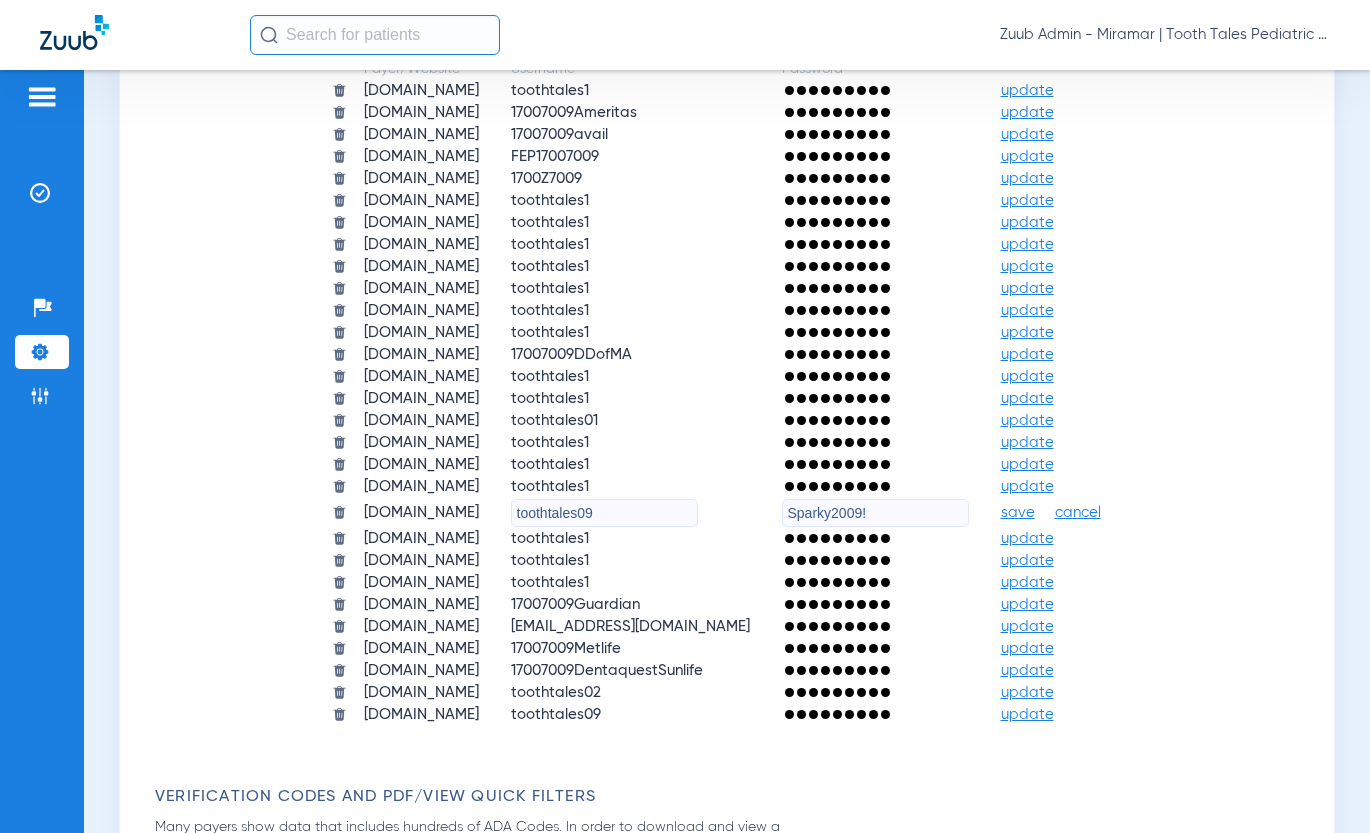 type on "Sparky2009!" 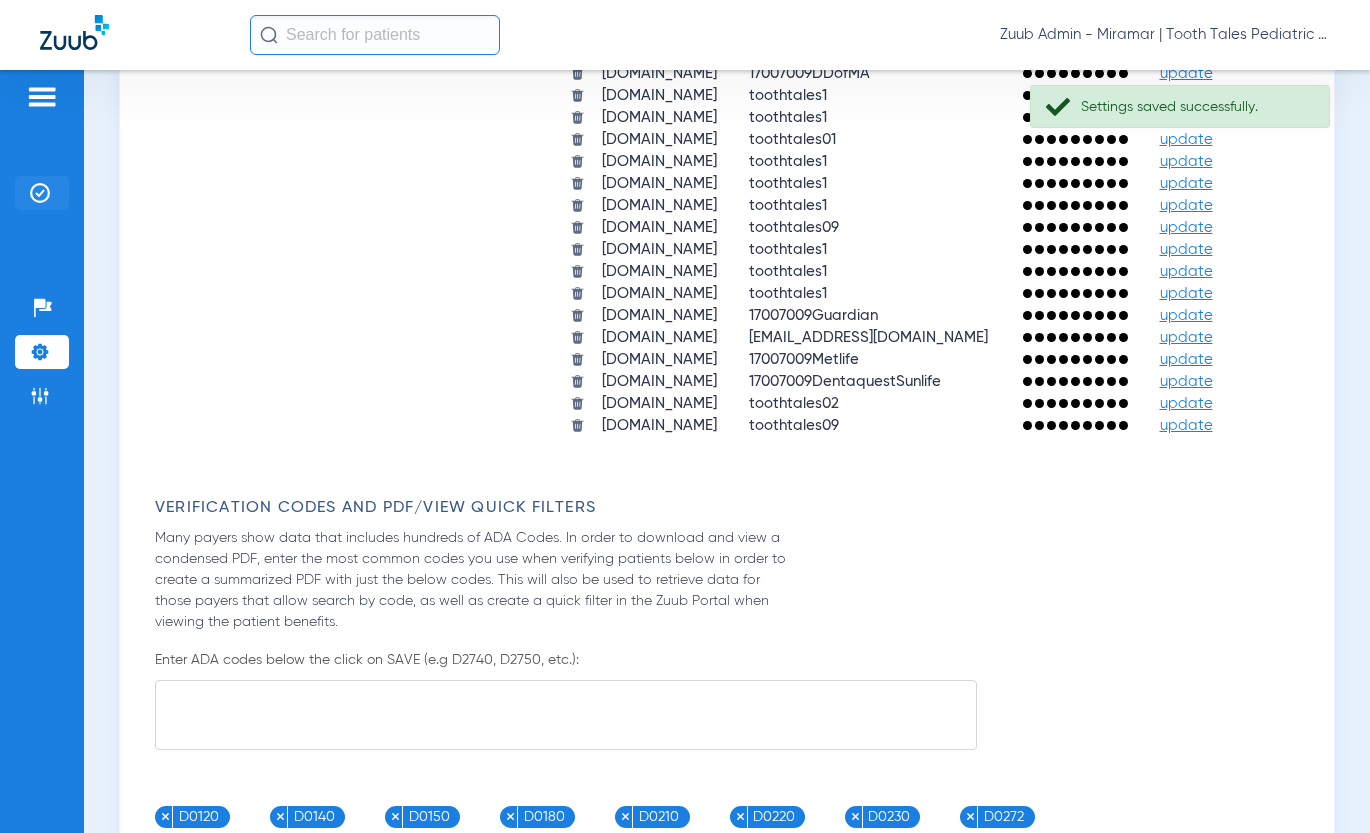 click on "Insurance Verification" 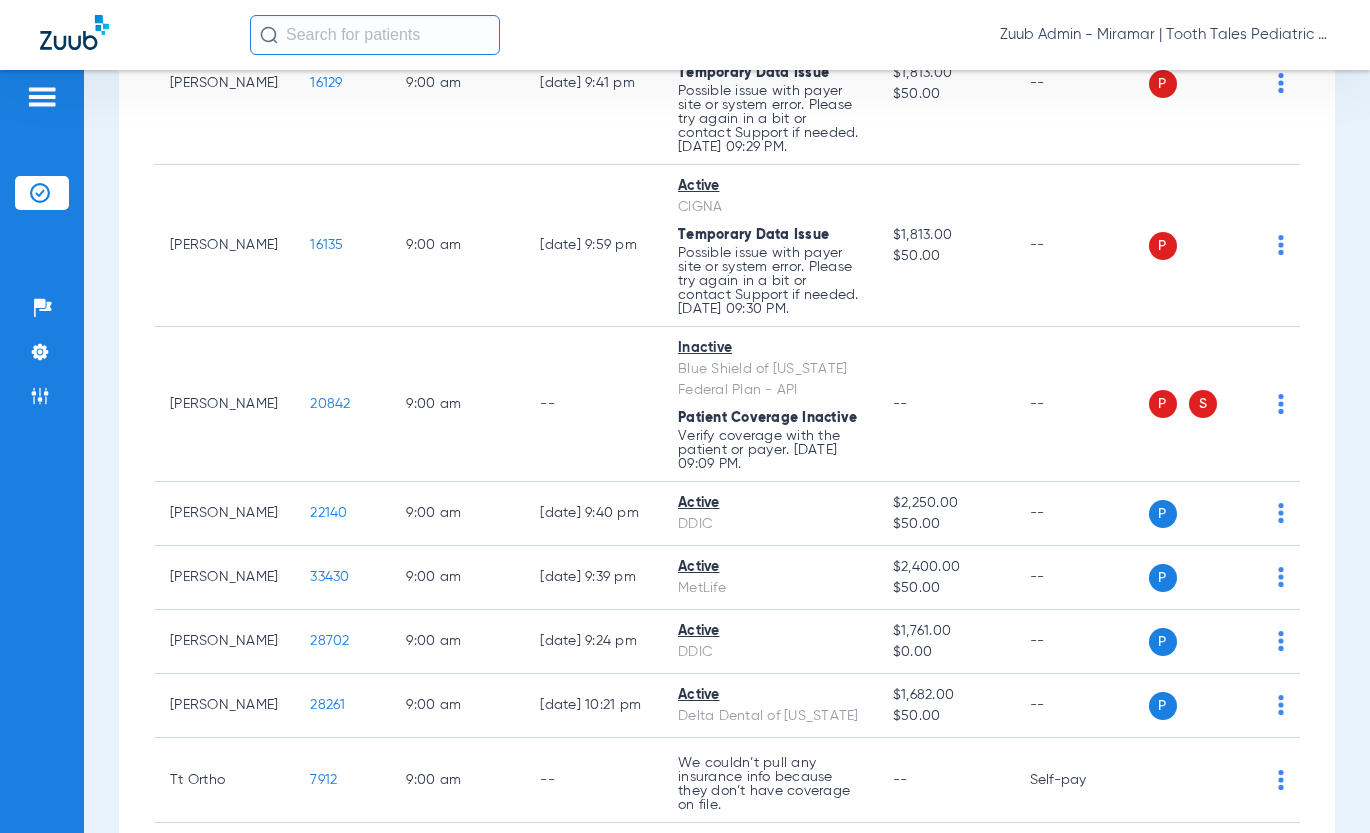 scroll, scrollTop: 0, scrollLeft: 0, axis: both 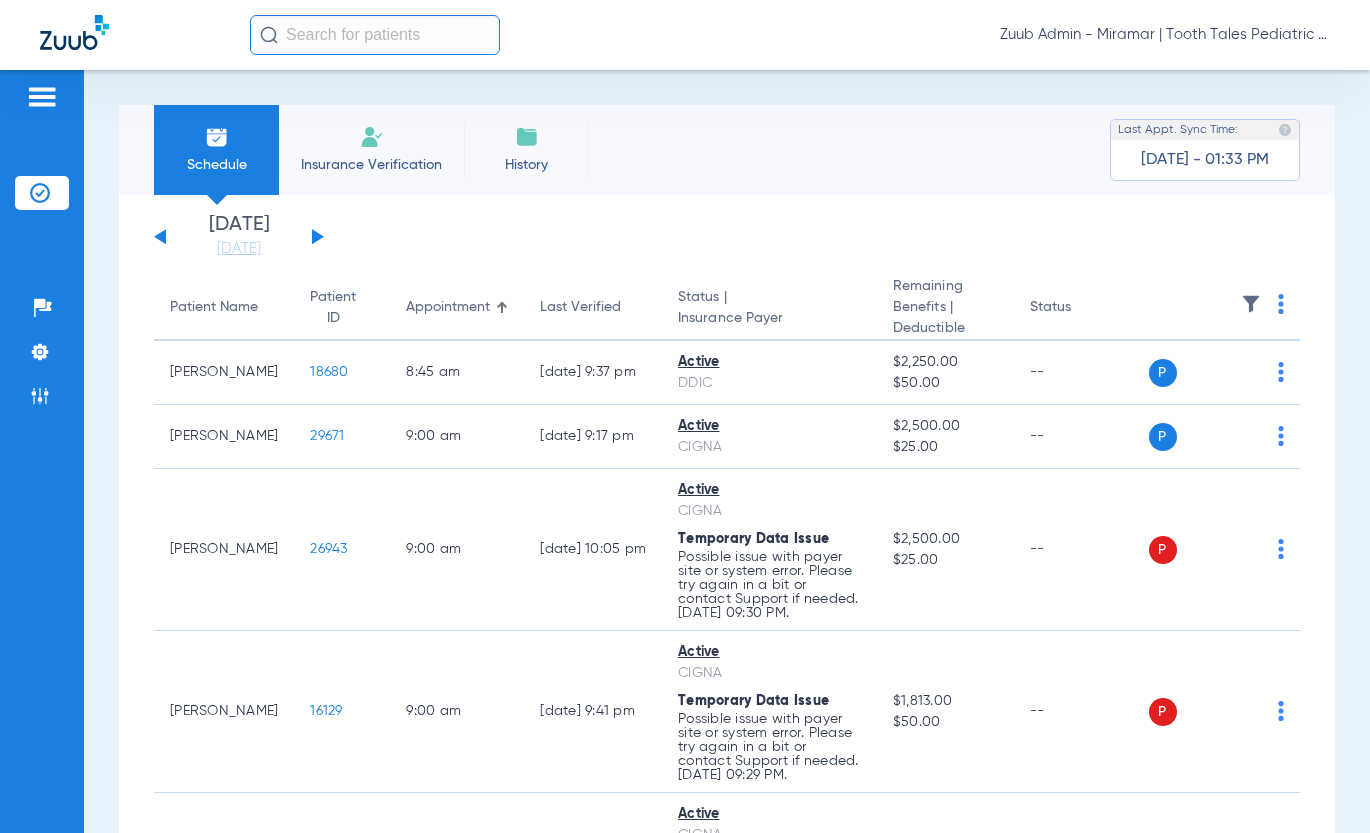 click 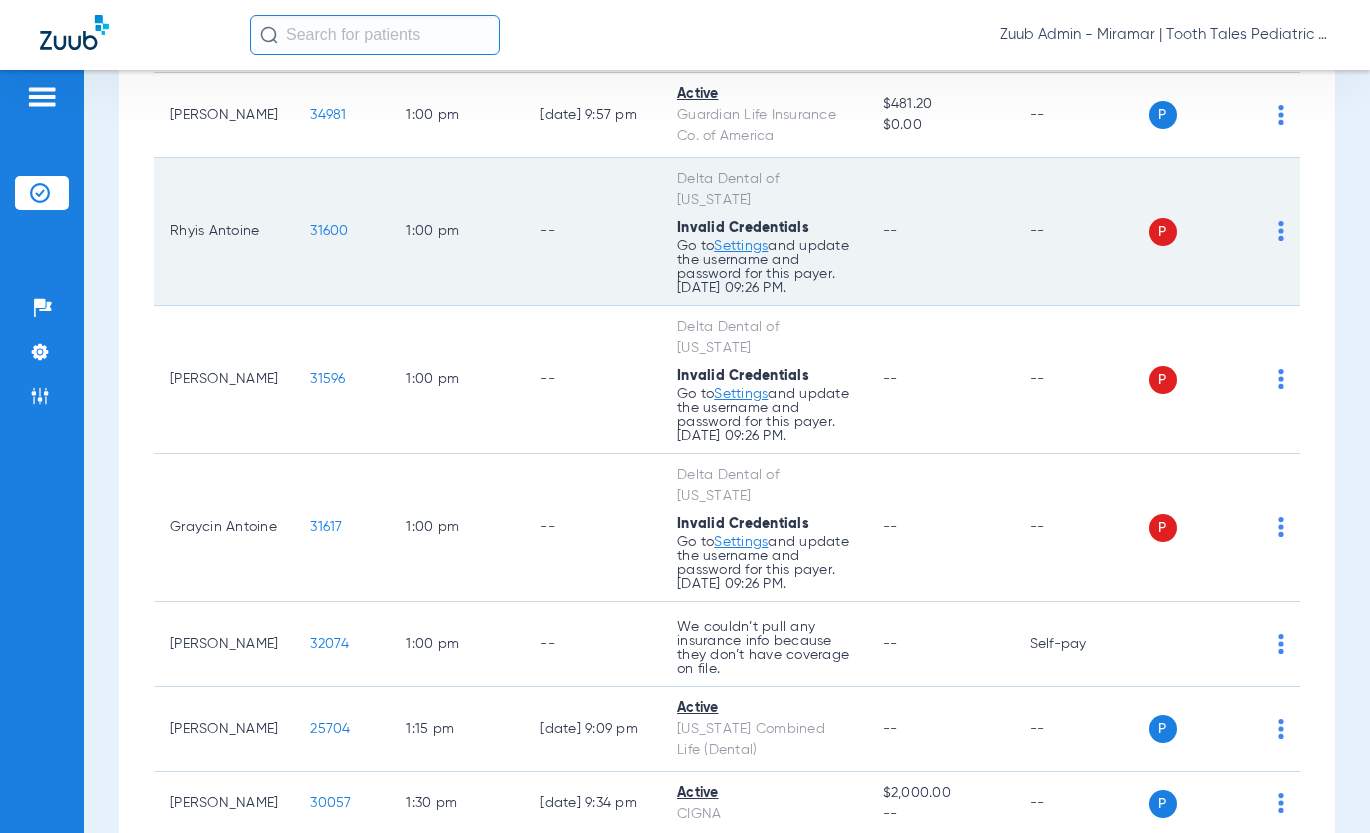 scroll, scrollTop: 5286, scrollLeft: 0, axis: vertical 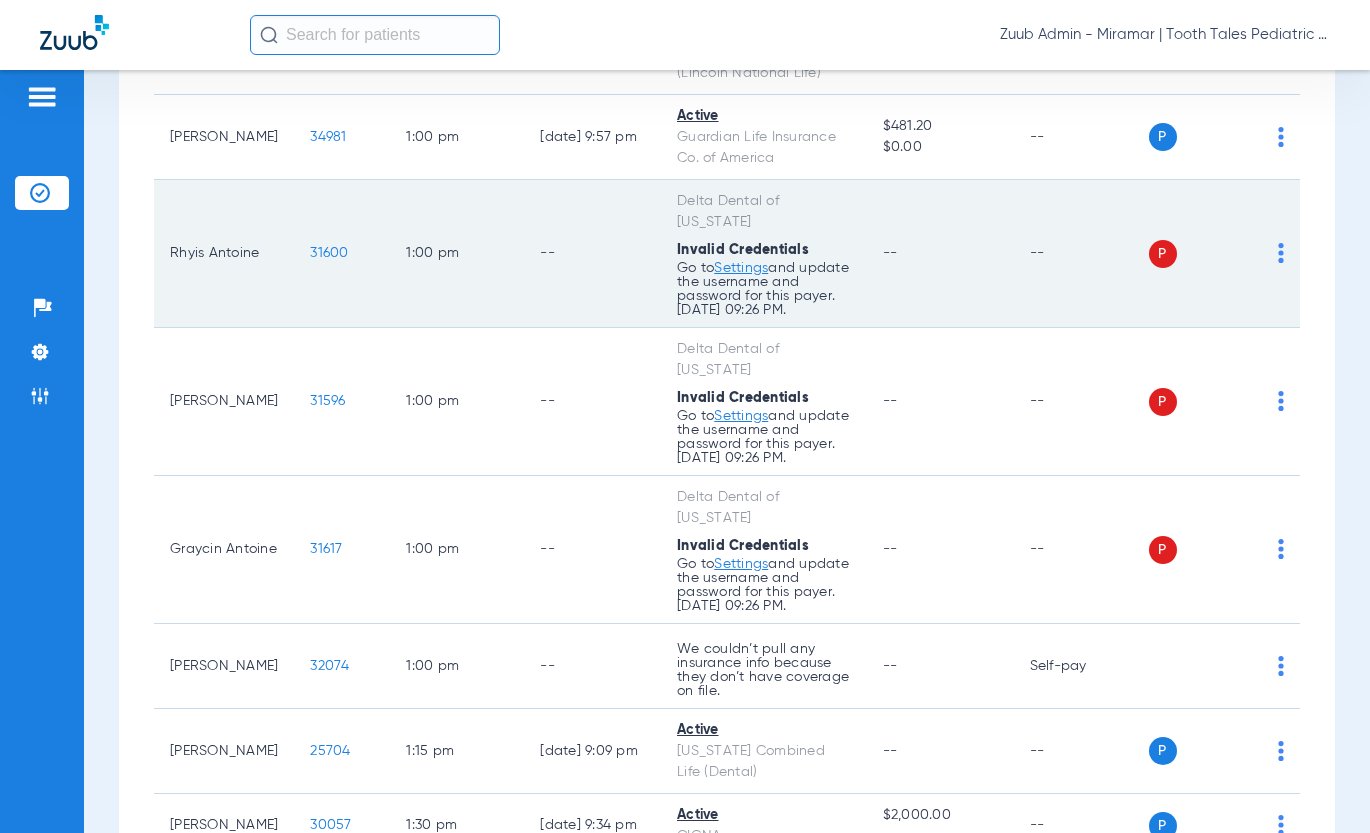 click 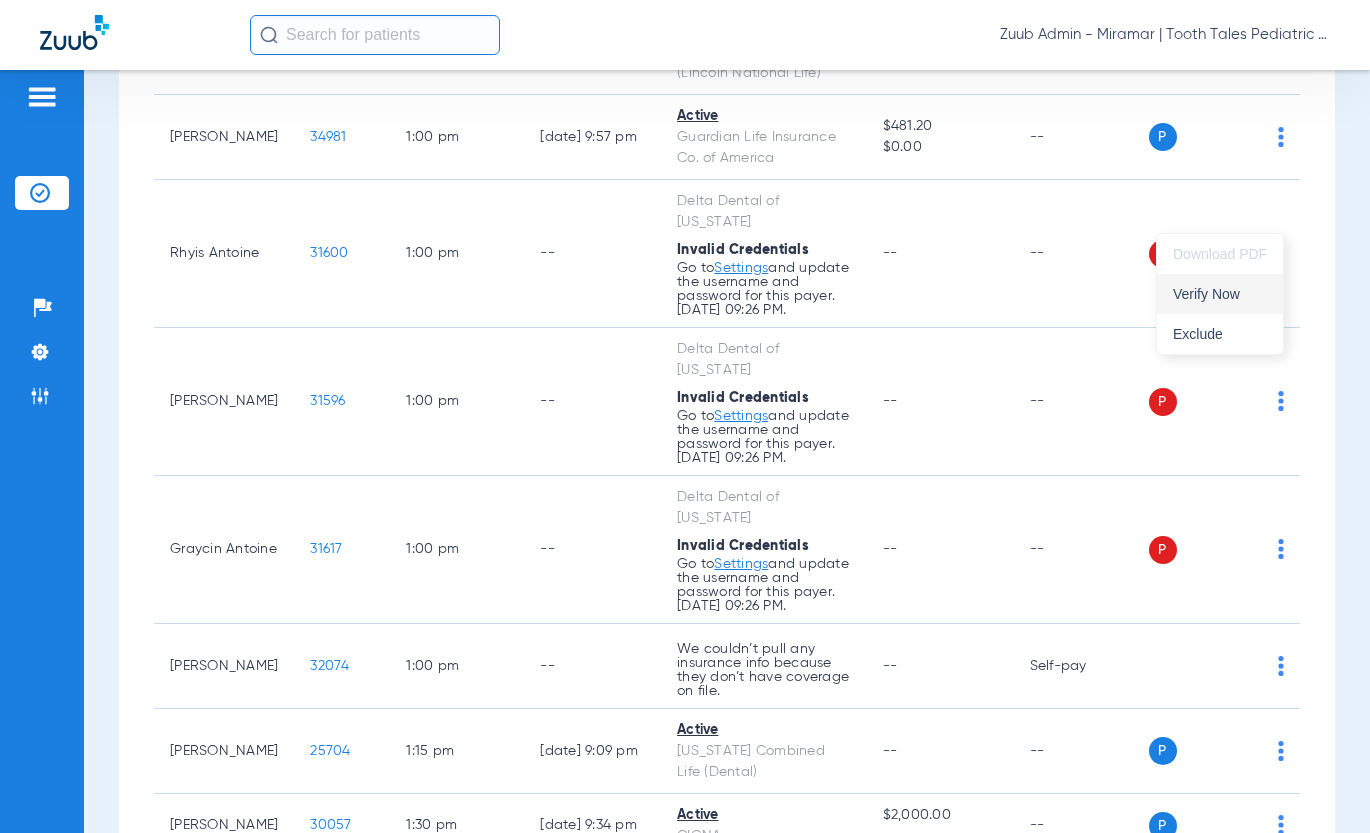 click on "Verify Now" at bounding box center (1220, 294) 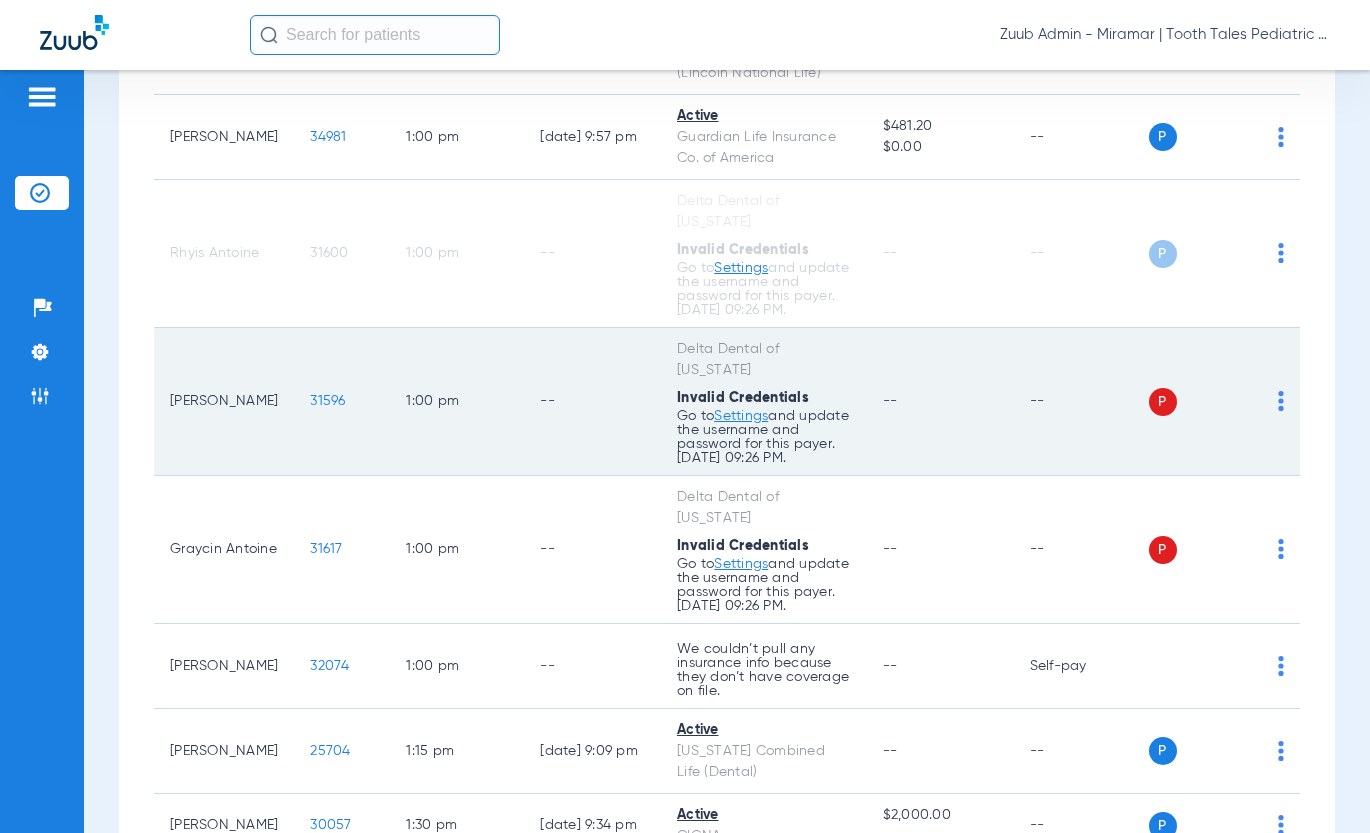click 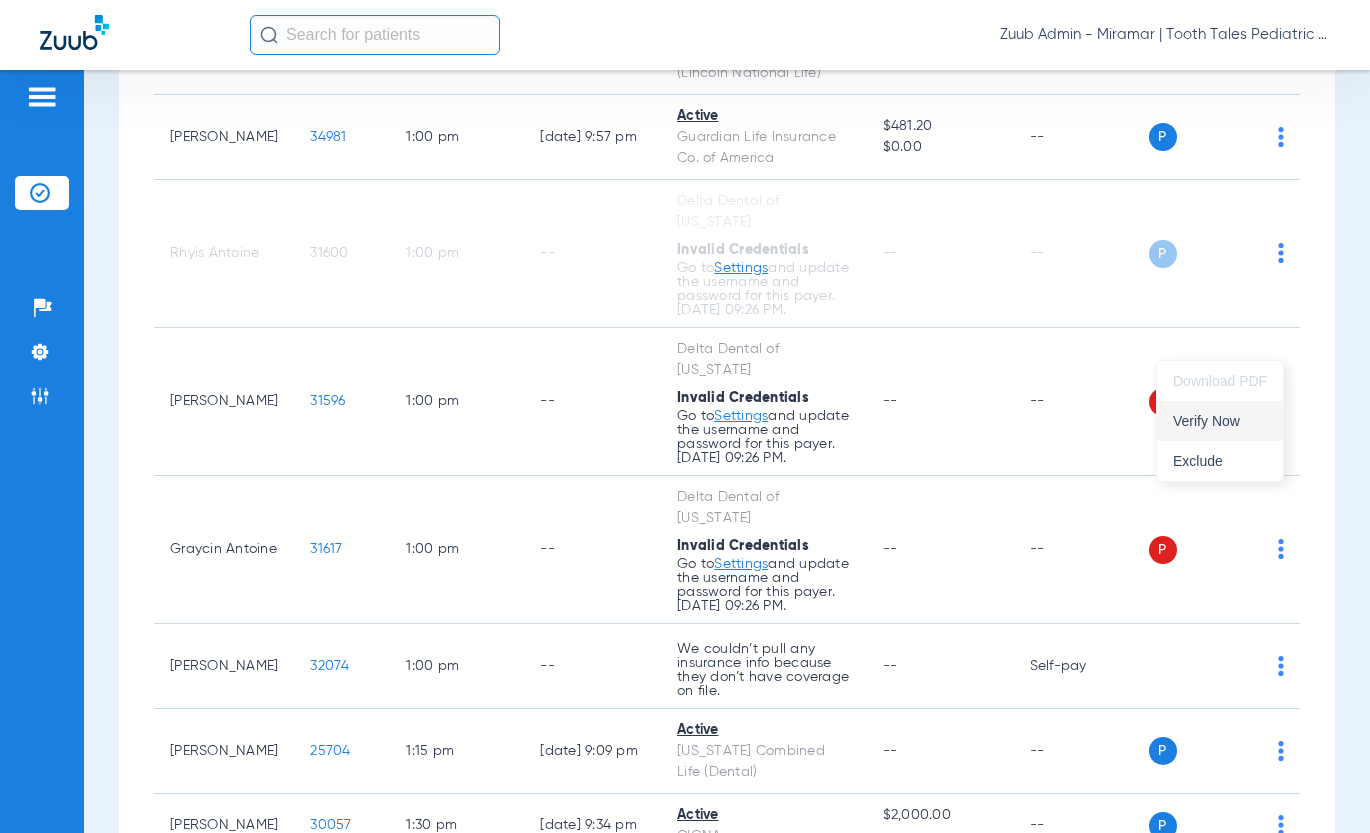 click on "Verify Now" at bounding box center [1220, 421] 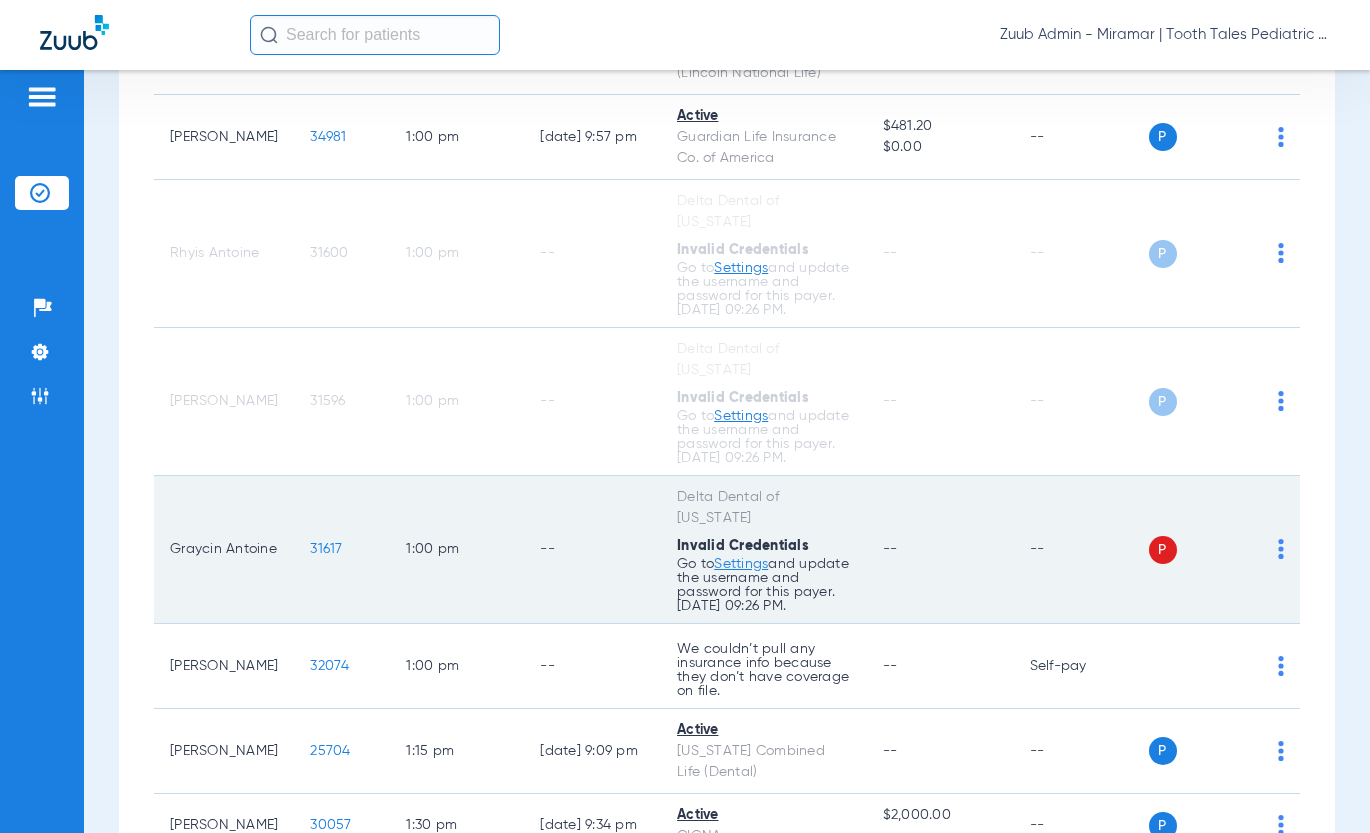 click on "P S" 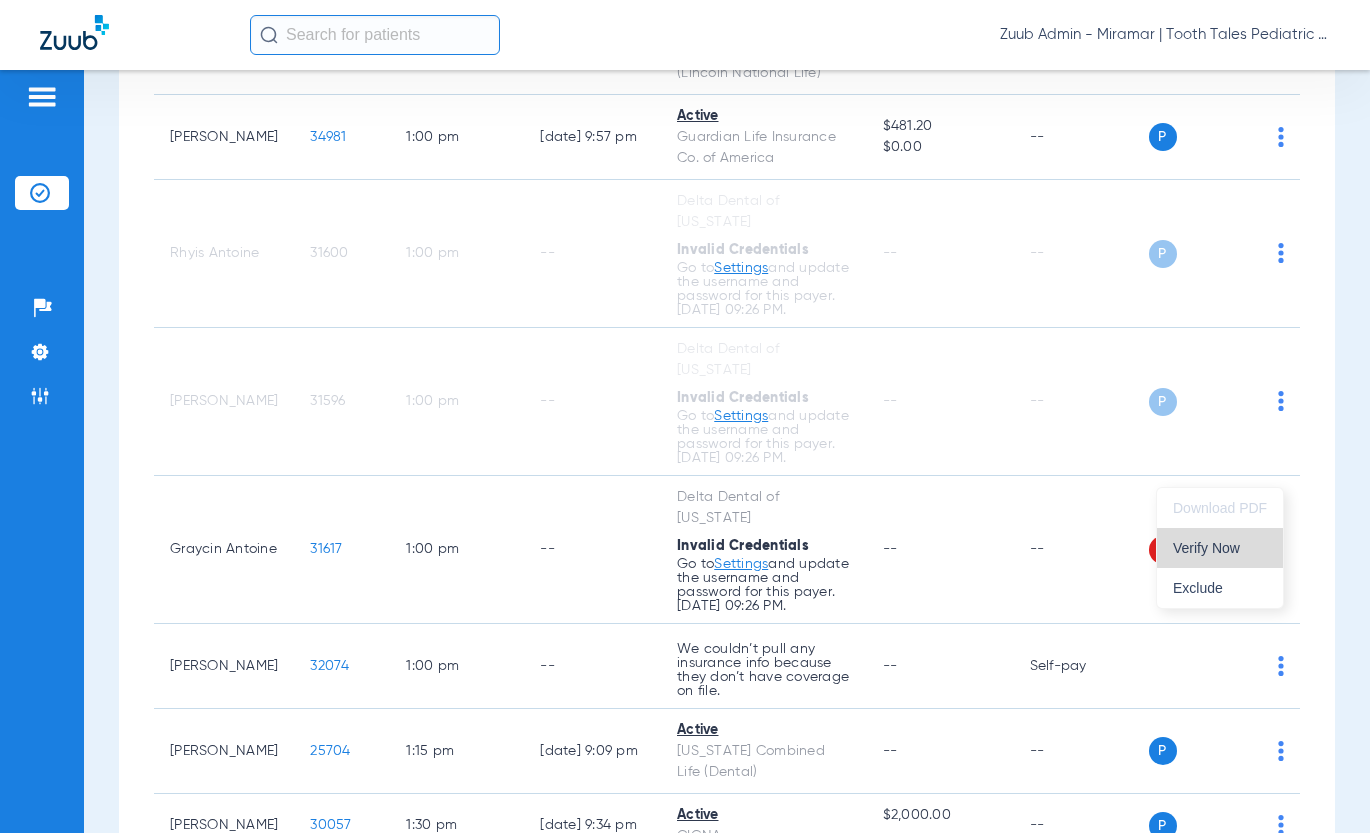 click on "Verify Now" at bounding box center (1220, 548) 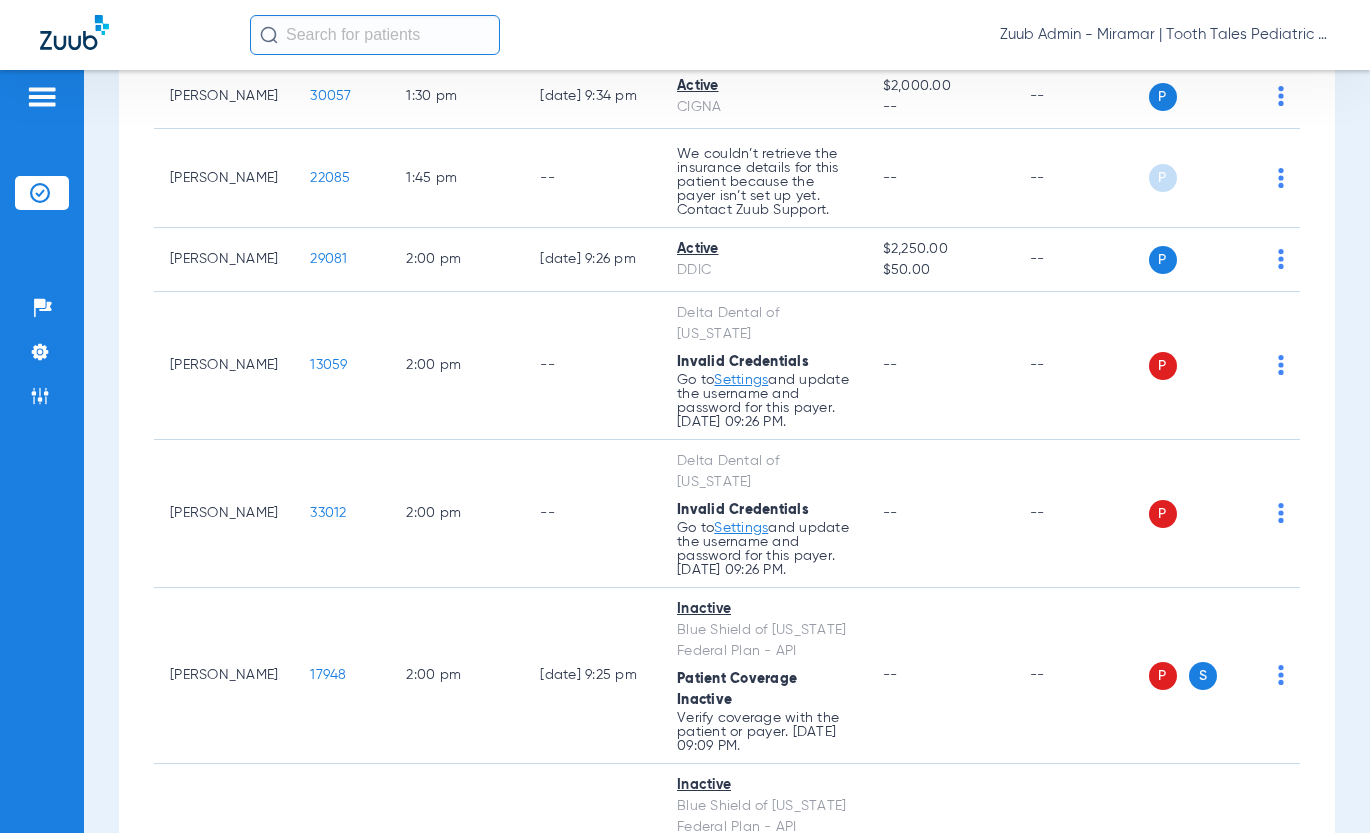scroll, scrollTop: 6020, scrollLeft: 0, axis: vertical 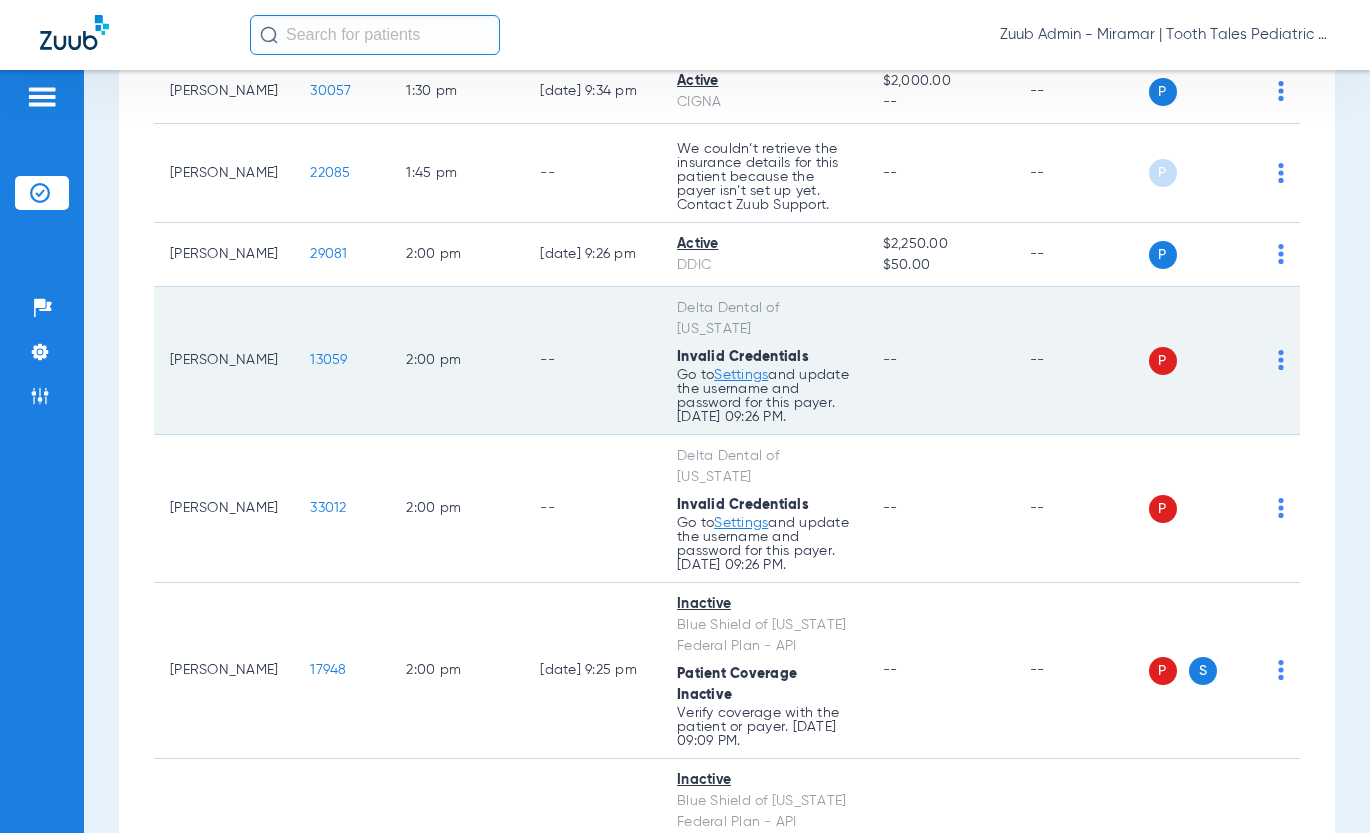 click 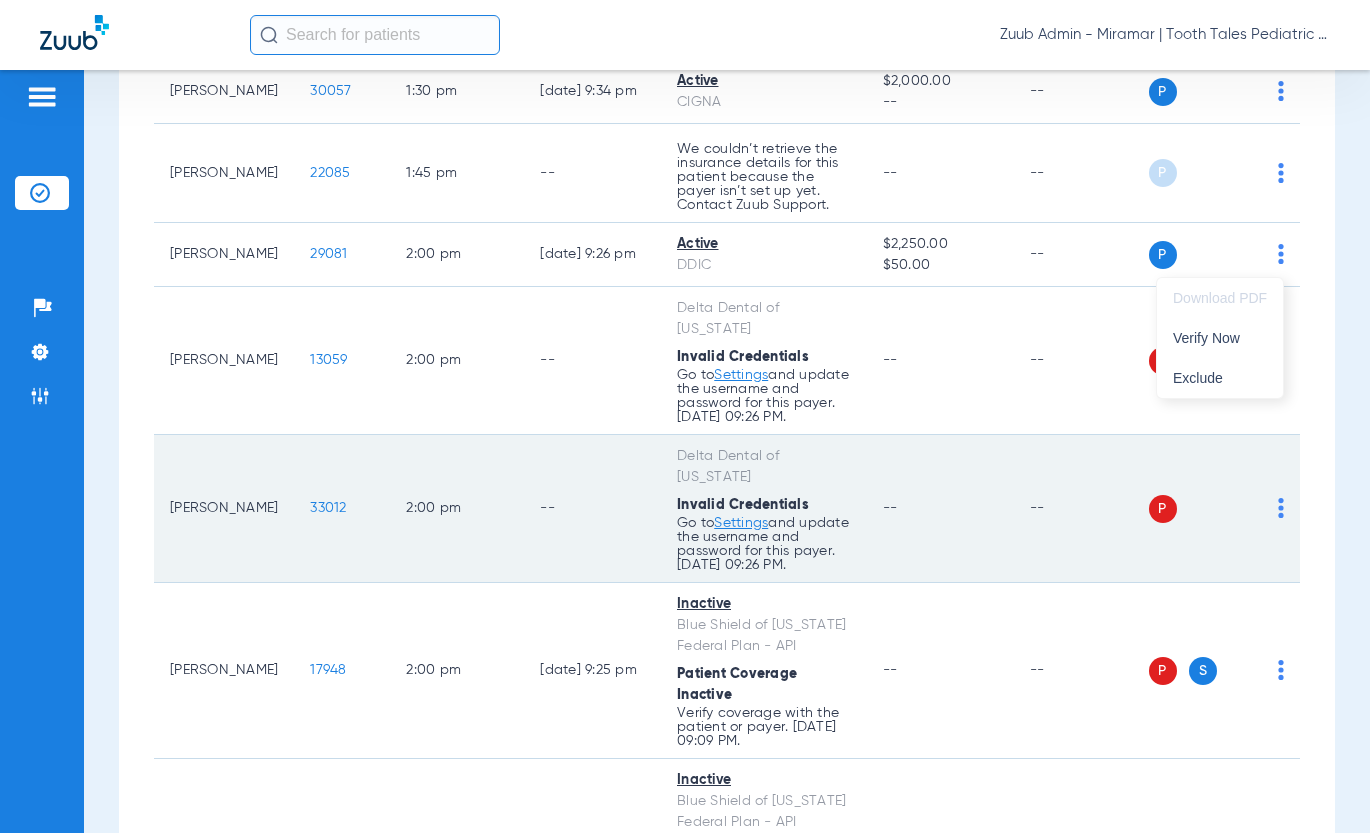 click on "Verify Now" at bounding box center (1220, 338) 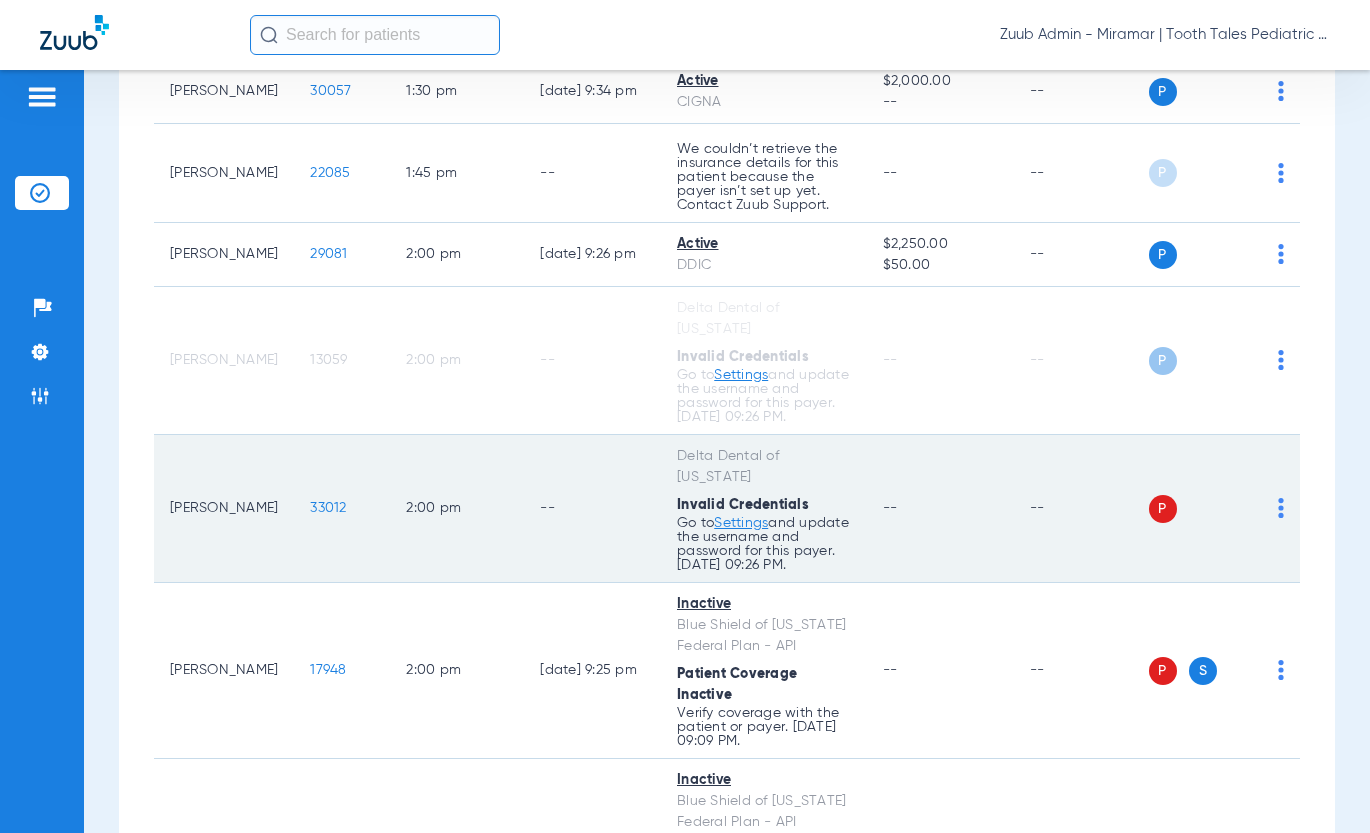 click 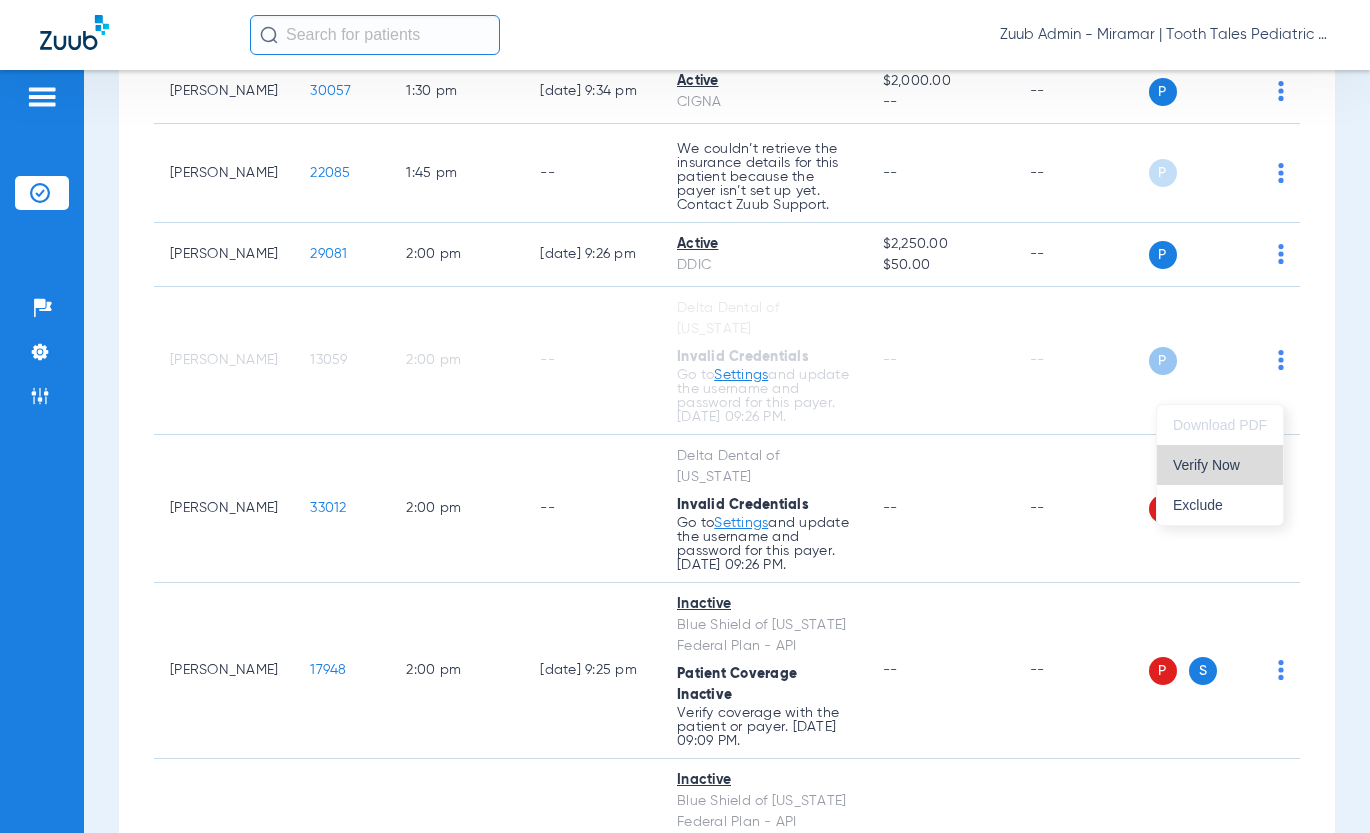 click on "Verify Now" at bounding box center [1220, 465] 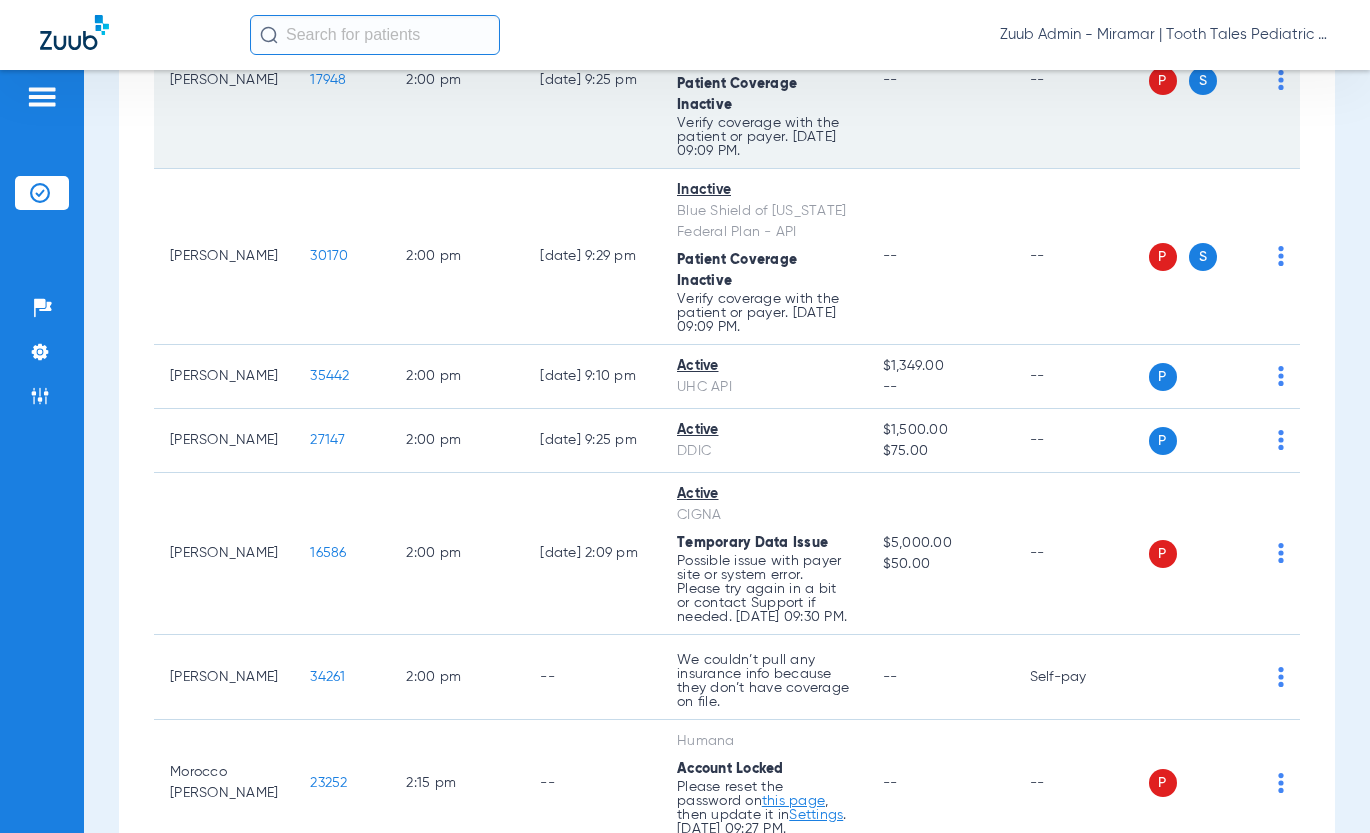 scroll, scrollTop: 6696, scrollLeft: 0, axis: vertical 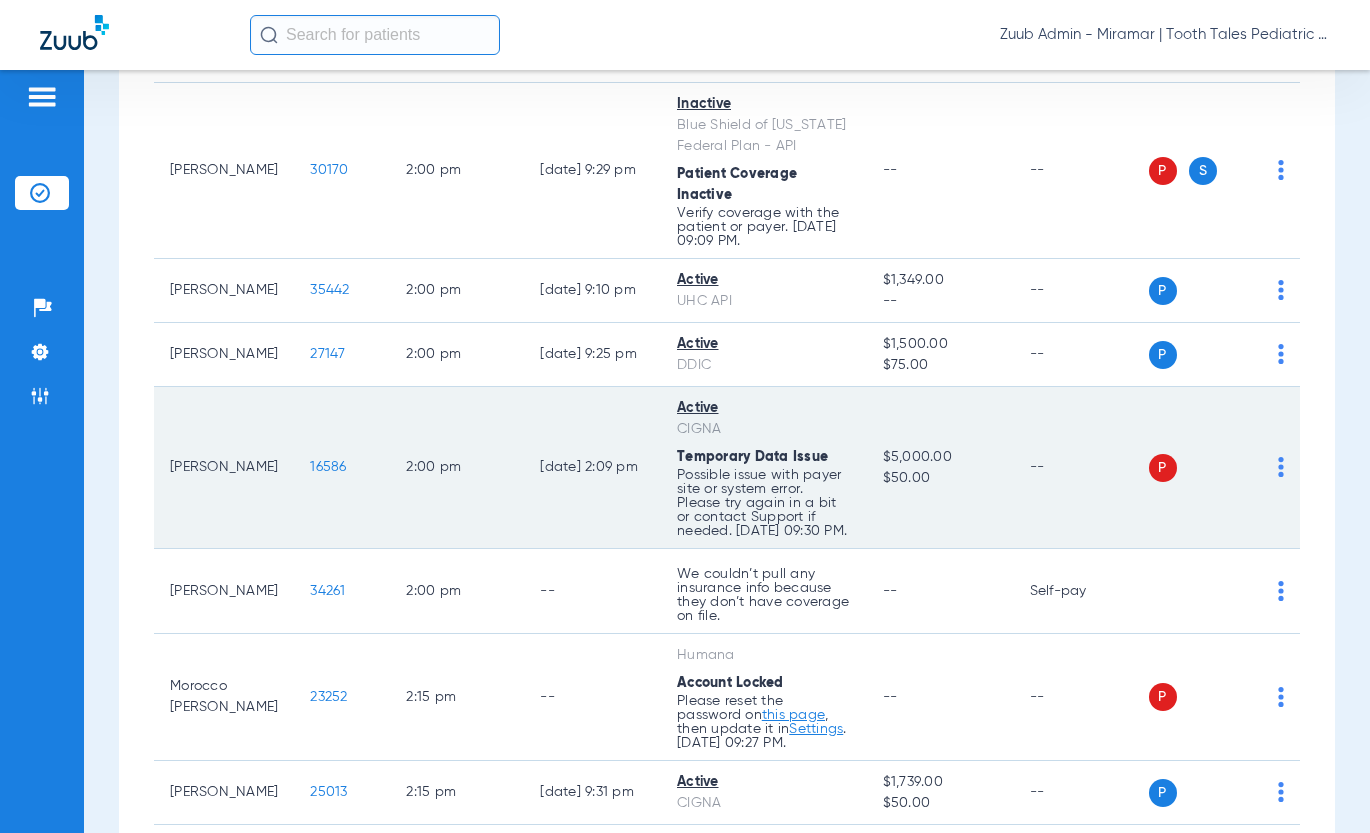 click 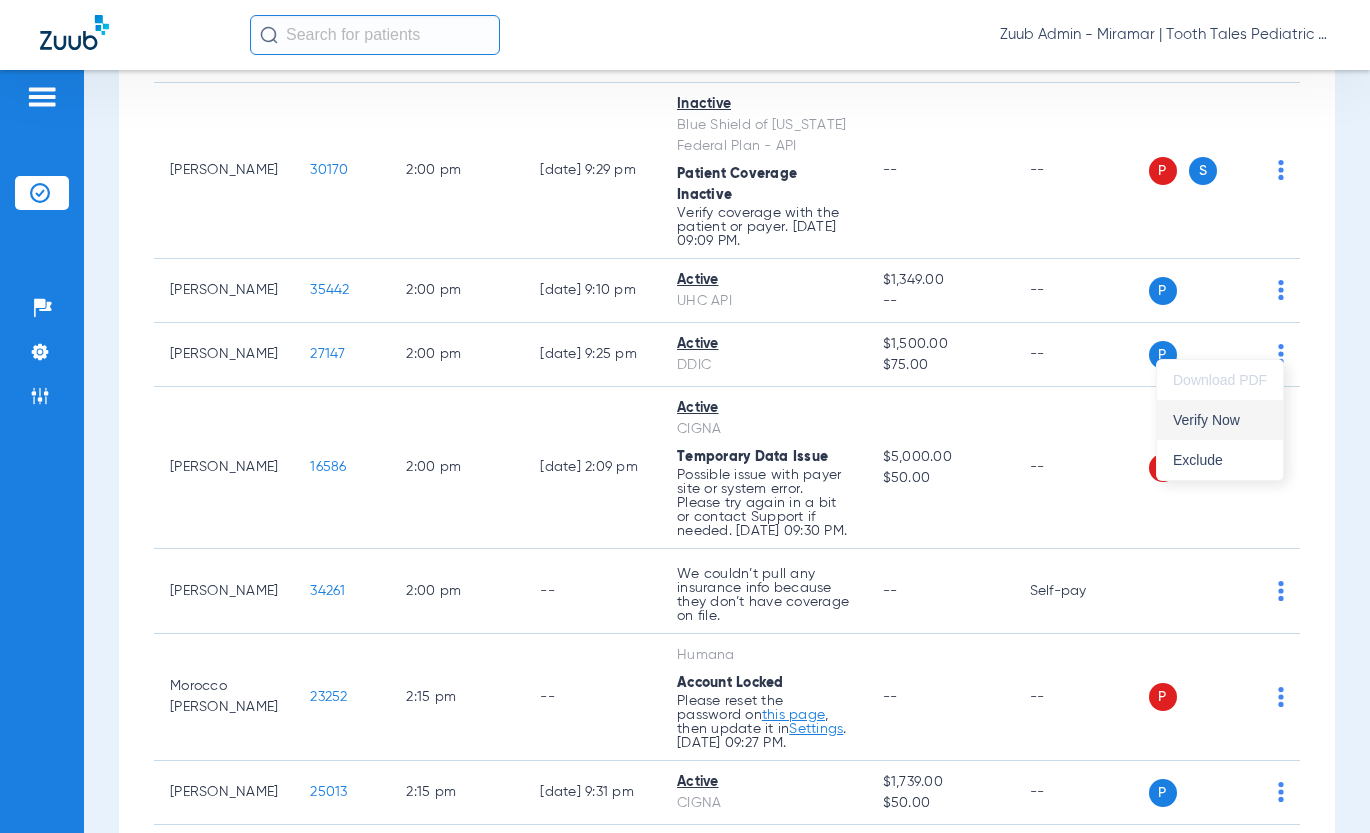 click on "Verify Now" at bounding box center (1220, 420) 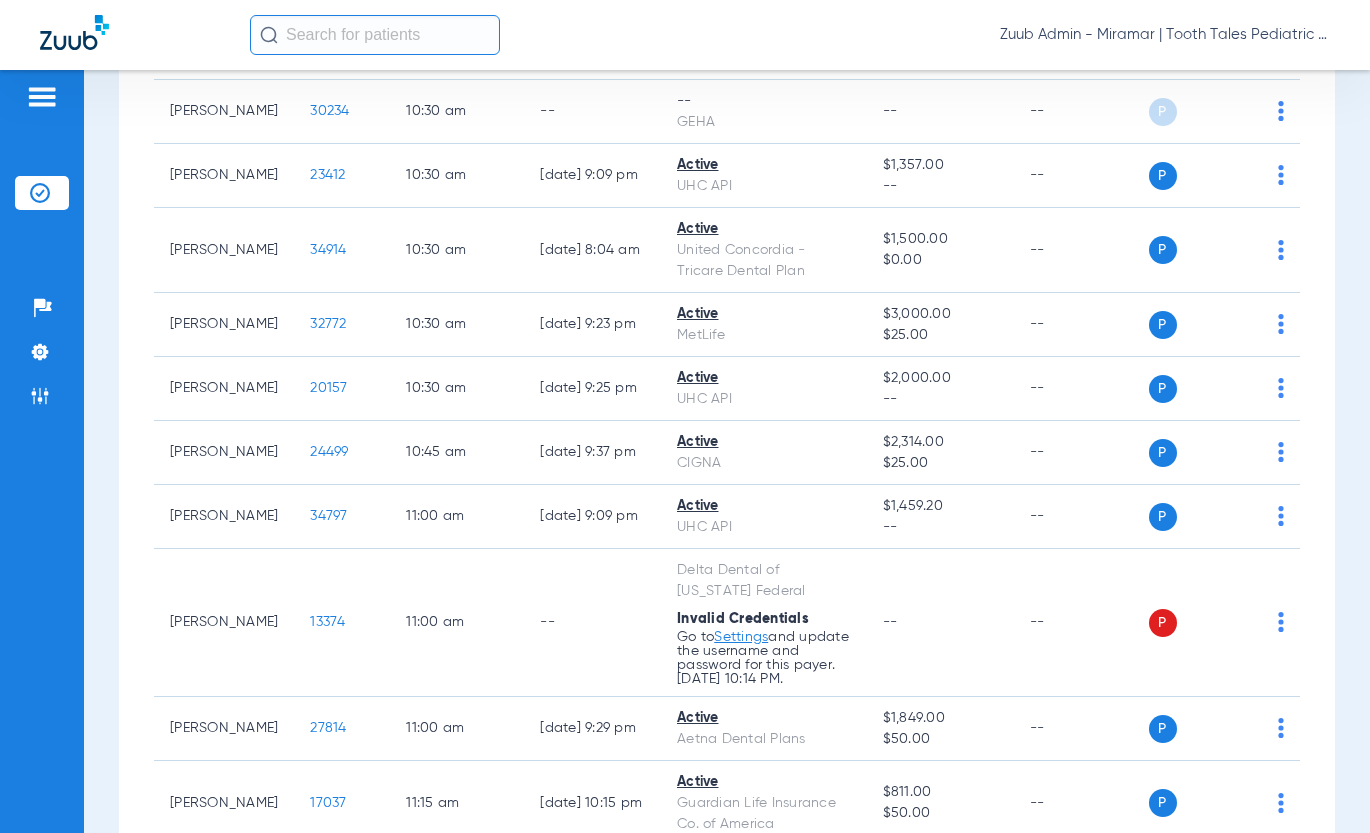 scroll, scrollTop: 2018, scrollLeft: 0, axis: vertical 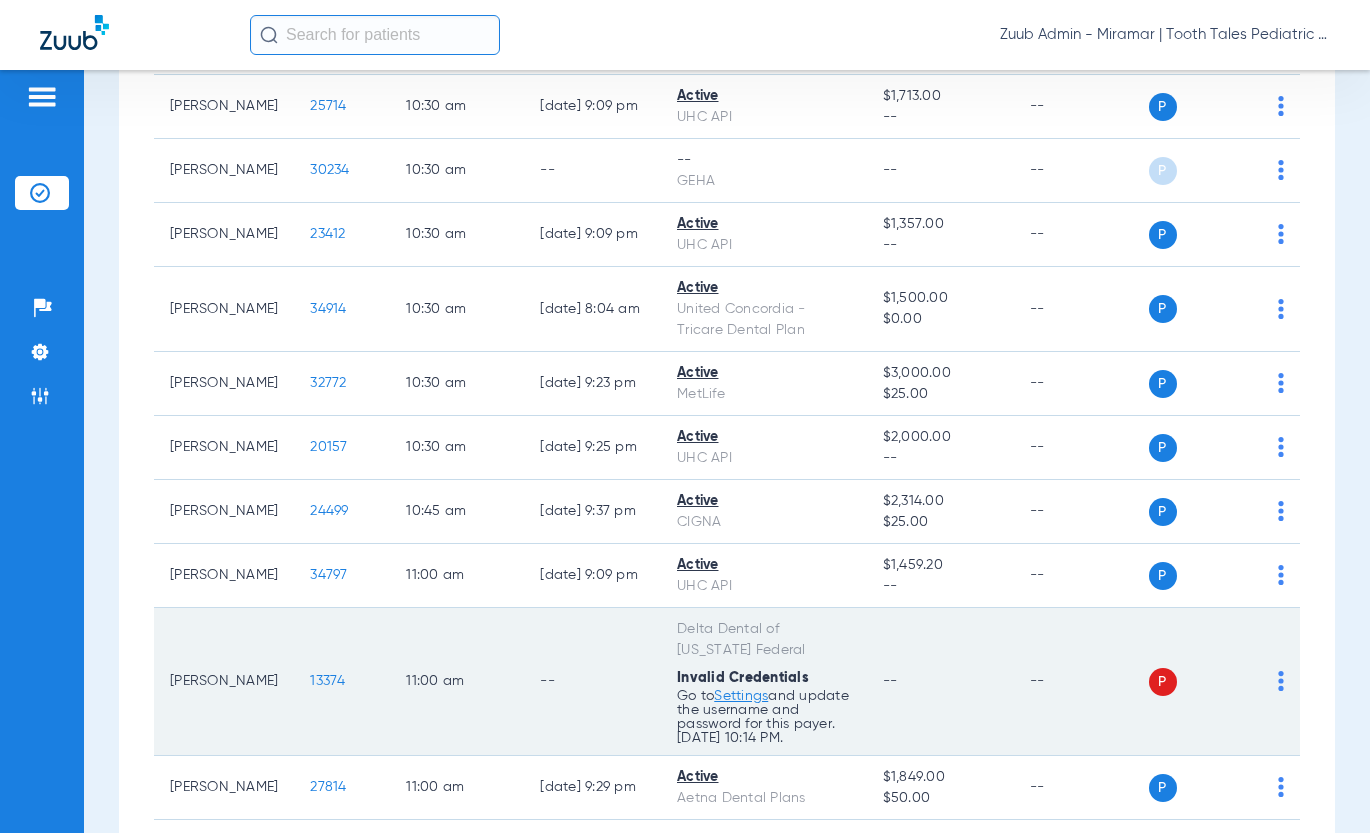 click 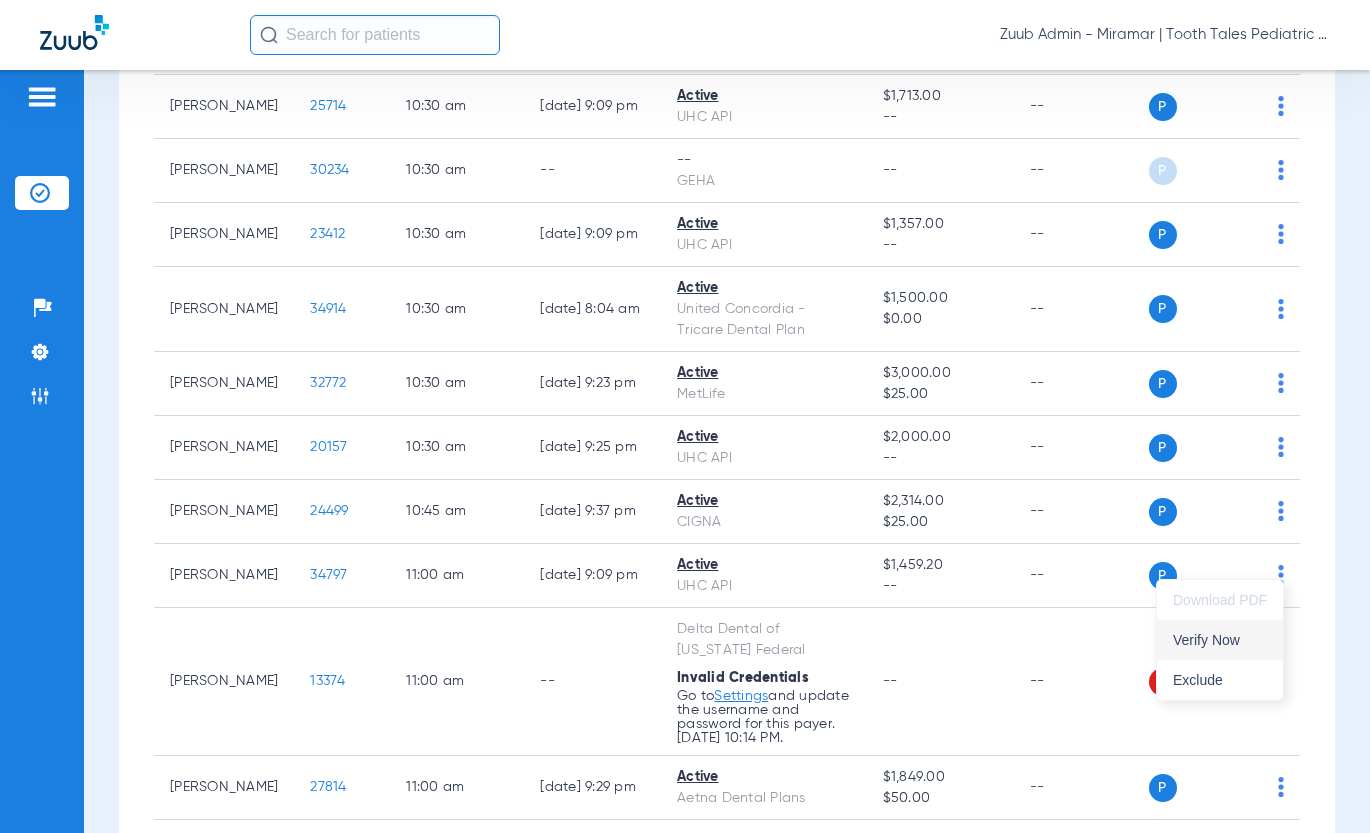 click on "Verify Now" at bounding box center (1220, 640) 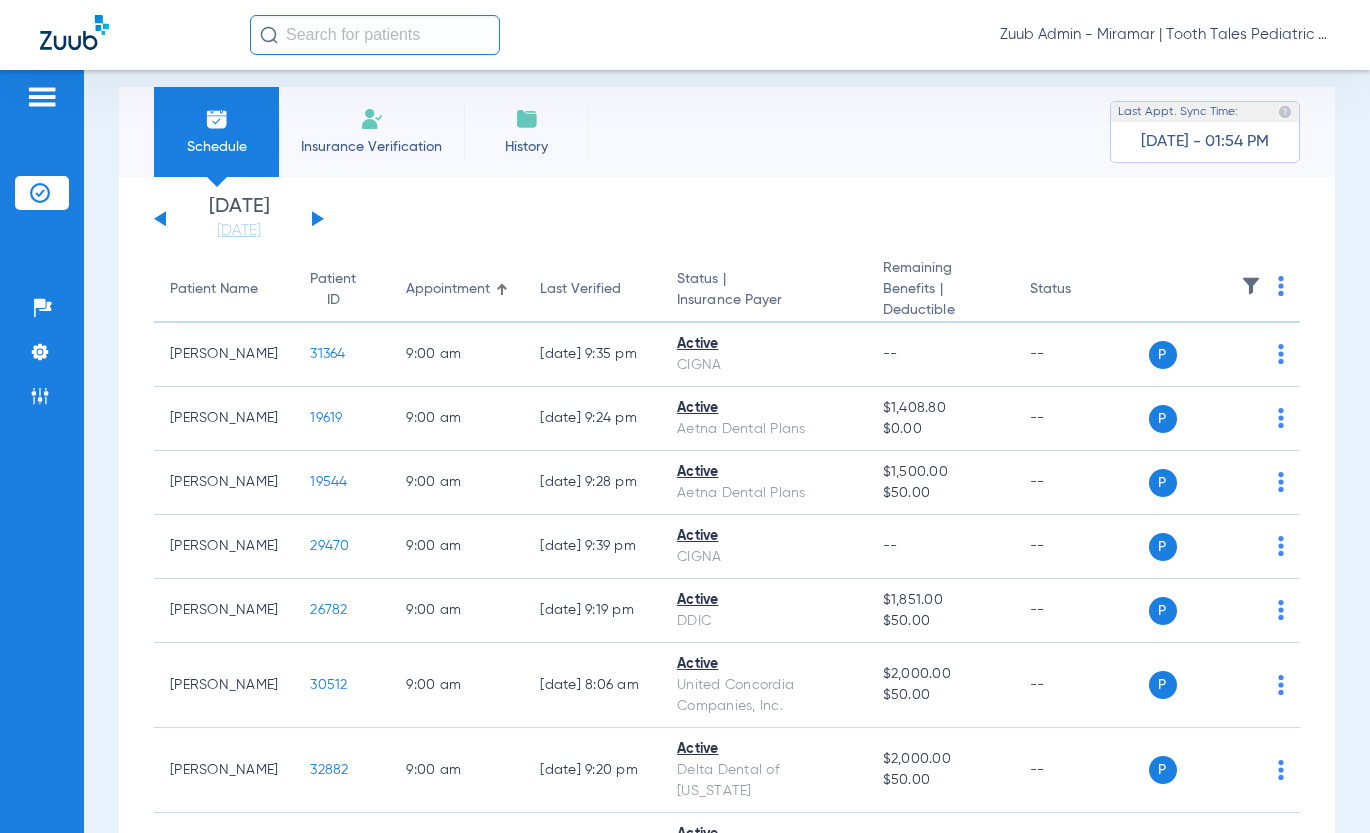 scroll, scrollTop: 0, scrollLeft: 0, axis: both 